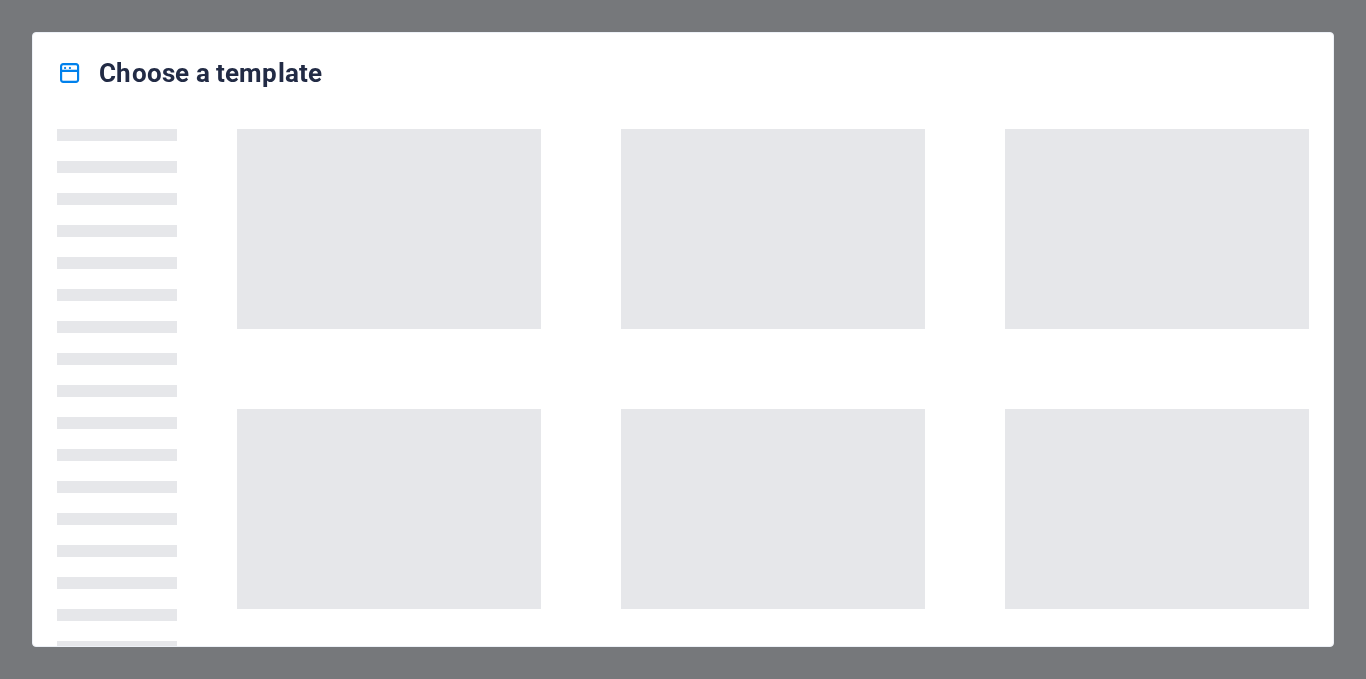 scroll, scrollTop: 0, scrollLeft: 0, axis: both 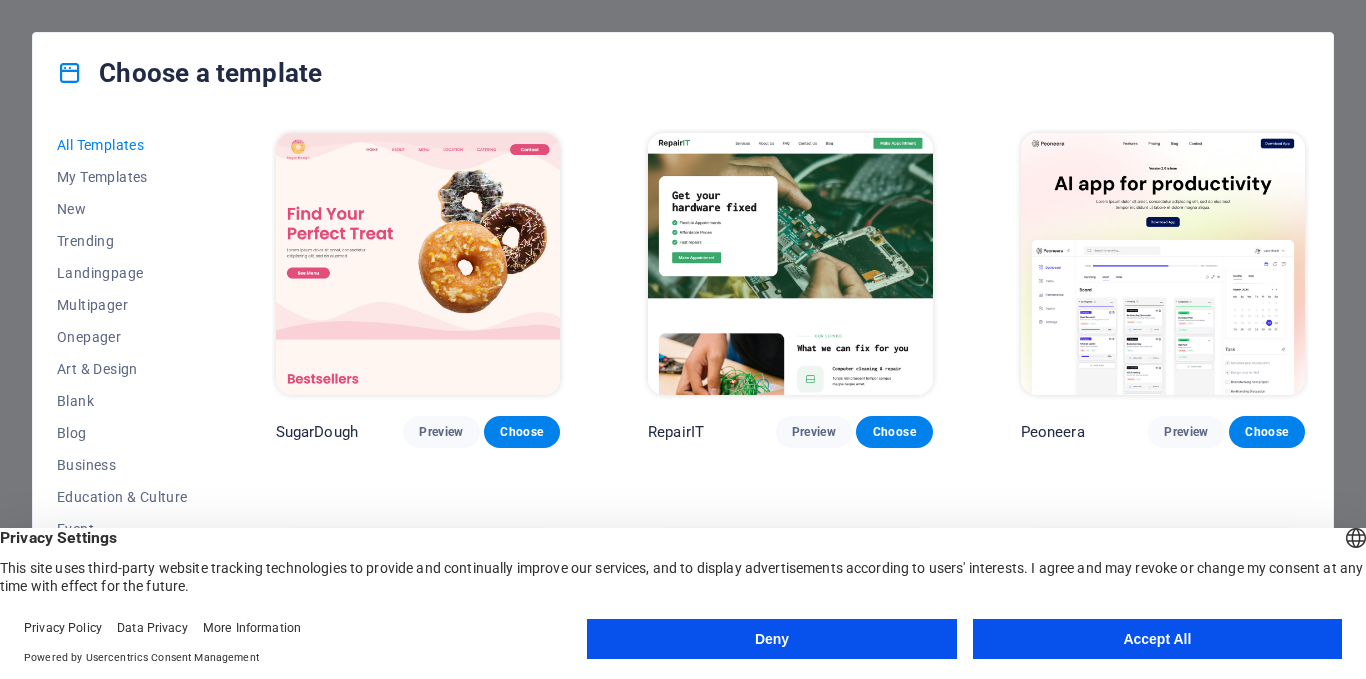 click on "Deny" at bounding box center (771, 639) 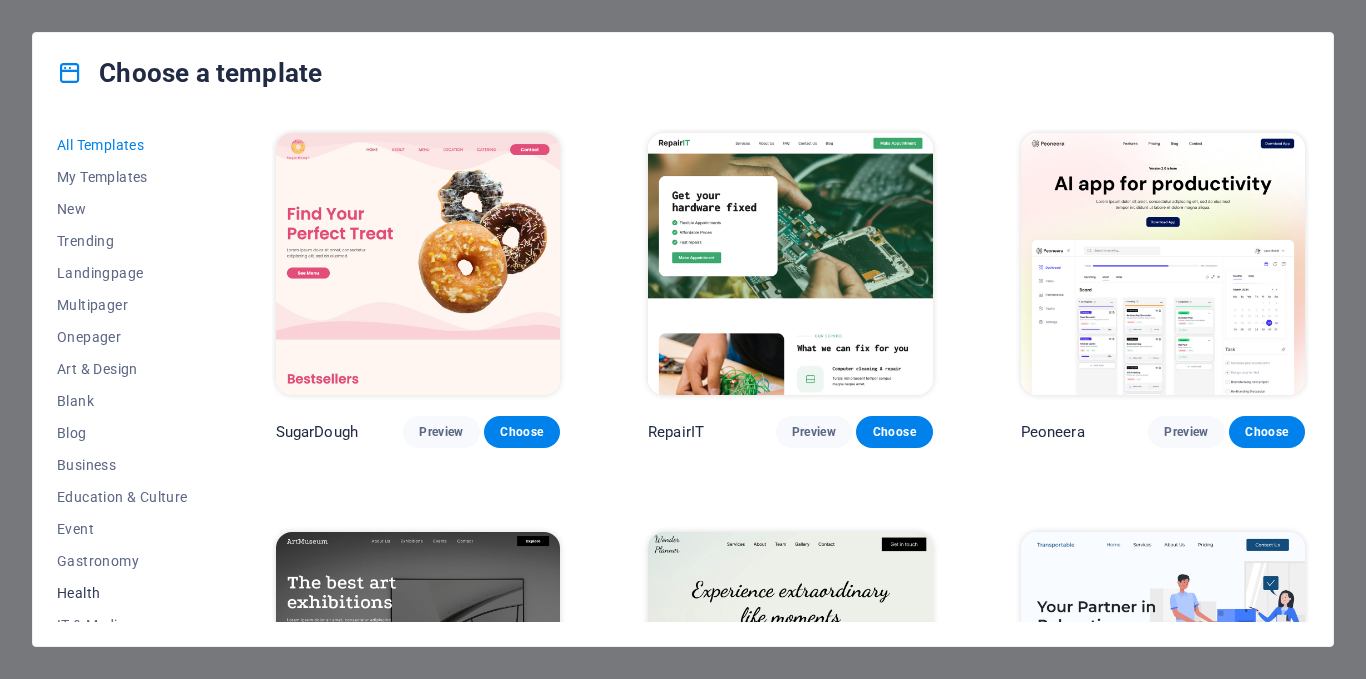 scroll, scrollTop: 199, scrollLeft: 0, axis: vertical 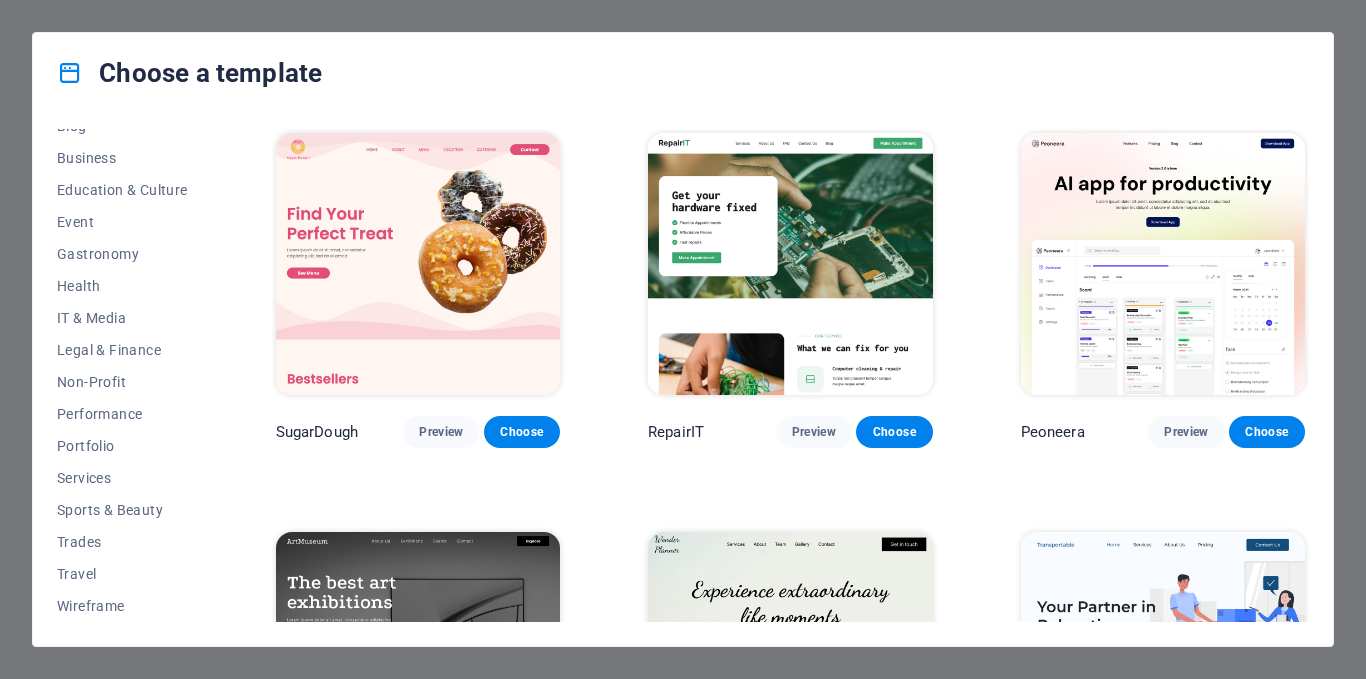 click at bounding box center [70, 73] 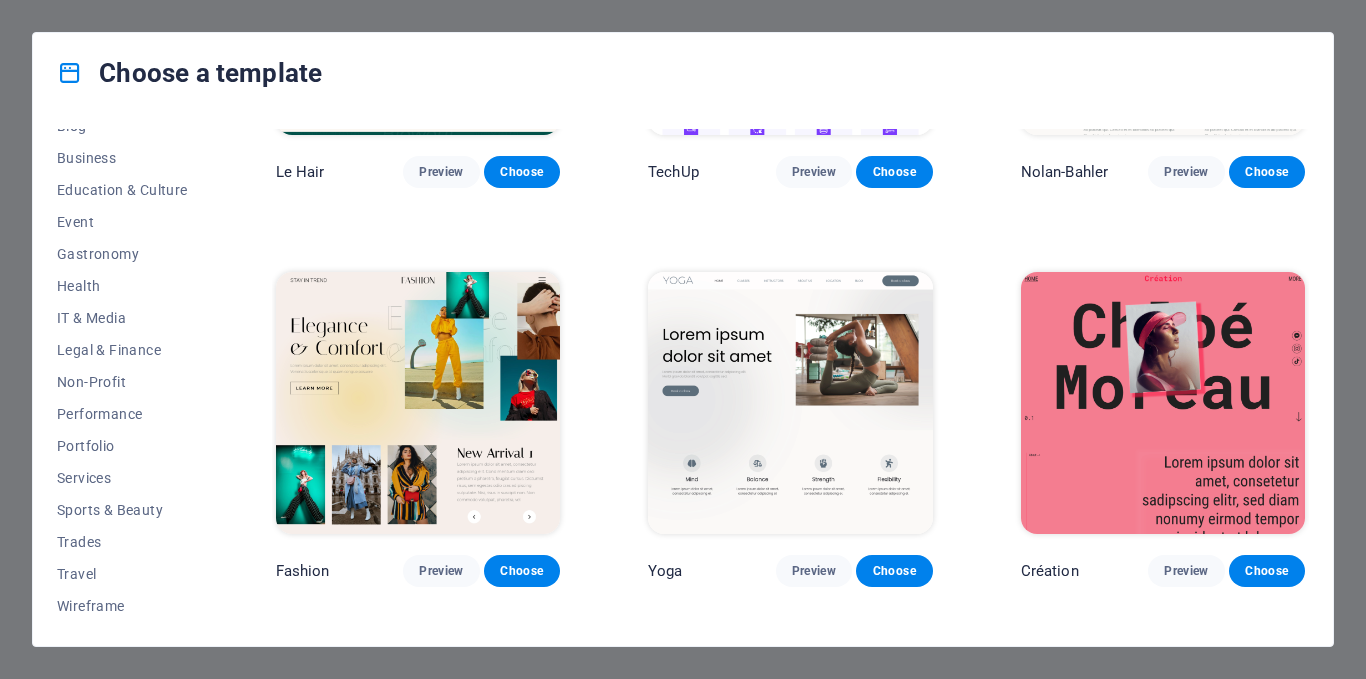 scroll, scrollTop: 6000, scrollLeft: 0, axis: vertical 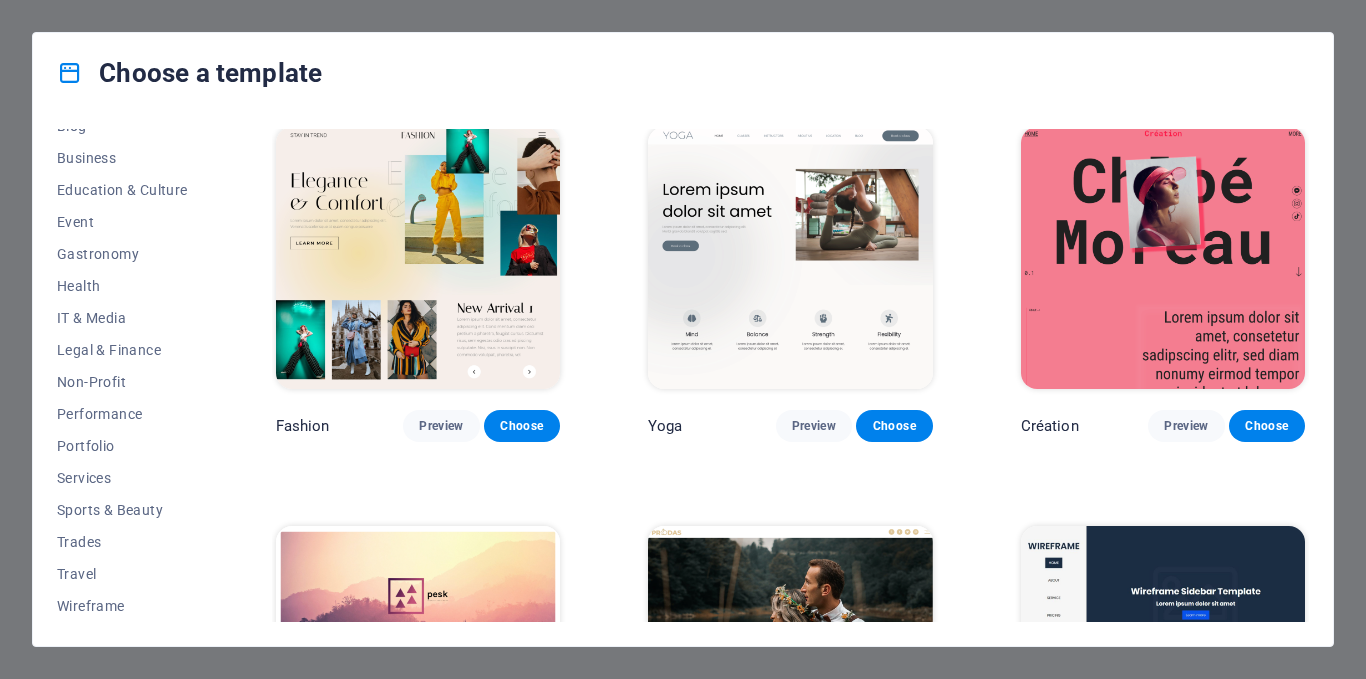 click on "Choose a template All Templates My Templates New Trending Landingpage Multipager Onepager Art & Design Blank Blog Business Education & Culture Event Gastronomy Health IT & Media Legal & Finance Non-Profit Performance Portfolio Services Sports & Beauty Trades Travel Wireframe SugarDough Preview Choose RepairIT Preview Choose Peoneera Preview Choose Art Museum Preview Choose Wonder Planner Preview Choose Transportable Preview Choose S&L Preview Choose WePaint Preview Choose Eco-Con Preview Choose MeetUp Preview Choose Help & Care Preview Choose Podcaster Preview Choose Academix Preview Choose BIG Barber Shop Preview Choose Health & Food Preview Choose UrbanNest Interiors Preview Choose Green Change Preview Choose The Beauty Temple Preview Choose WeTrain Preview Choose Cleaner Preview Choose Johanna James Preview Choose Delicioso Preview Choose Dream Garden Preview Choose LumeDeAqua Preview Choose Pets Care Preview Choose SafeSpace Preview Choose Midnight Rain Bar Preview Choose Drive Preview Choose Estator Yoga" at bounding box center (683, 339) 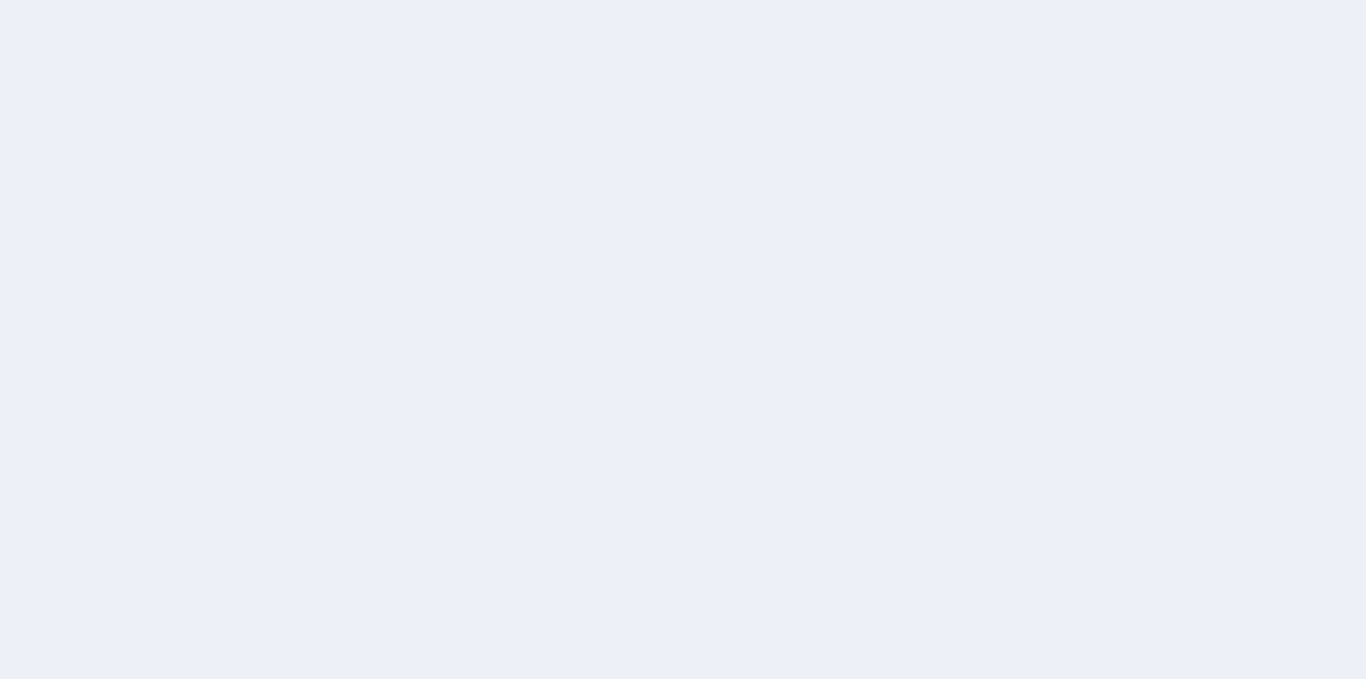 scroll, scrollTop: 0, scrollLeft: 0, axis: both 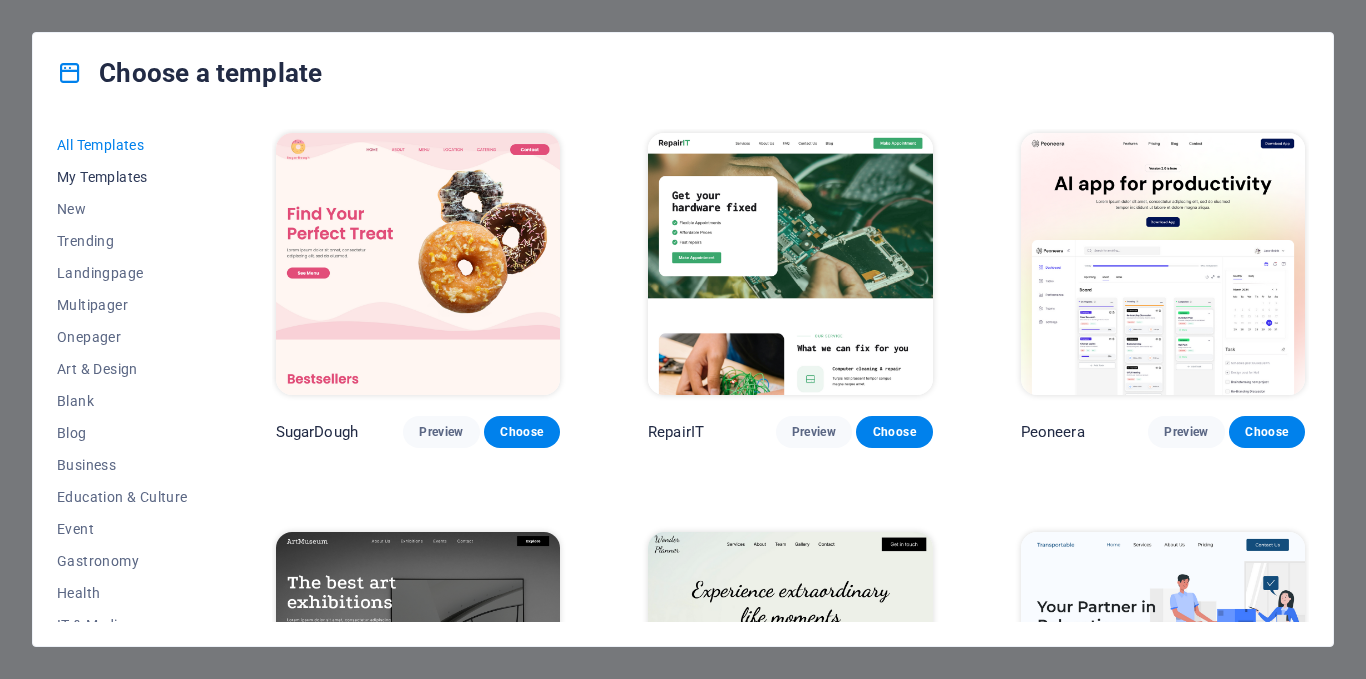 click on "My Templates" at bounding box center (122, 177) 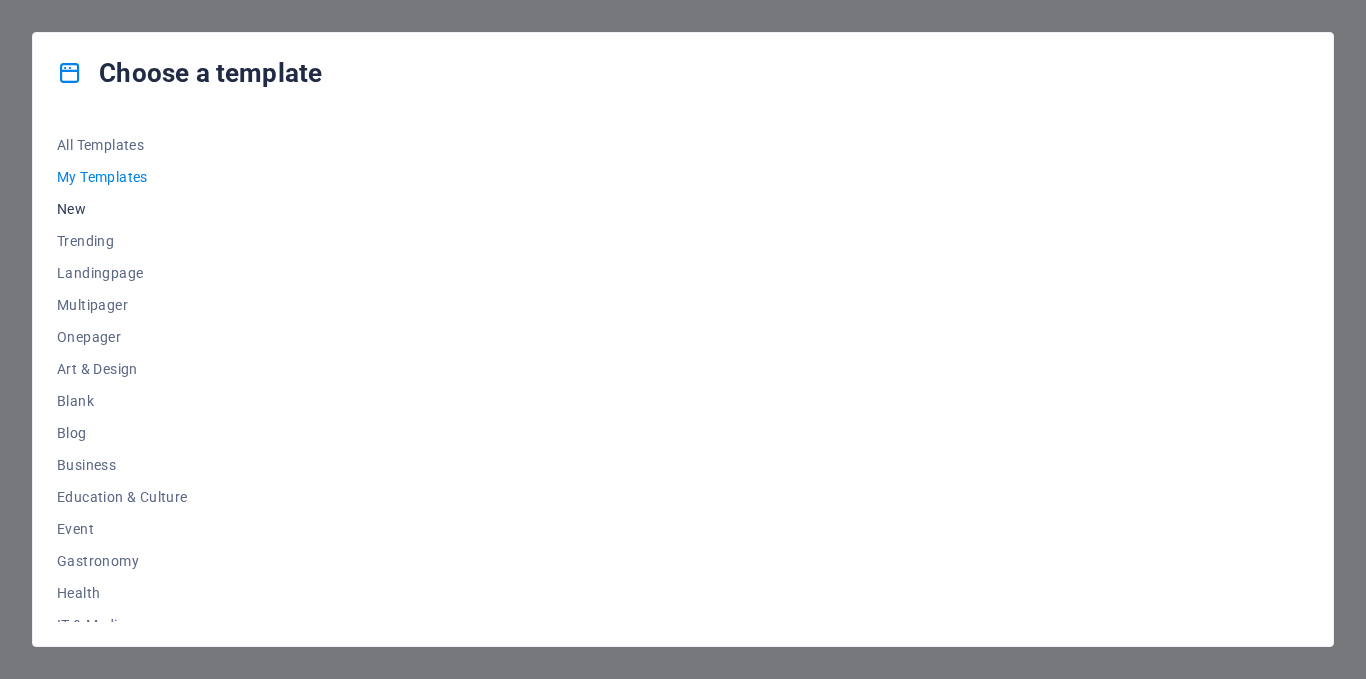 click on "New" at bounding box center (122, 209) 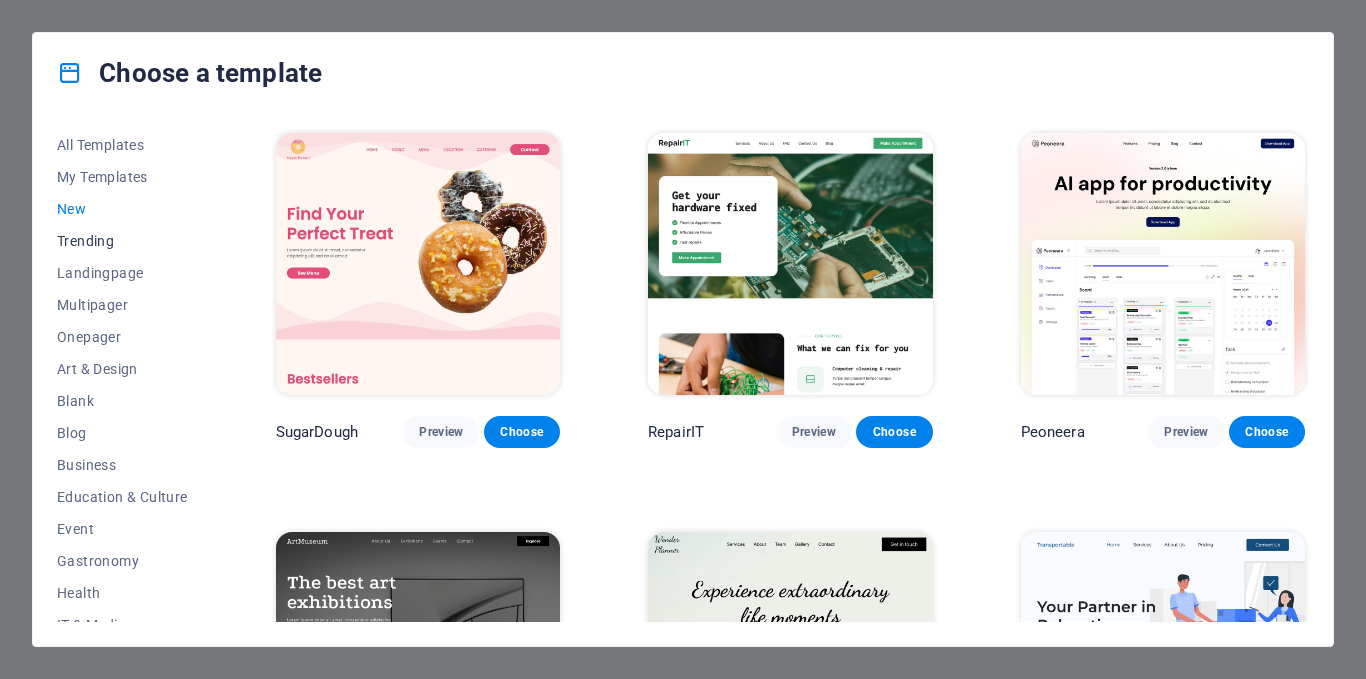 click on "Trending" at bounding box center [122, 241] 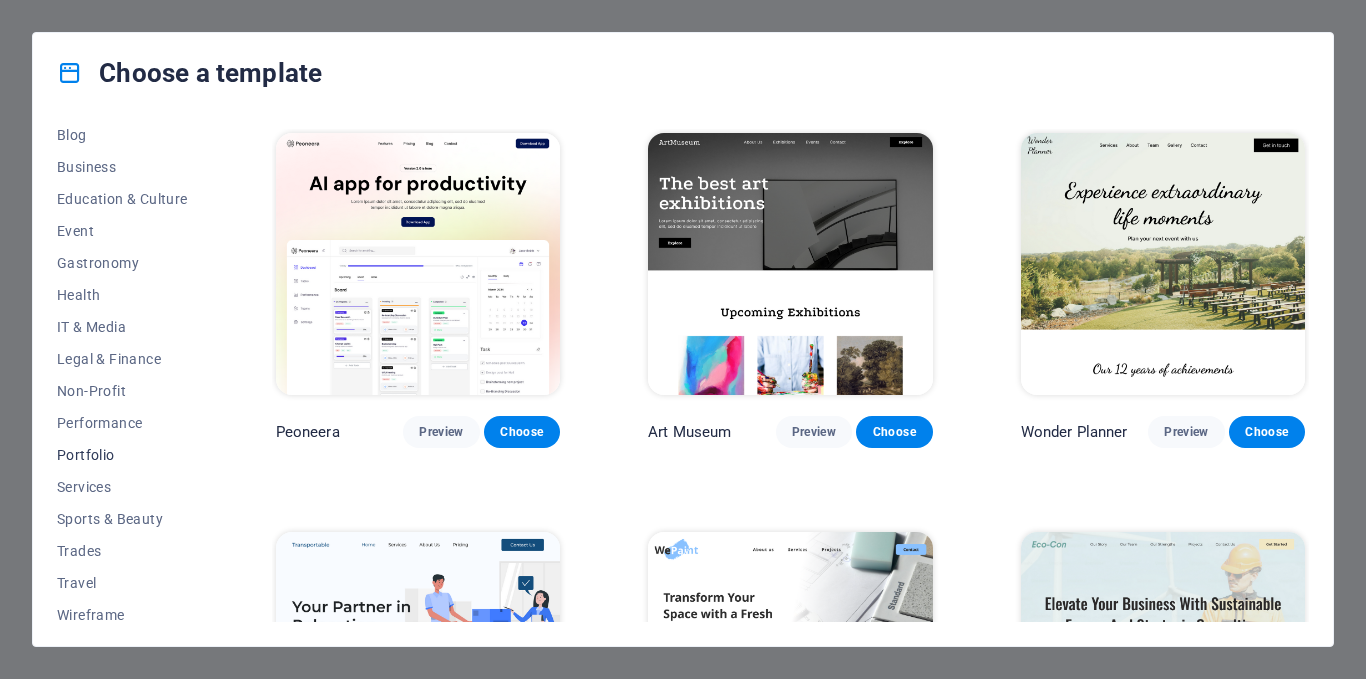scroll, scrollTop: 307, scrollLeft: 0, axis: vertical 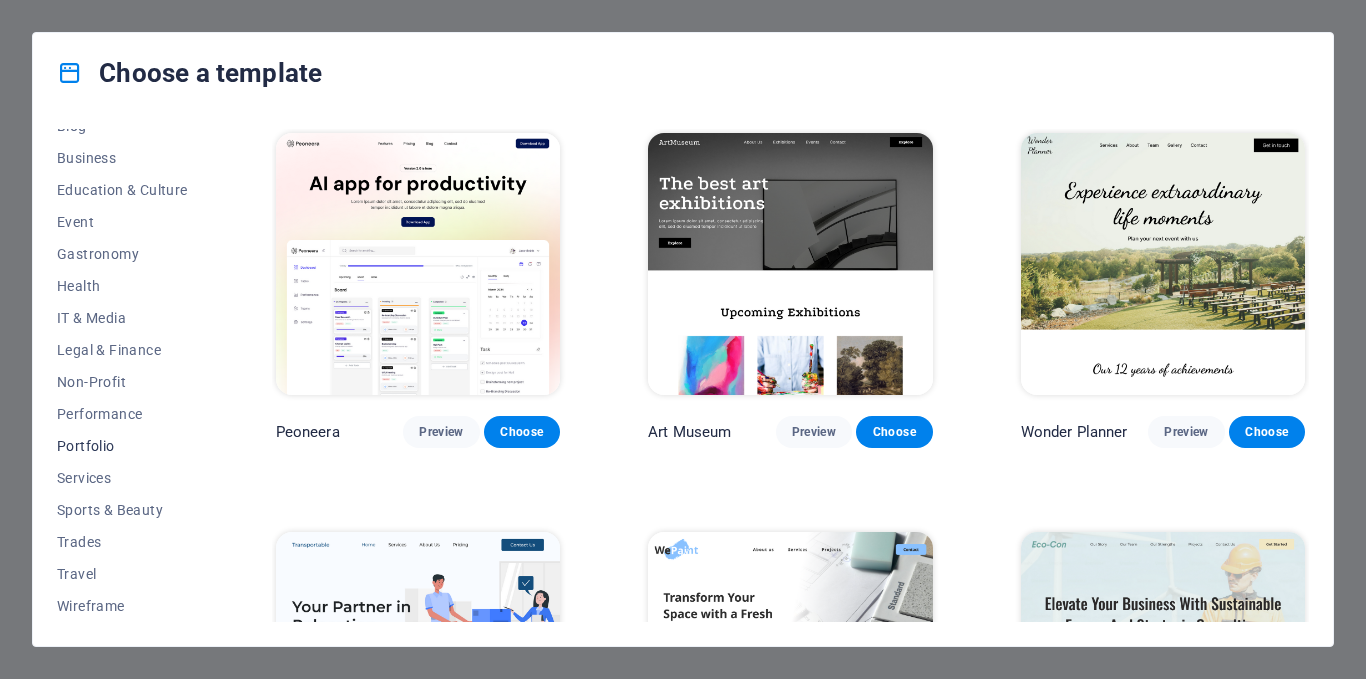 click on "Portfolio" at bounding box center [122, 446] 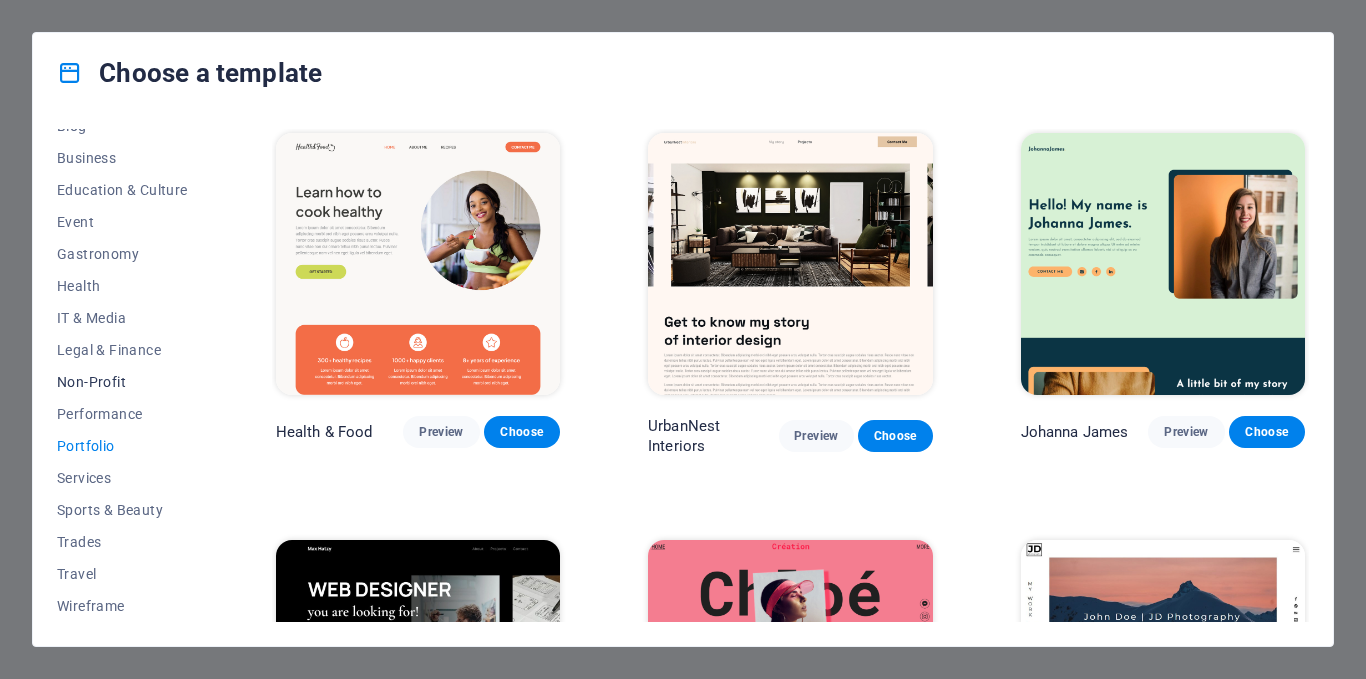 click on "Non-Profit" at bounding box center (122, 382) 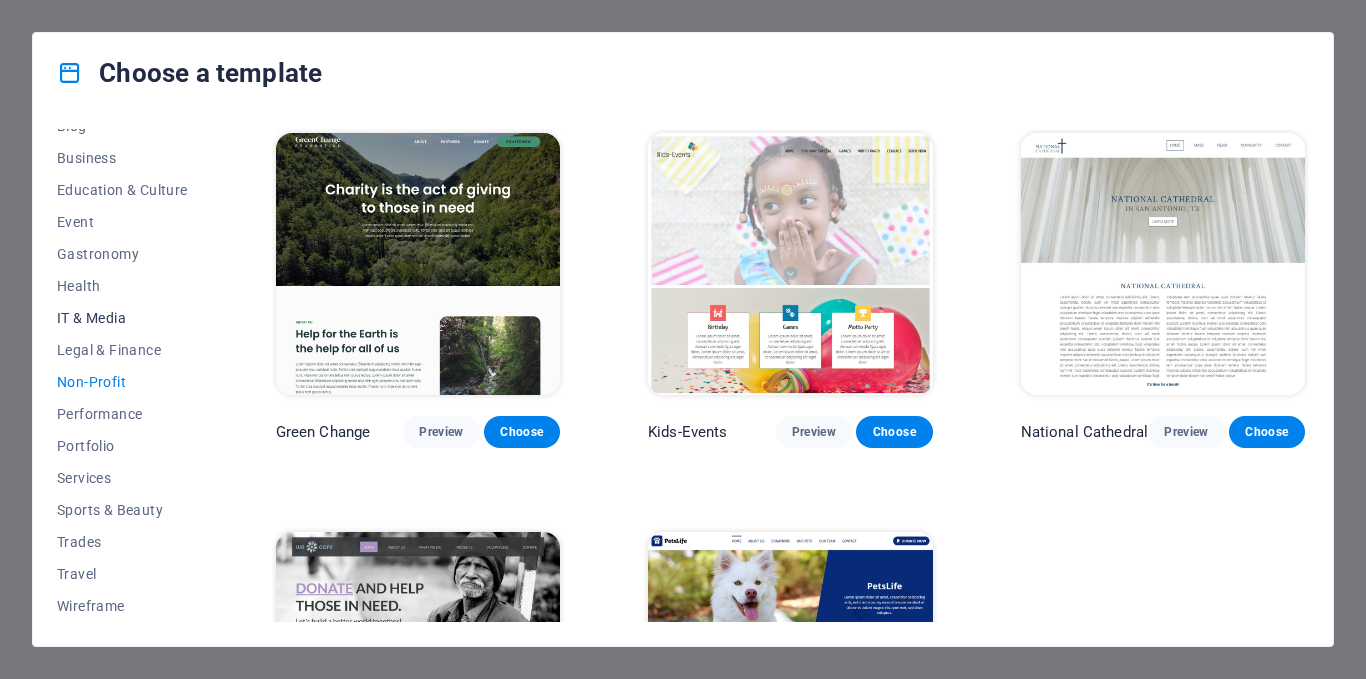 click on "IT & Media" at bounding box center (122, 318) 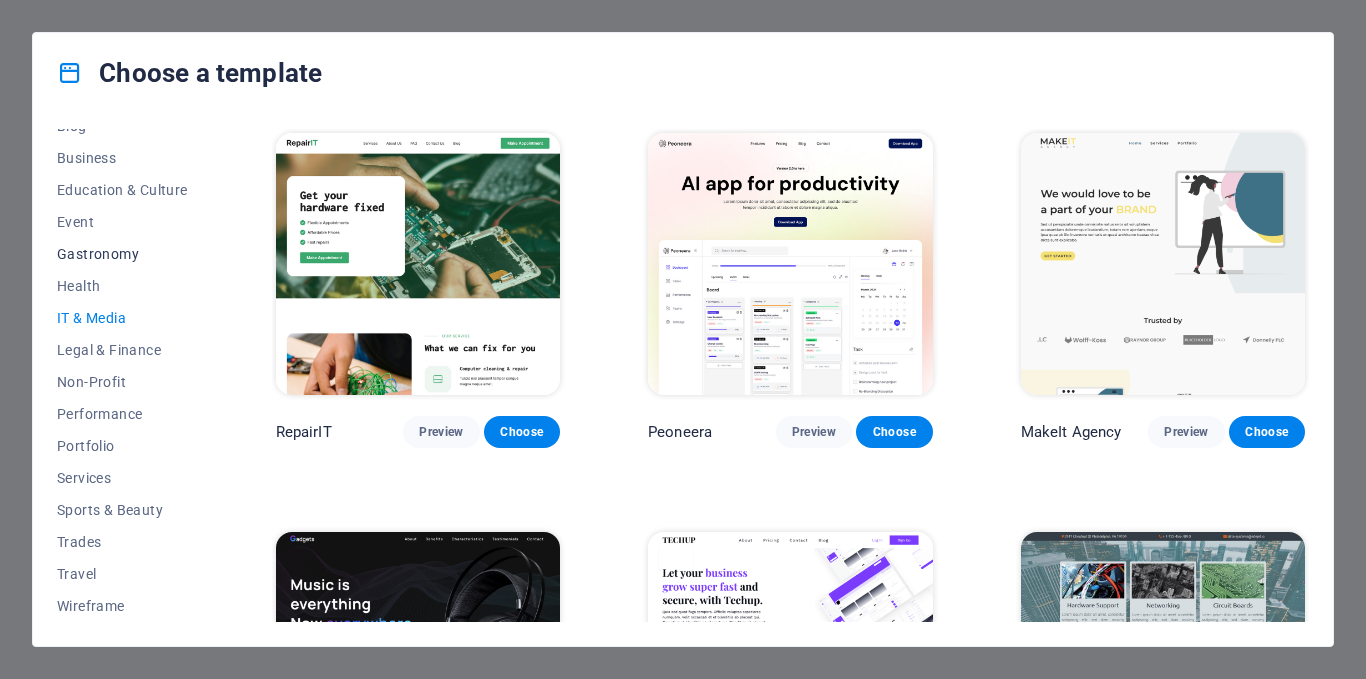 click on "Gastronomy" at bounding box center [122, 254] 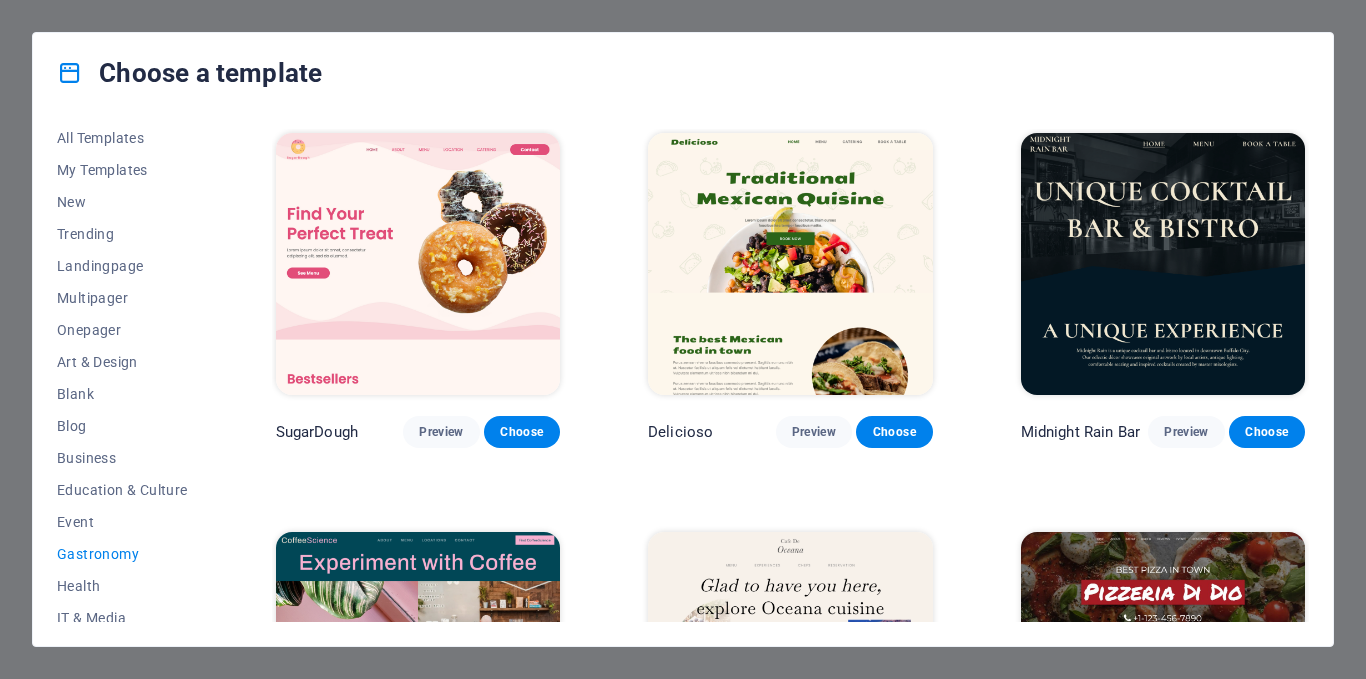 scroll, scrollTop: 0, scrollLeft: 0, axis: both 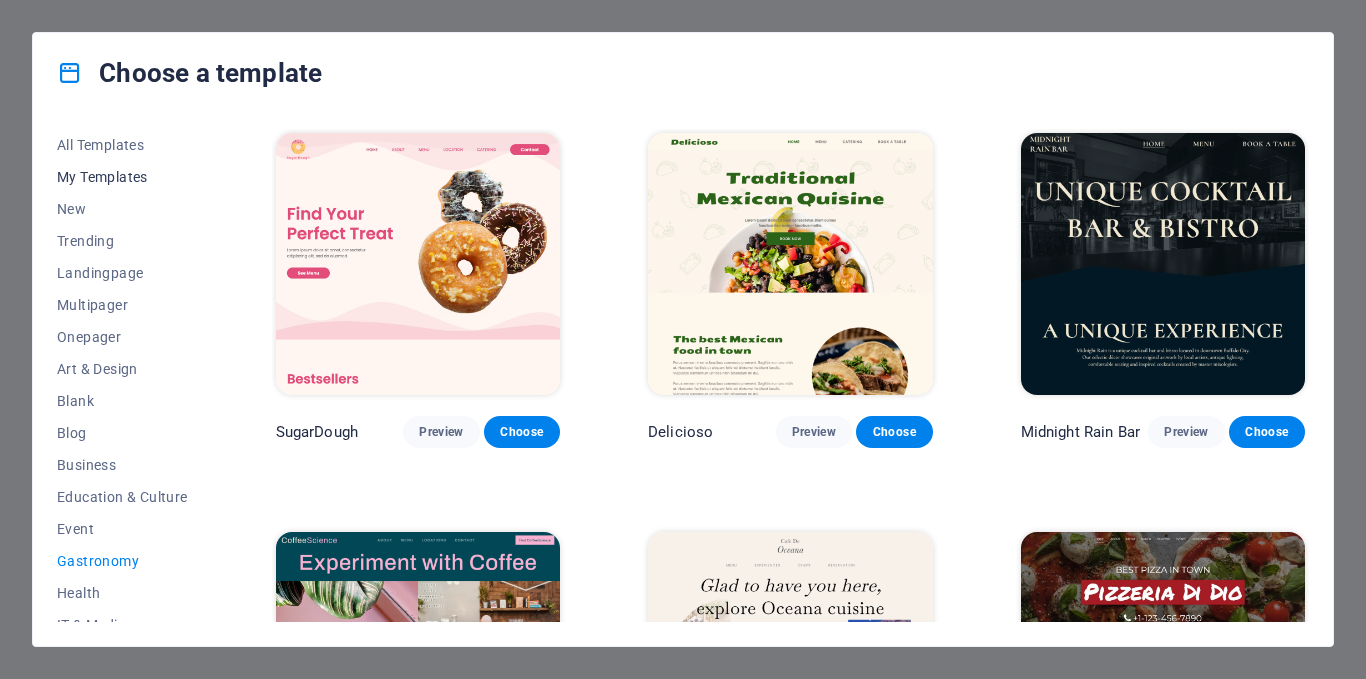 click on "My Templates" at bounding box center (122, 177) 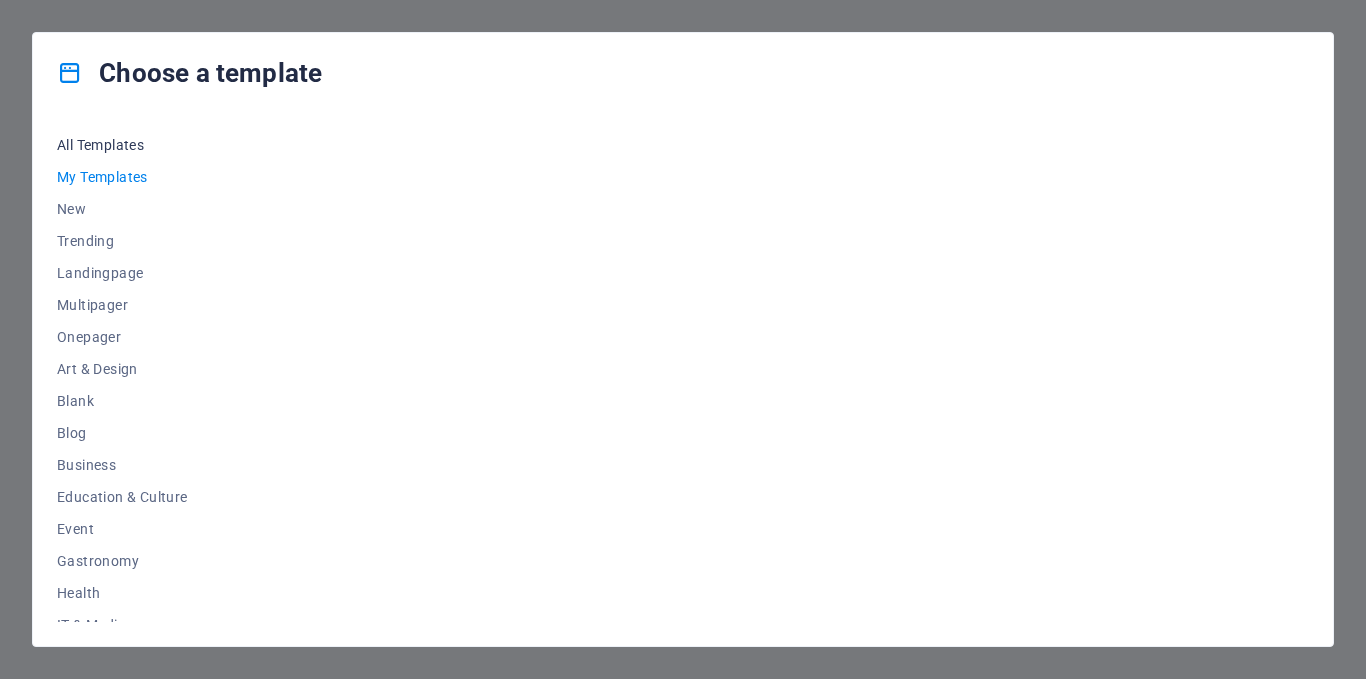 click on "All Templates" at bounding box center [122, 145] 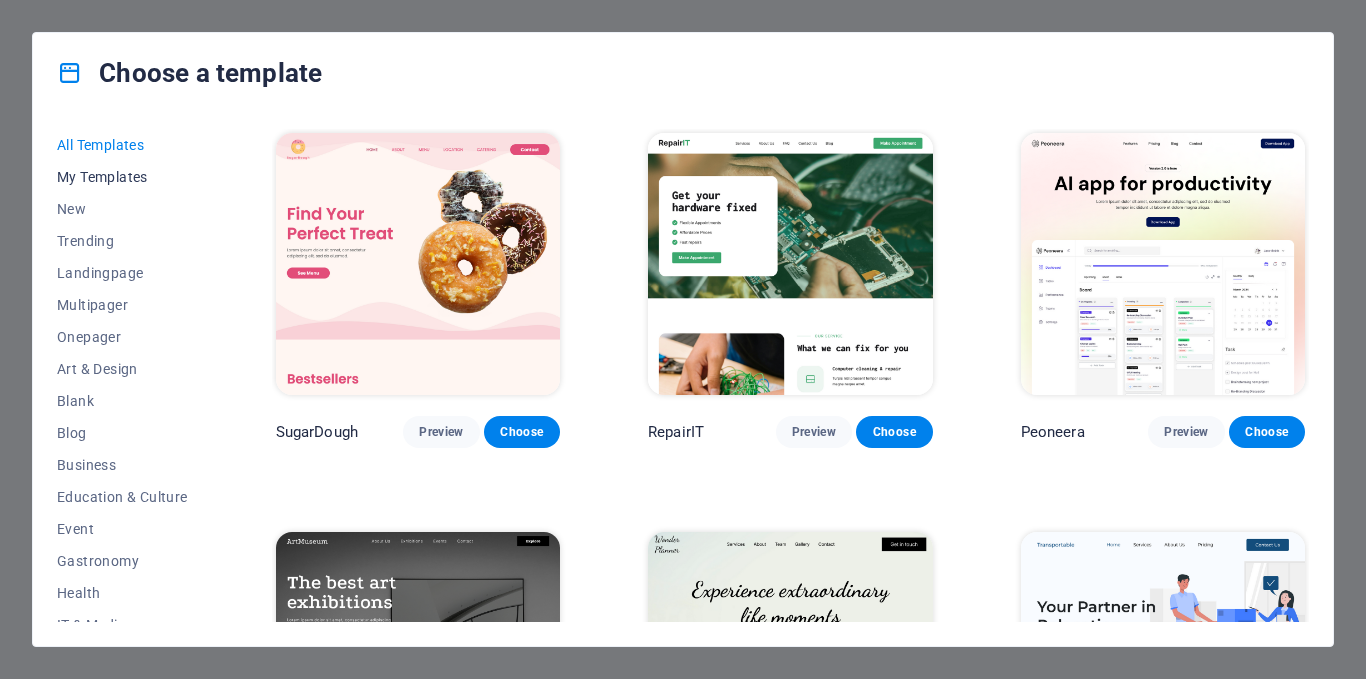 click on "My Templates" at bounding box center [122, 177] 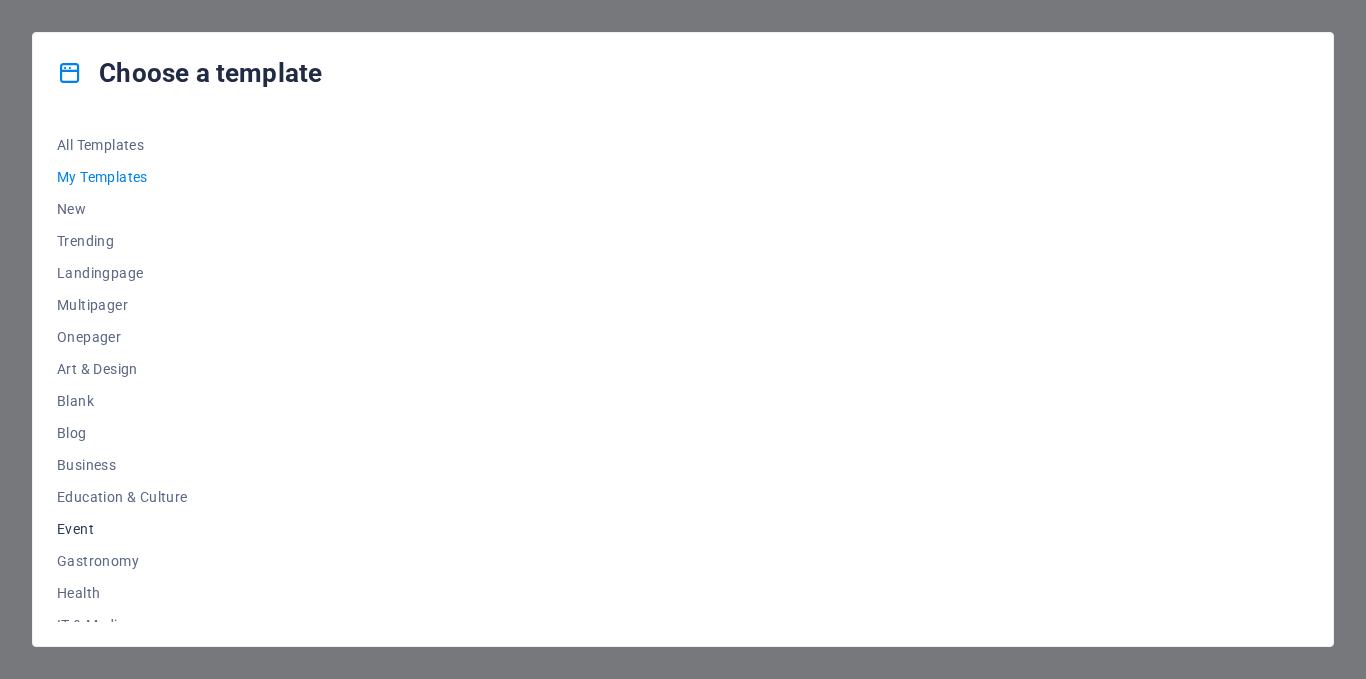 click on "Event" at bounding box center (122, 529) 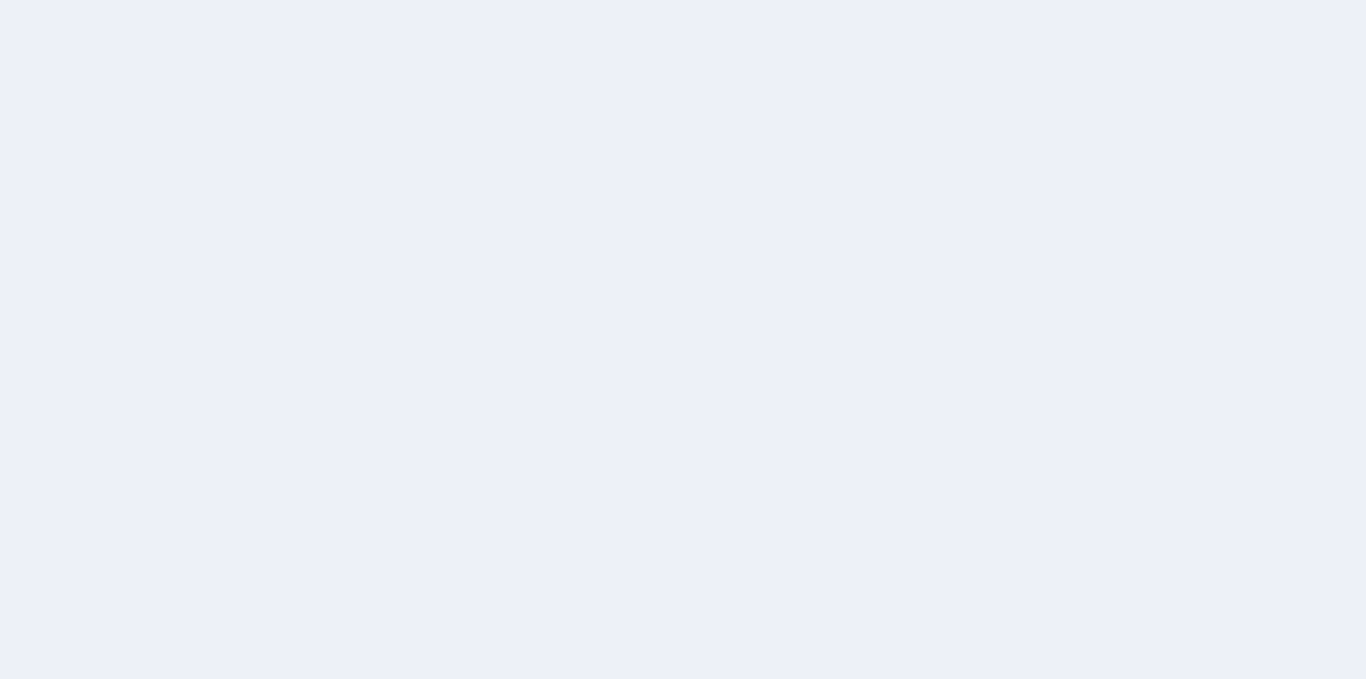 scroll, scrollTop: 0, scrollLeft: 0, axis: both 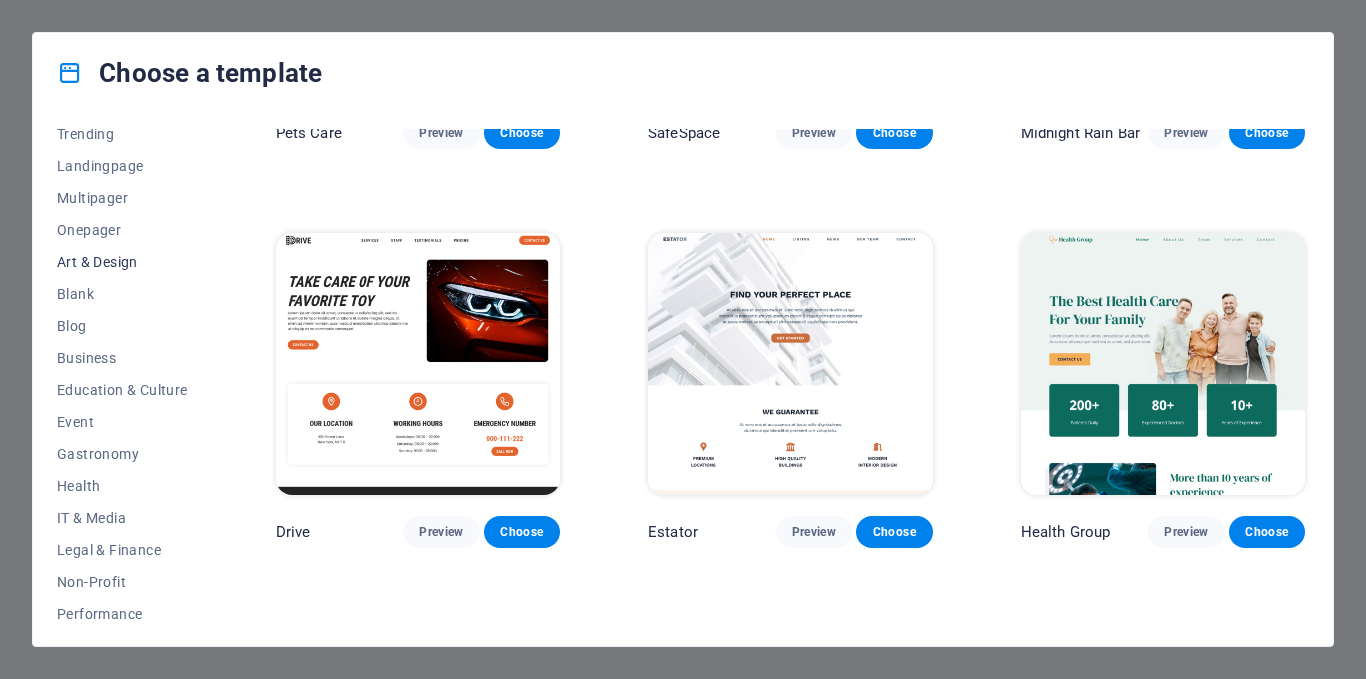 click on "Art & Design" at bounding box center (122, 262) 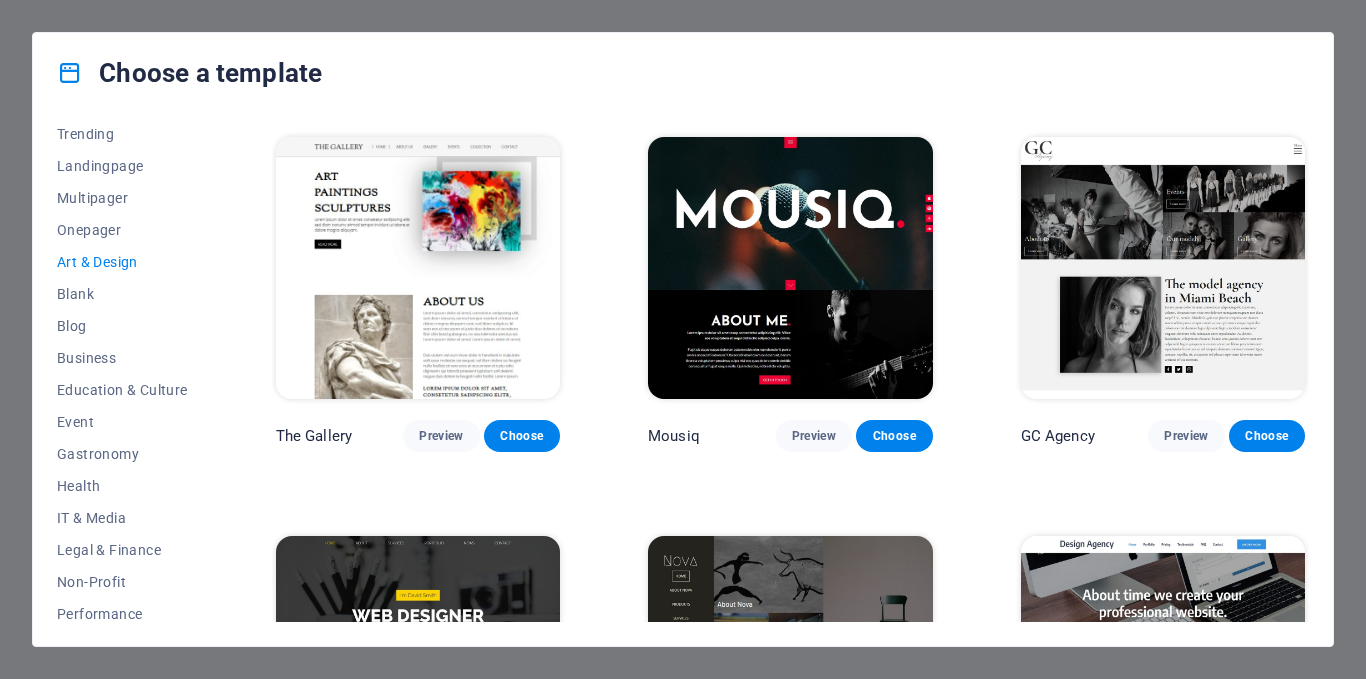 scroll, scrollTop: 800, scrollLeft: 0, axis: vertical 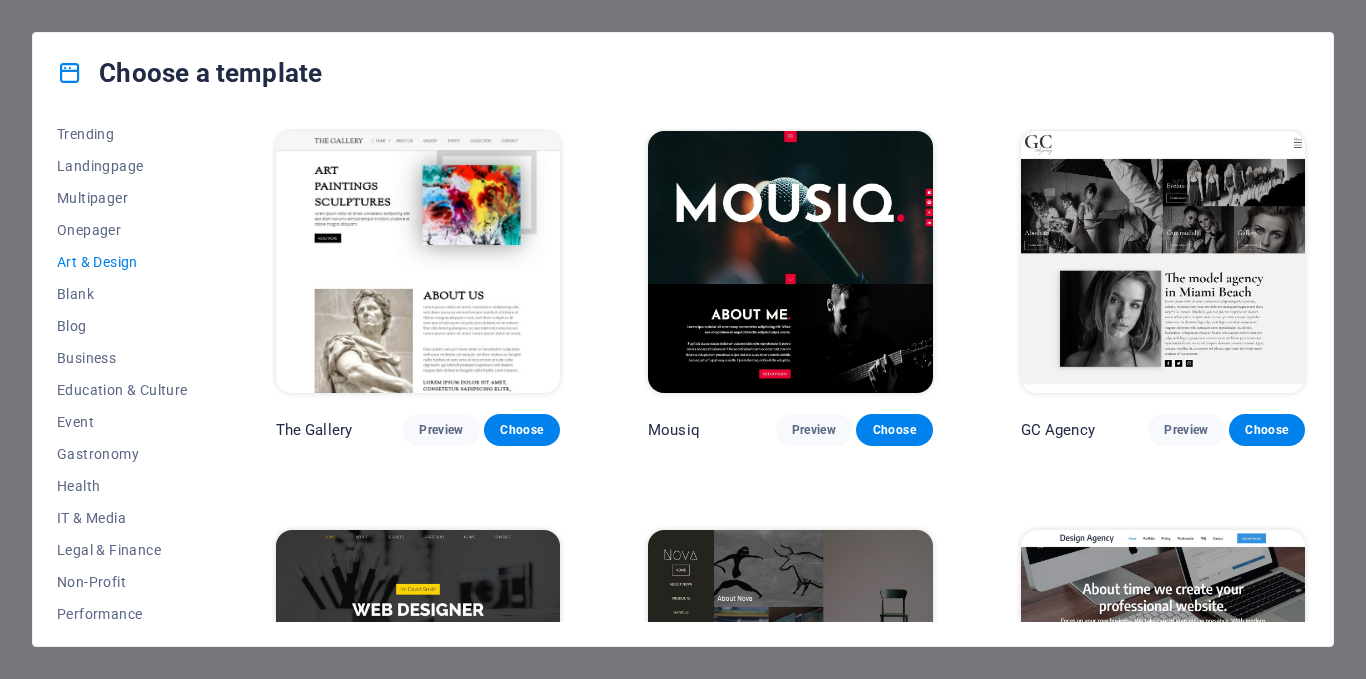 click at bounding box center (790, 262) 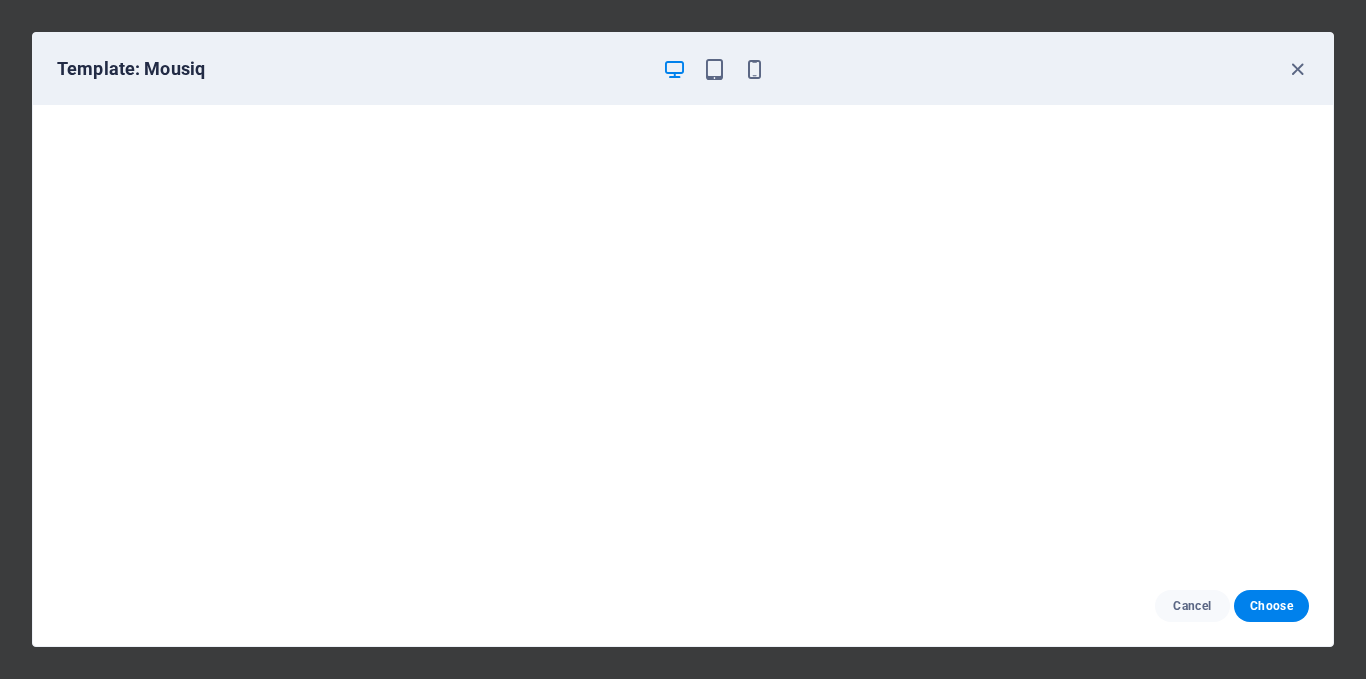scroll, scrollTop: 0, scrollLeft: 0, axis: both 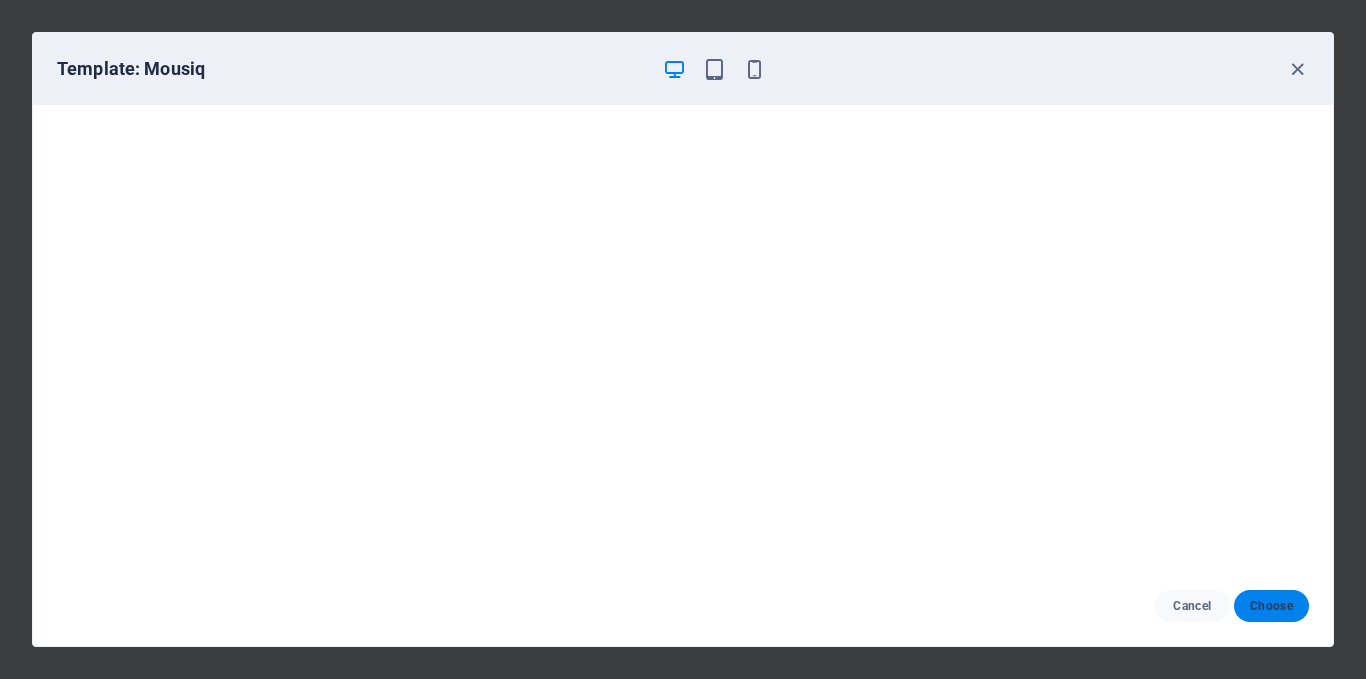click on "Choose" at bounding box center [1271, 606] 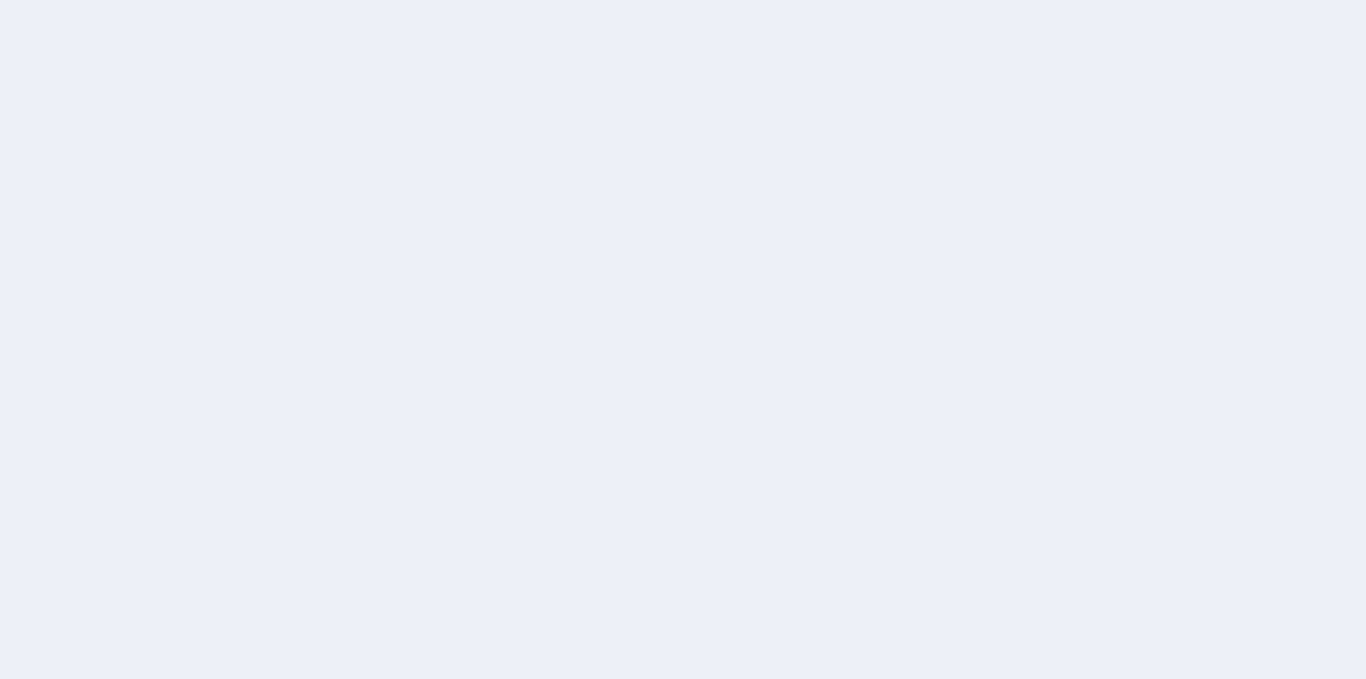 scroll, scrollTop: 0, scrollLeft: 0, axis: both 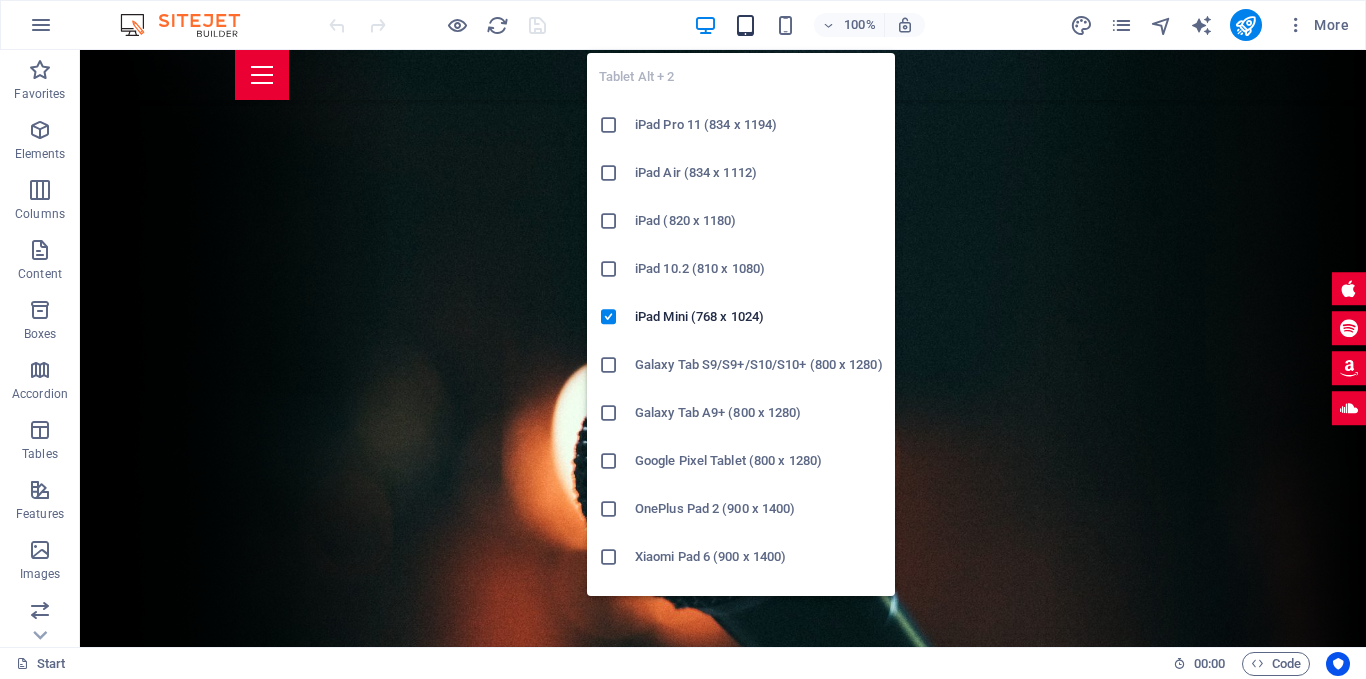 click at bounding box center (745, 25) 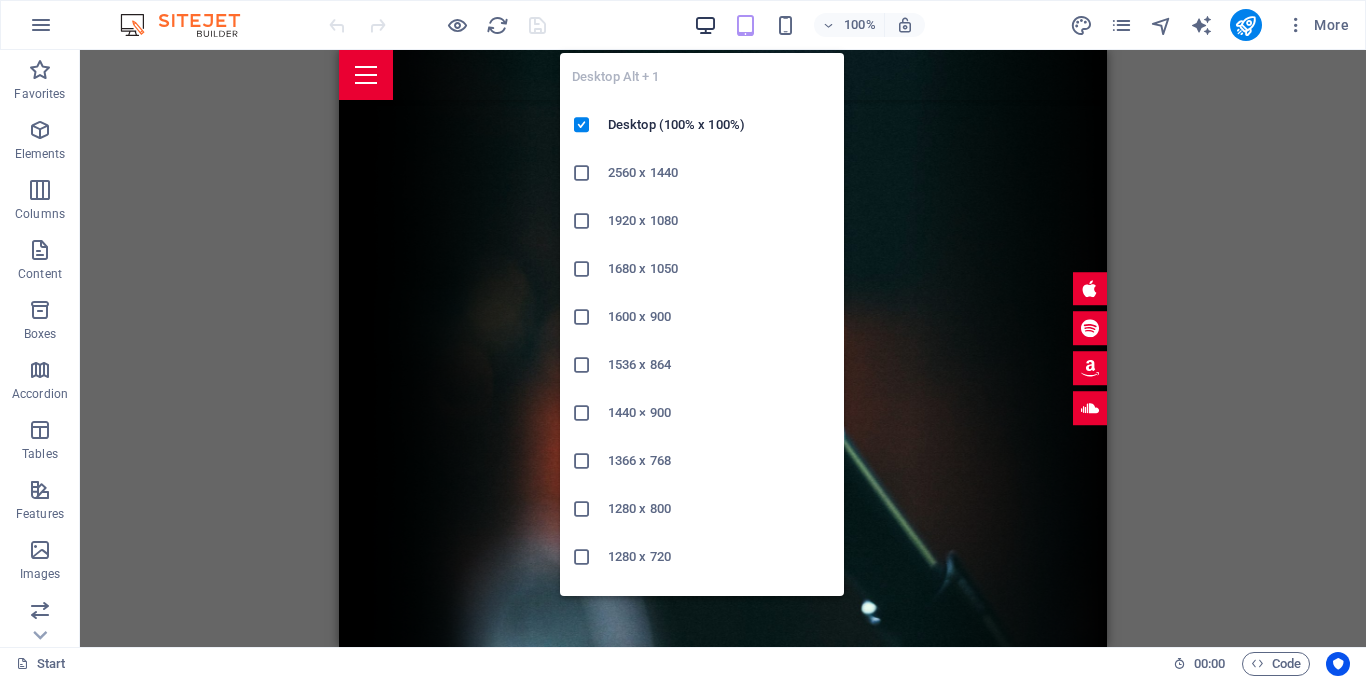 click at bounding box center [705, 25] 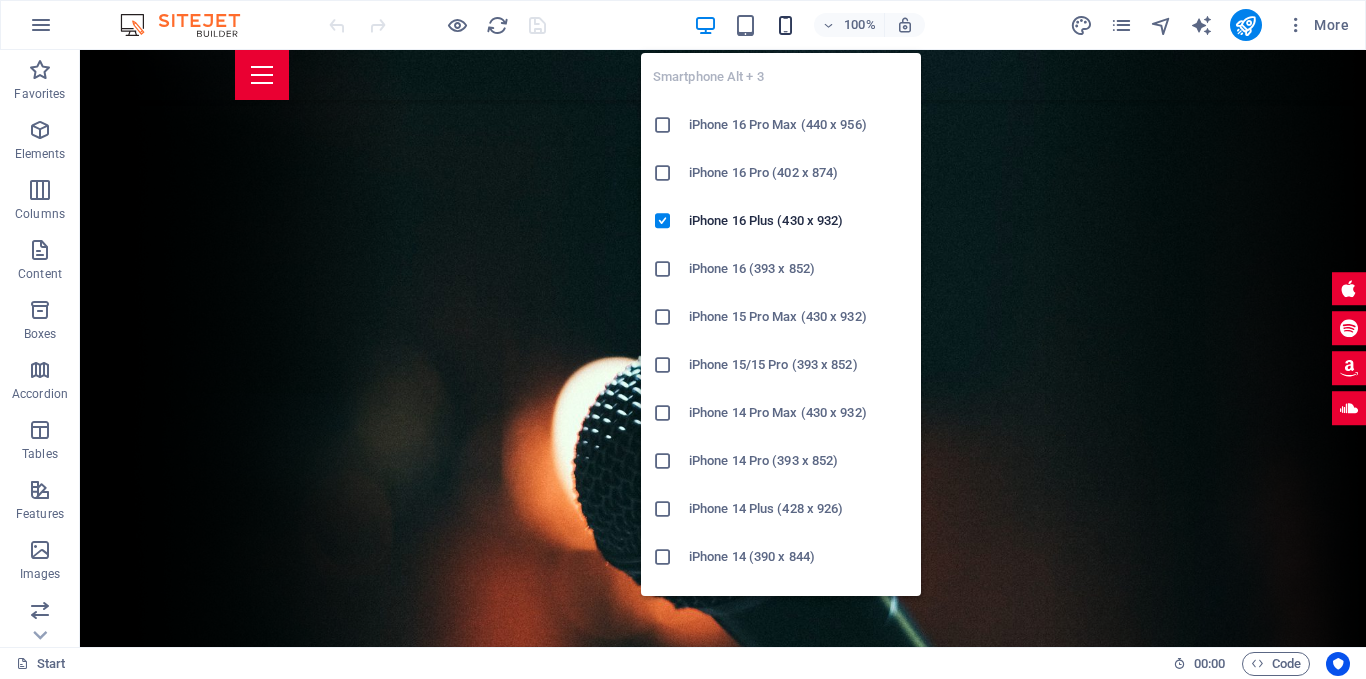 click at bounding box center [785, 25] 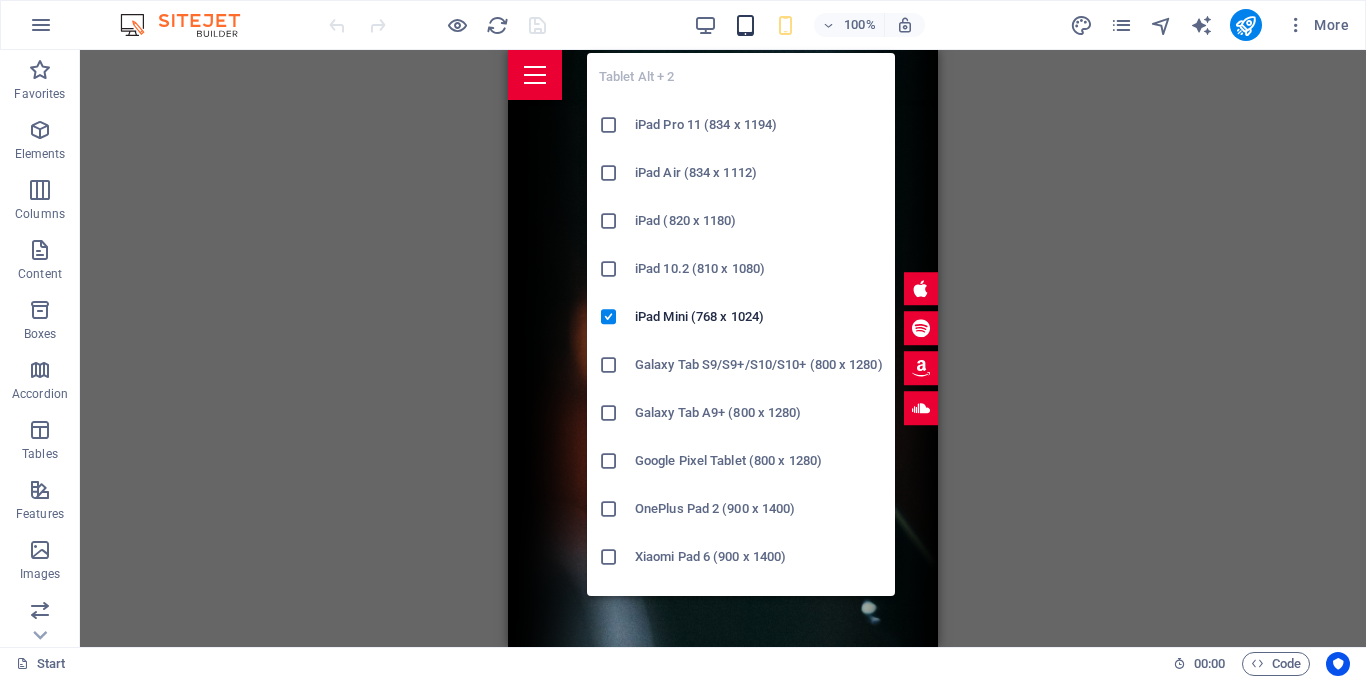 click at bounding box center [745, 25] 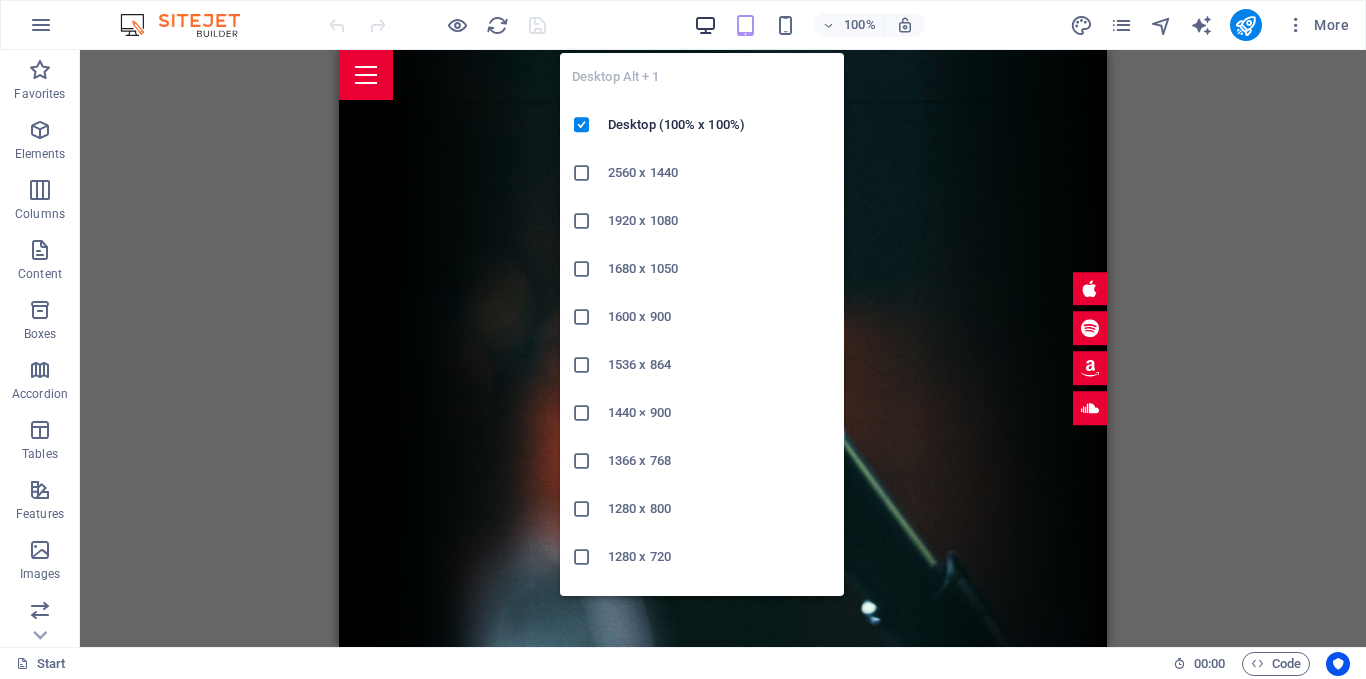 click at bounding box center (705, 25) 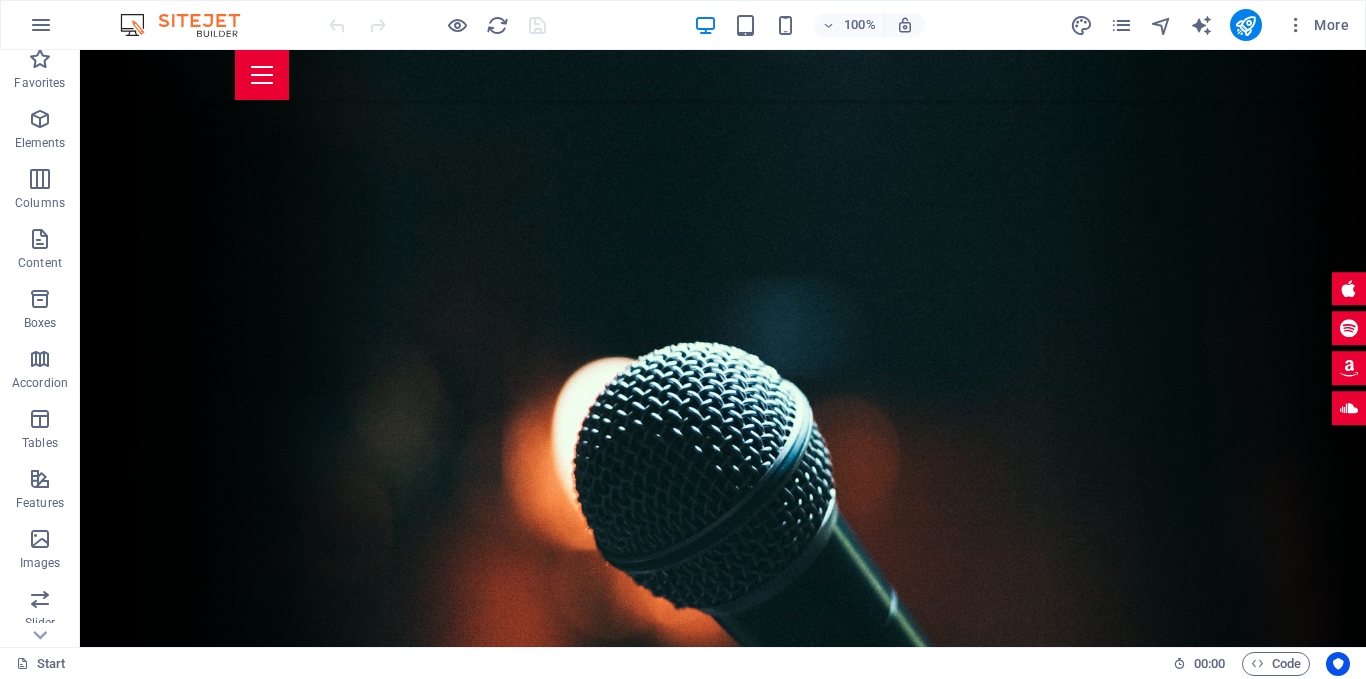 scroll, scrollTop: 0, scrollLeft: 0, axis: both 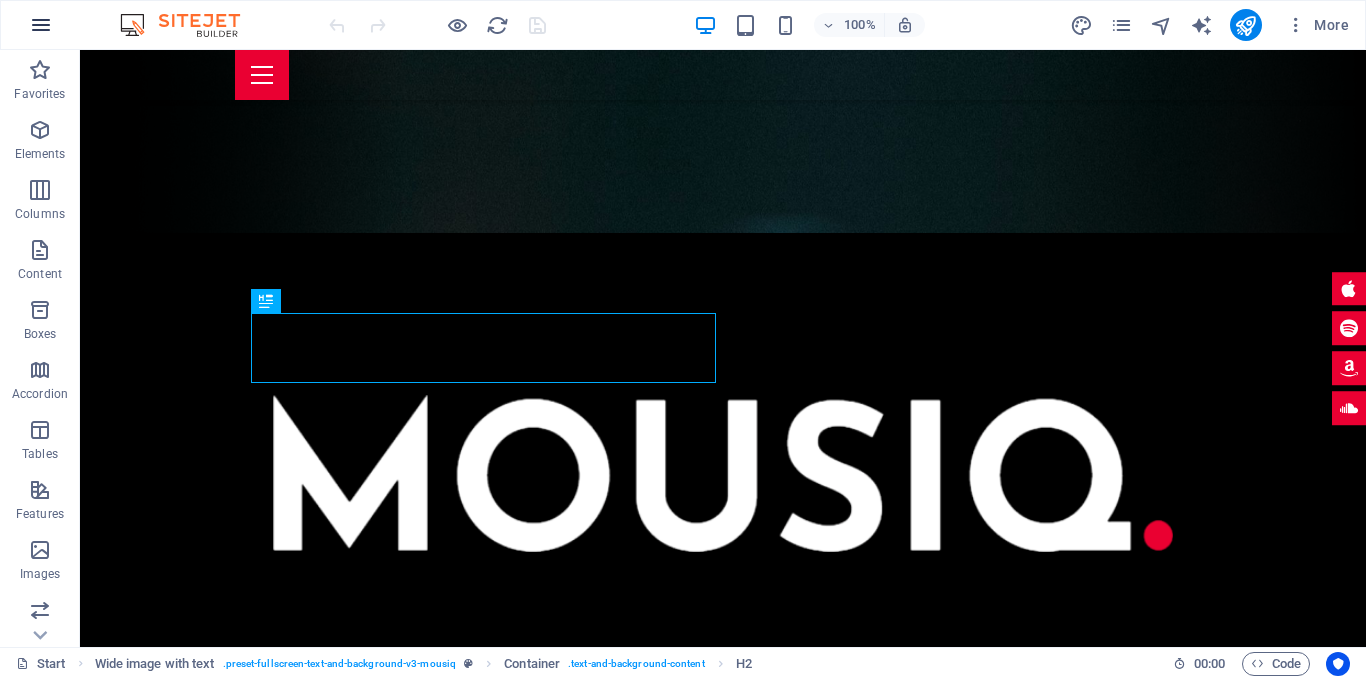 click at bounding box center [41, 25] 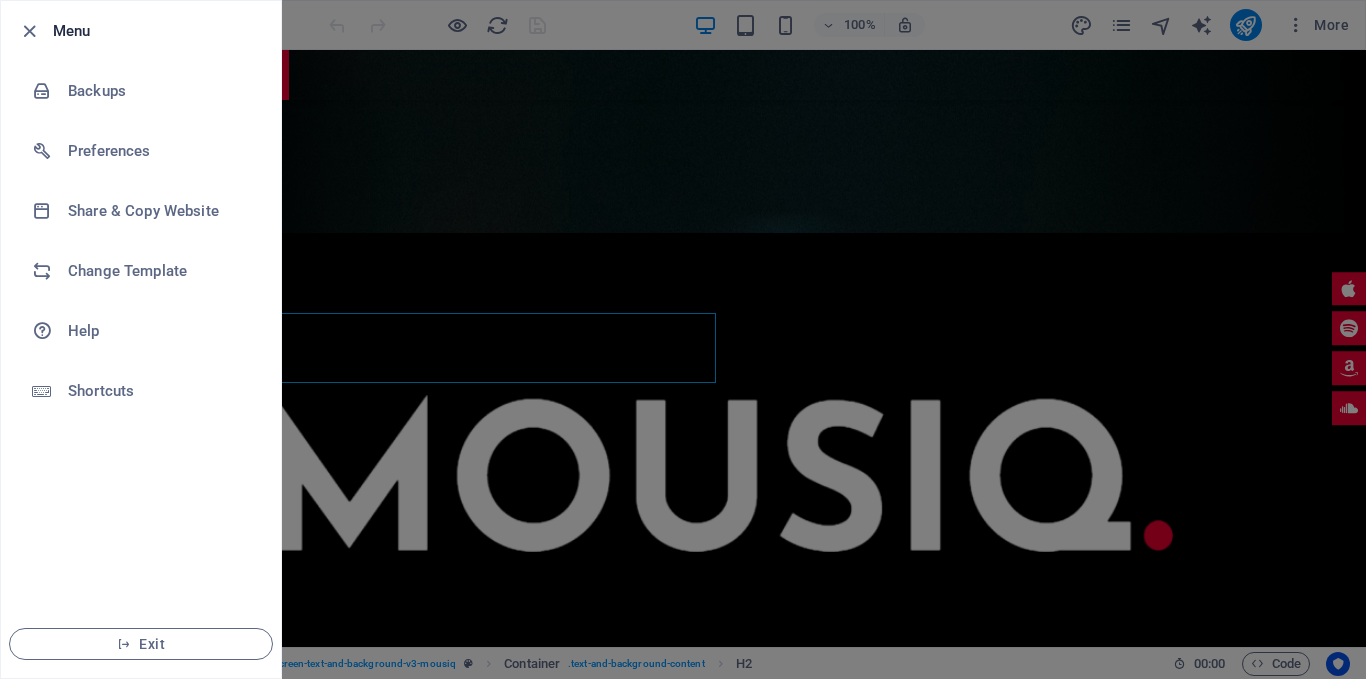 click at bounding box center [683, 339] 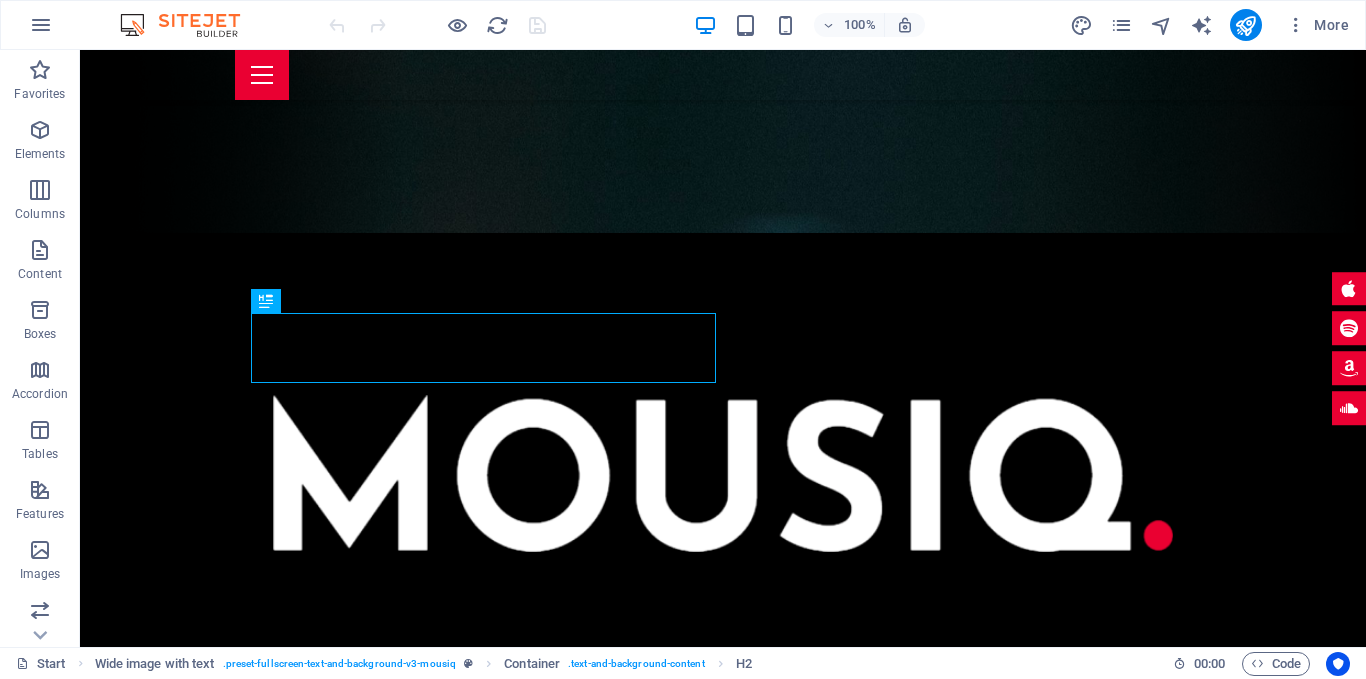 click at bounding box center [190, 25] 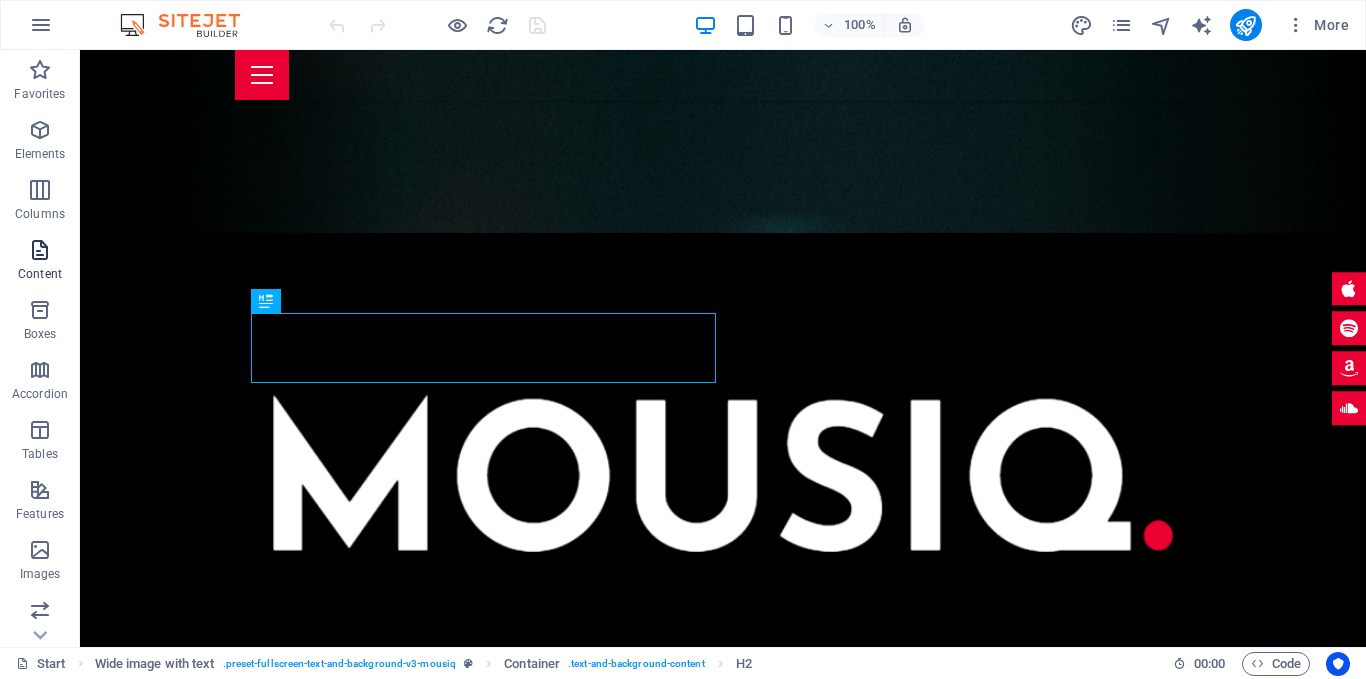 click on "Content" at bounding box center [40, 274] 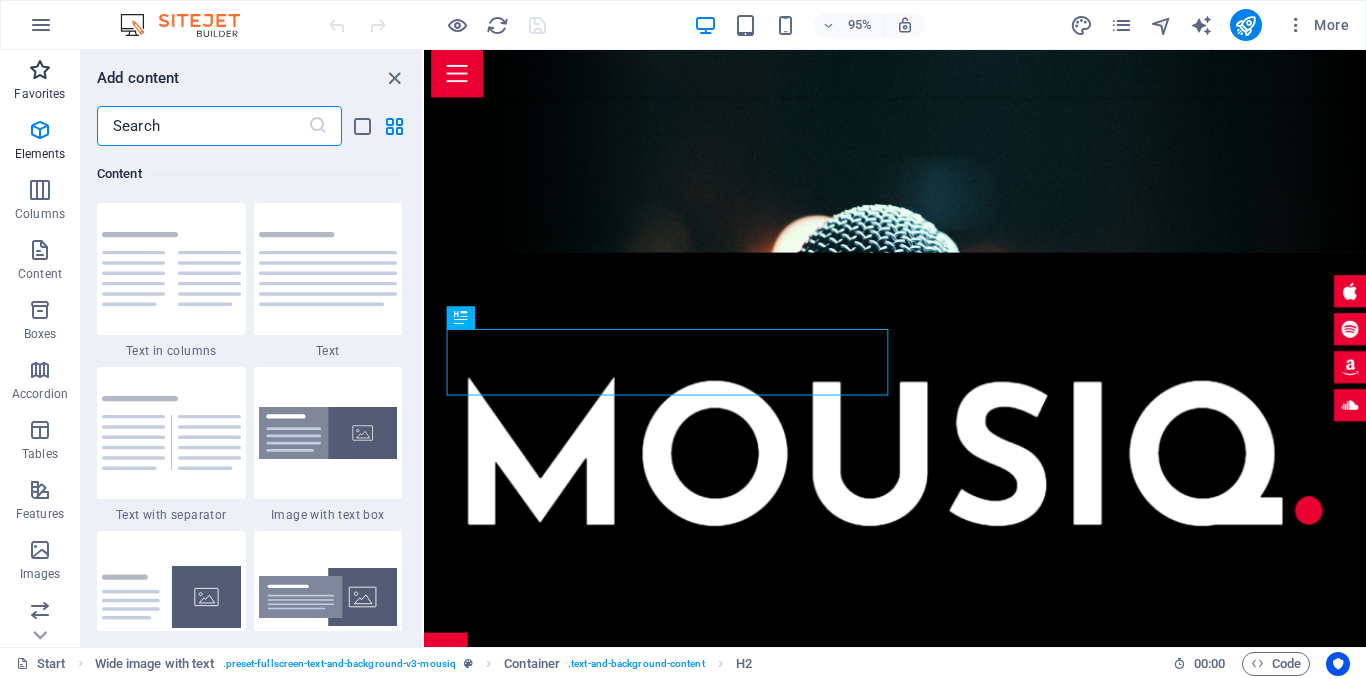 click on "Favorites" at bounding box center [39, 94] 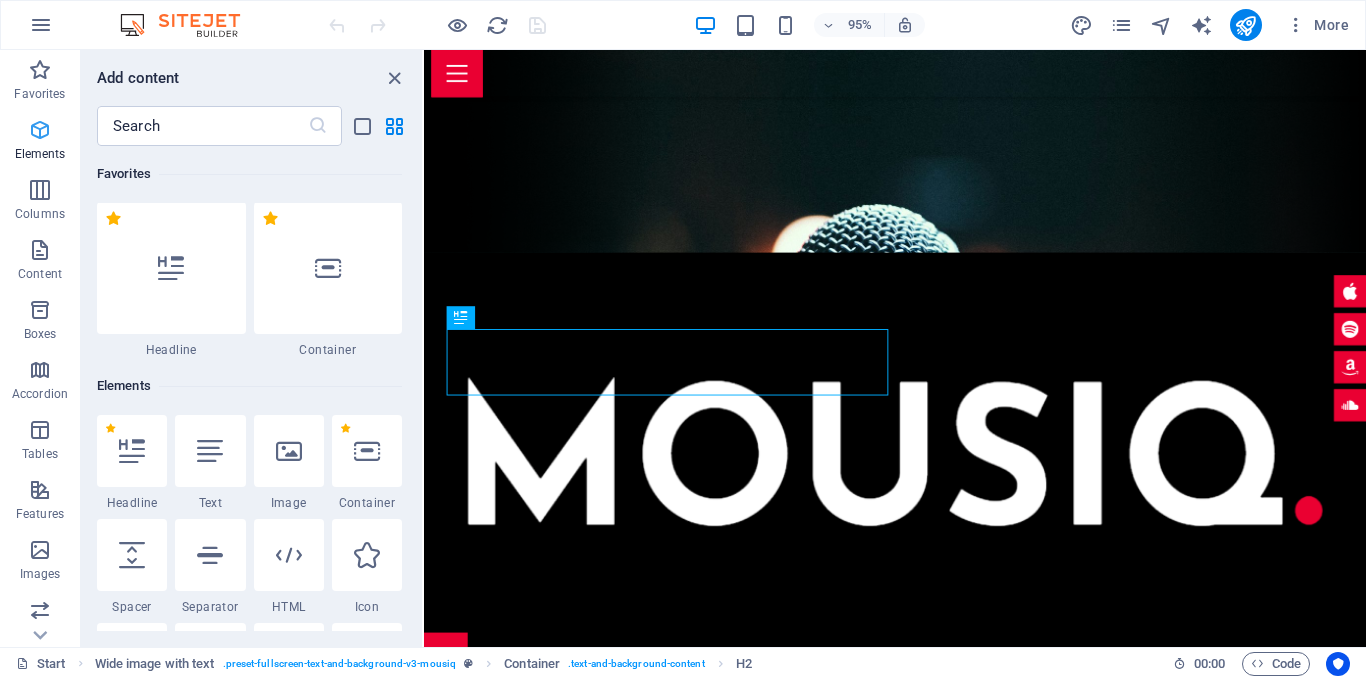scroll, scrollTop: 0, scrollLeft: 0, axis: both 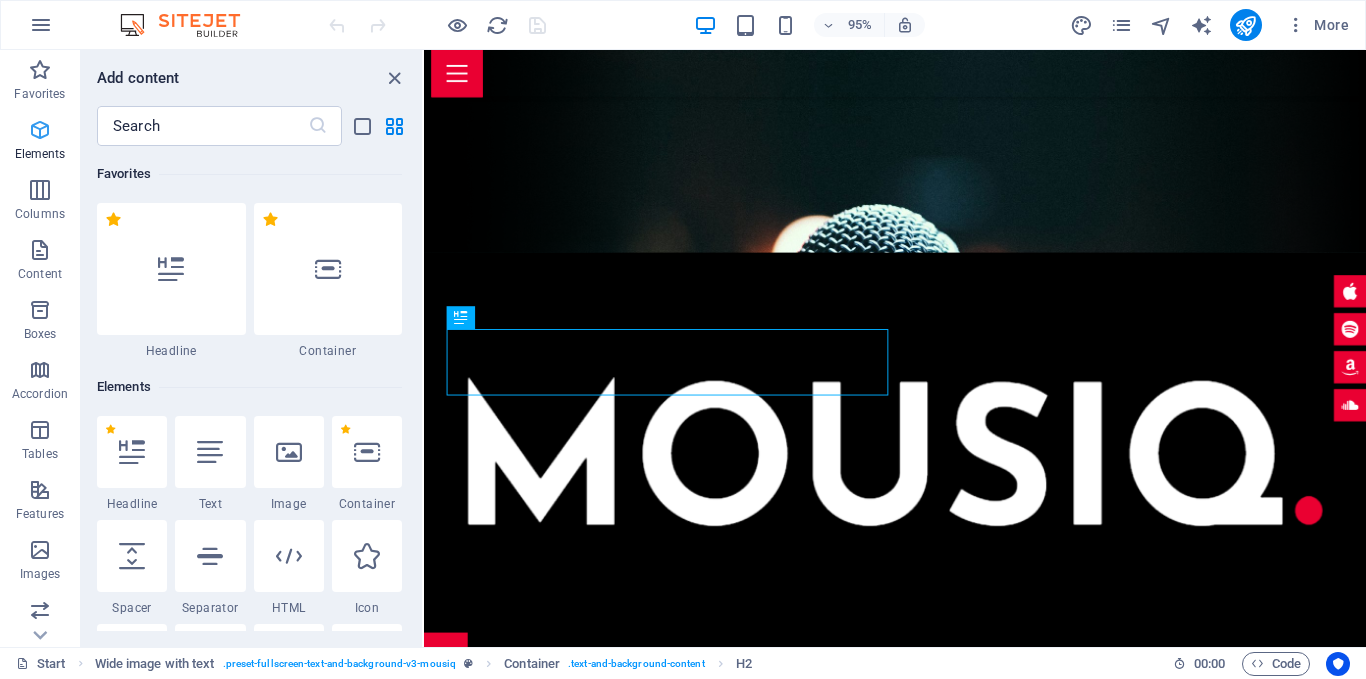 click at bounding box center (40, 130) 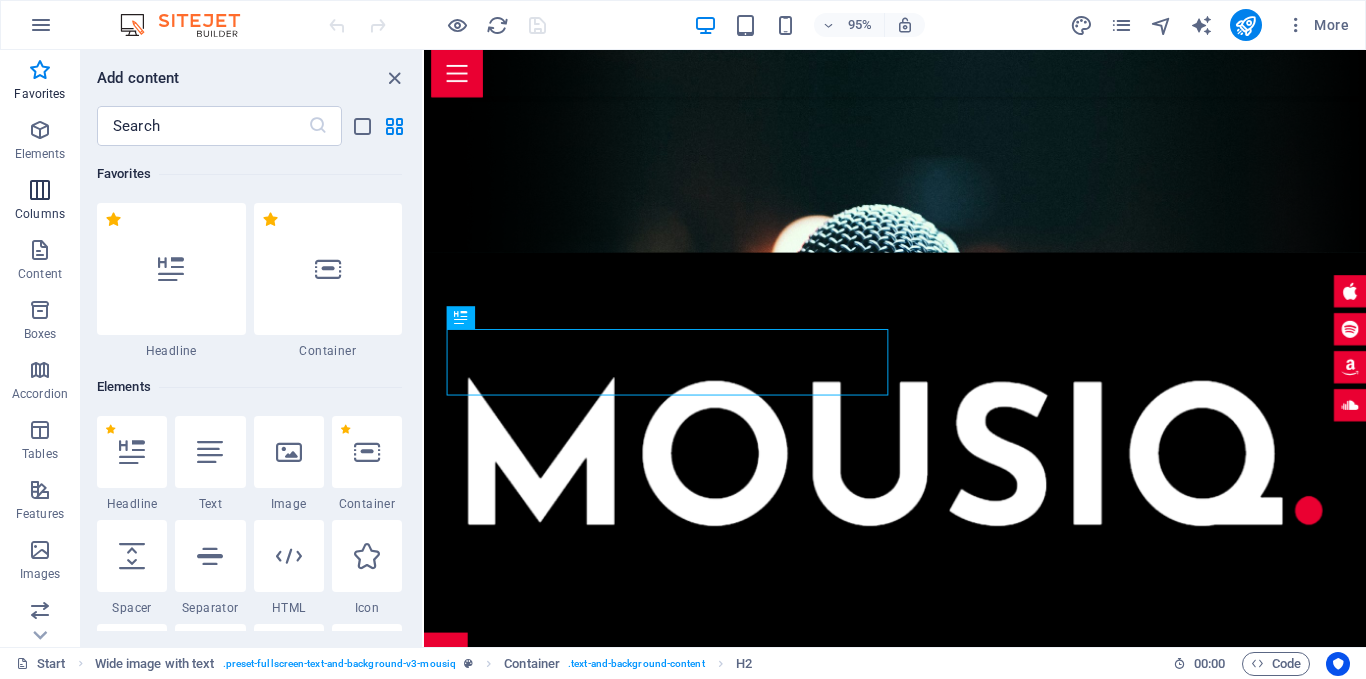 click on "Columns" at bounding box center [40, 214] 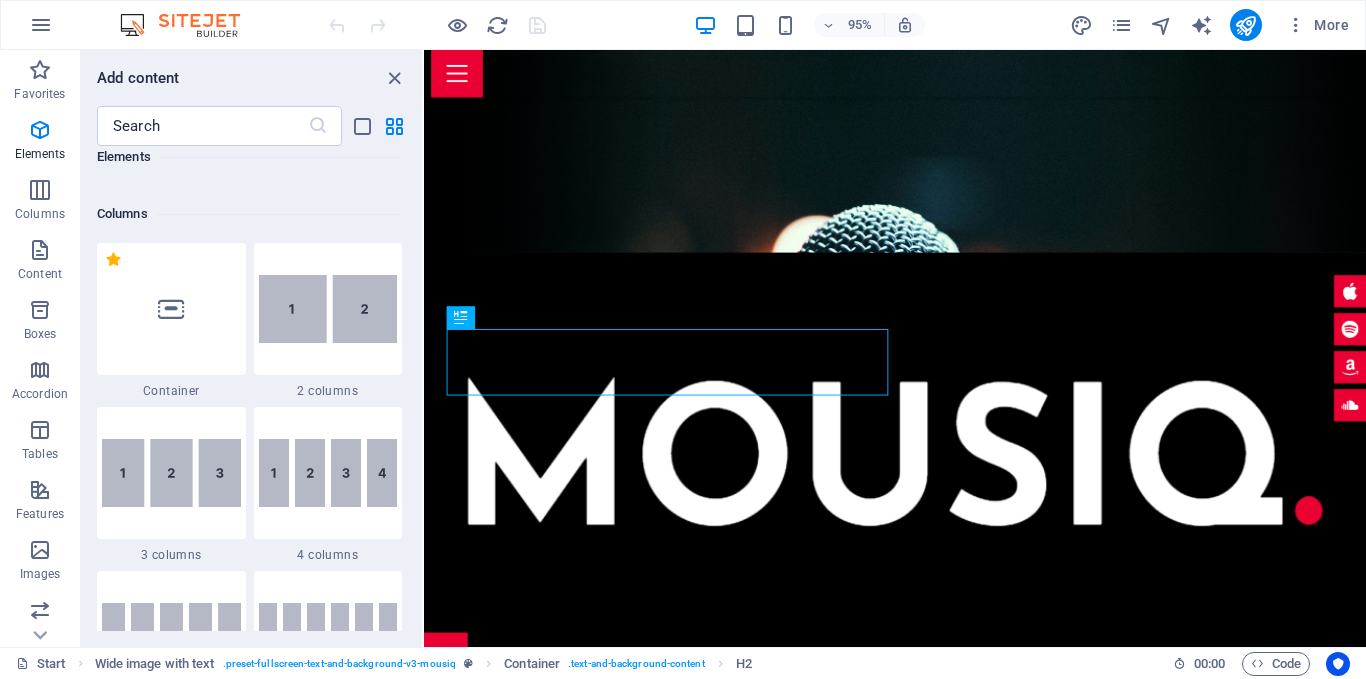 scroll, scrollTop: 990, scrollLeft: 0, axis: vertical 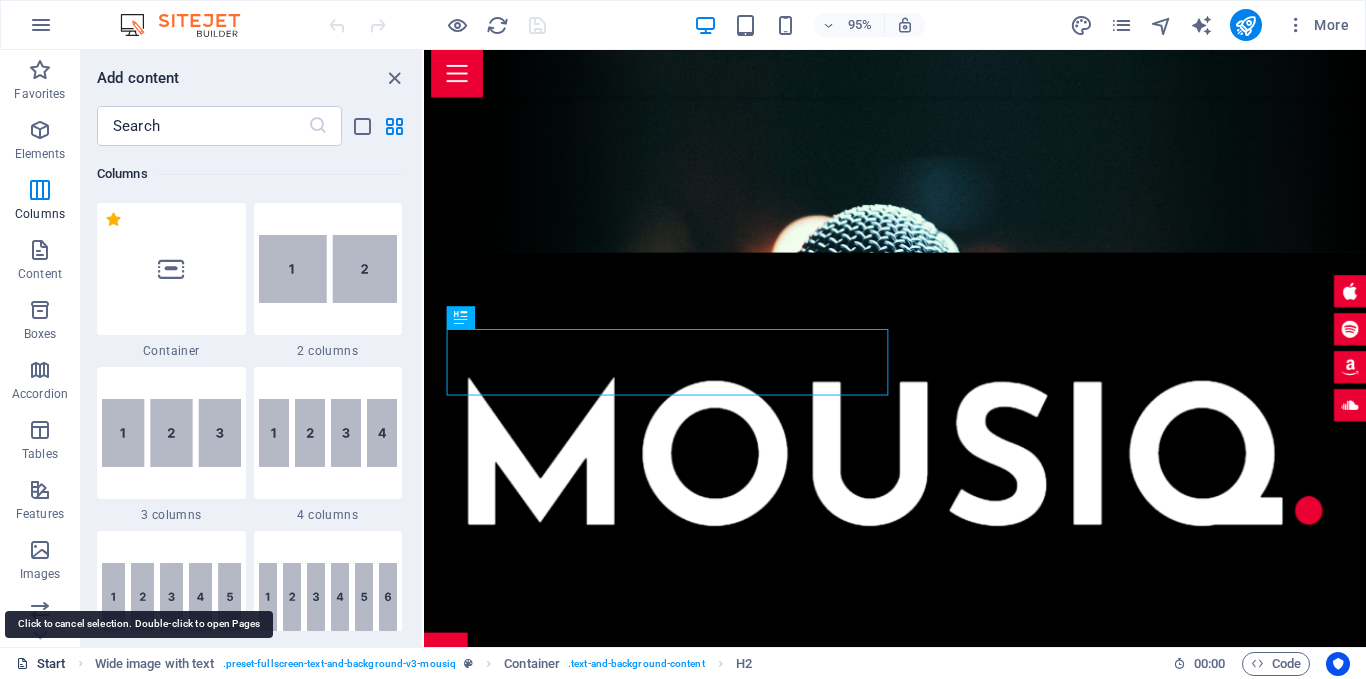 click on "Start" at bounding box center (41, 664) 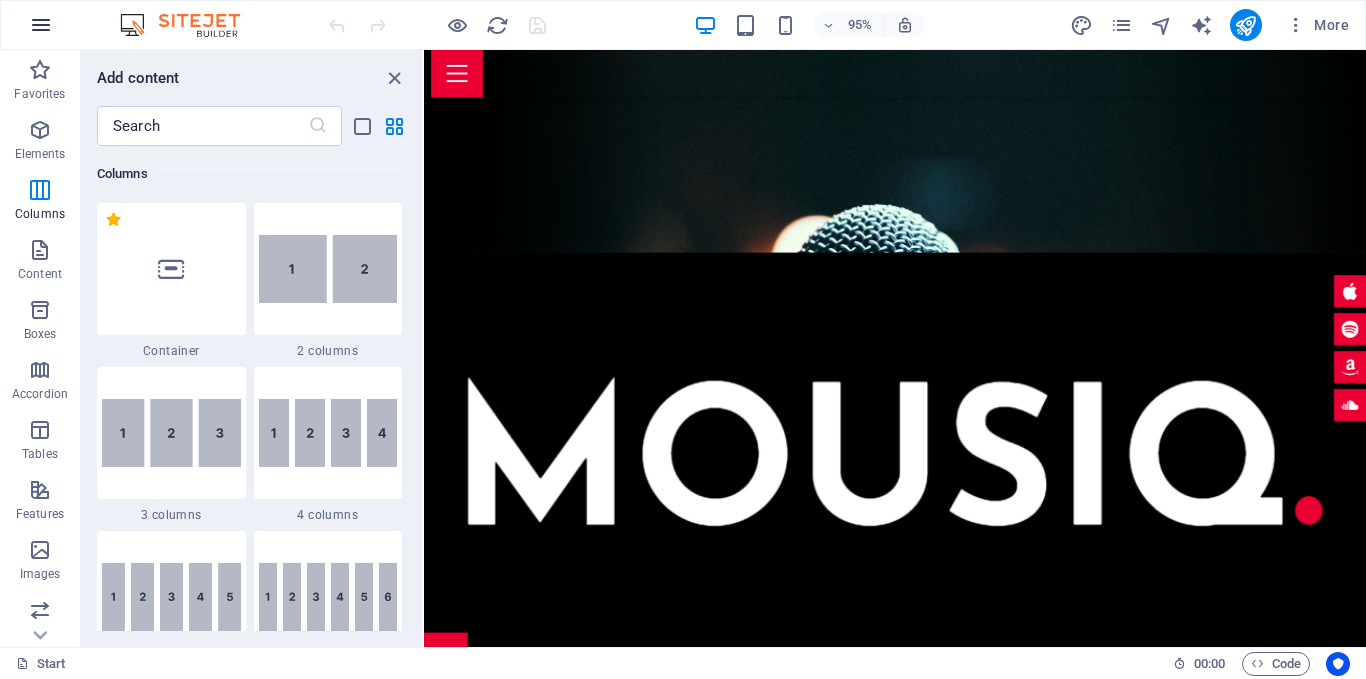 click at bounding box center (41, 25) 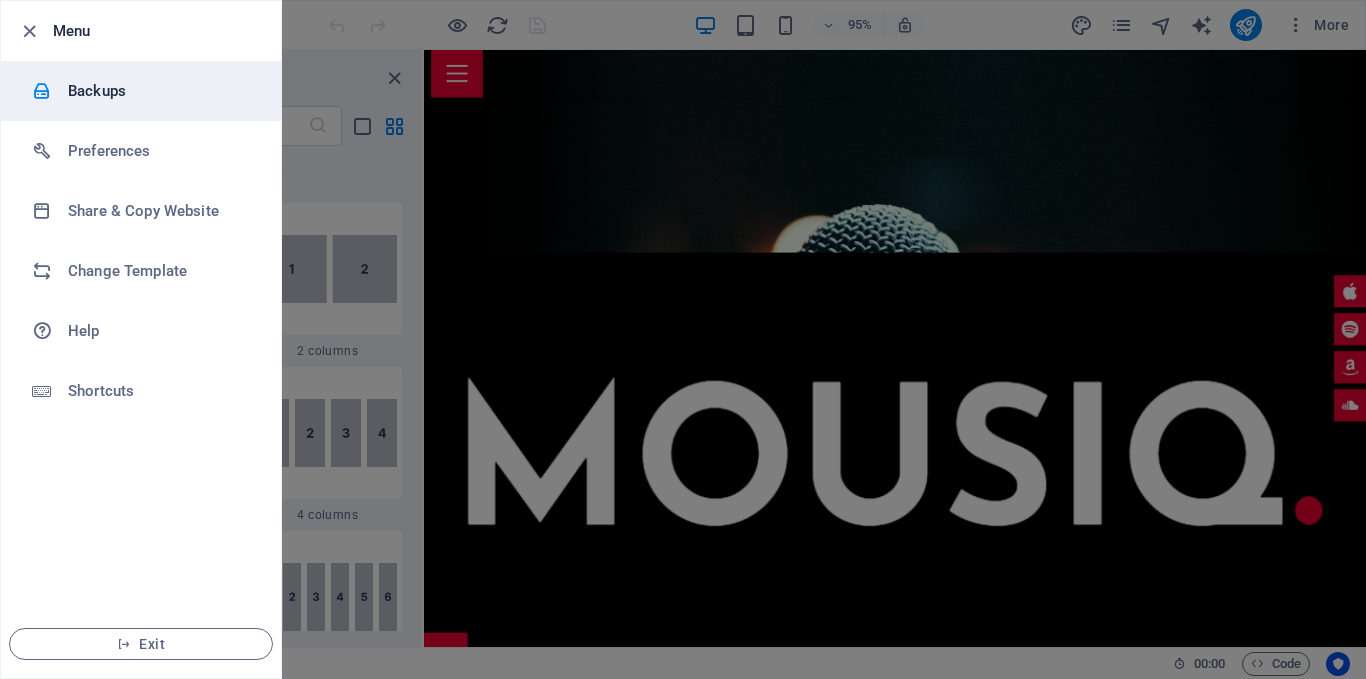 click on "Backups" at bounding box center (160, 91) 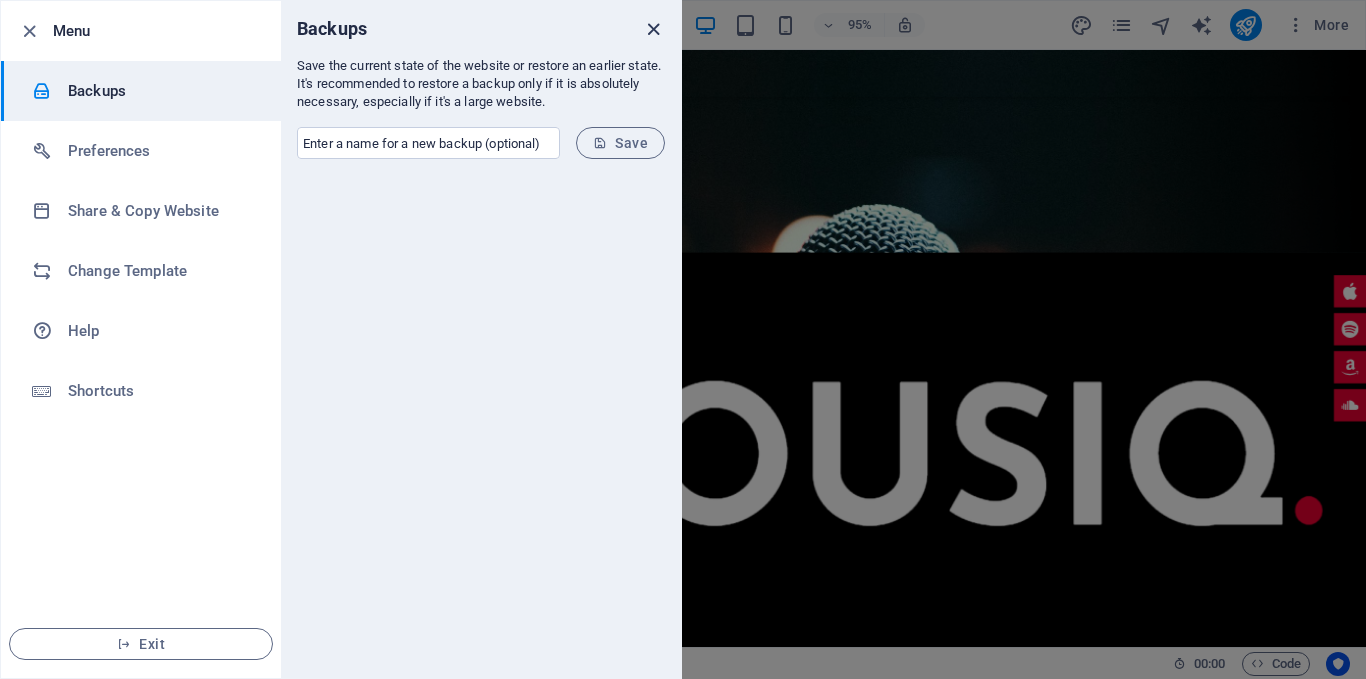 click at bounding box center (653, 29) 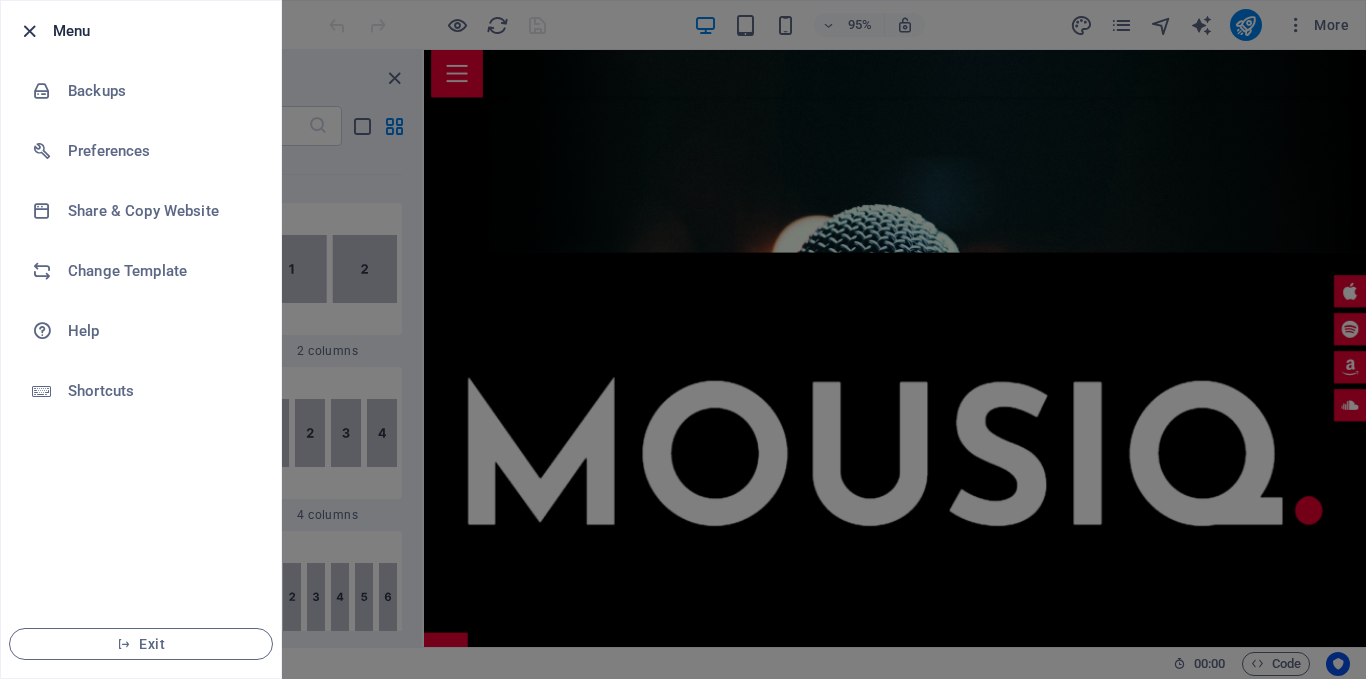 click on "Menu" at bounding box center (141, 31) 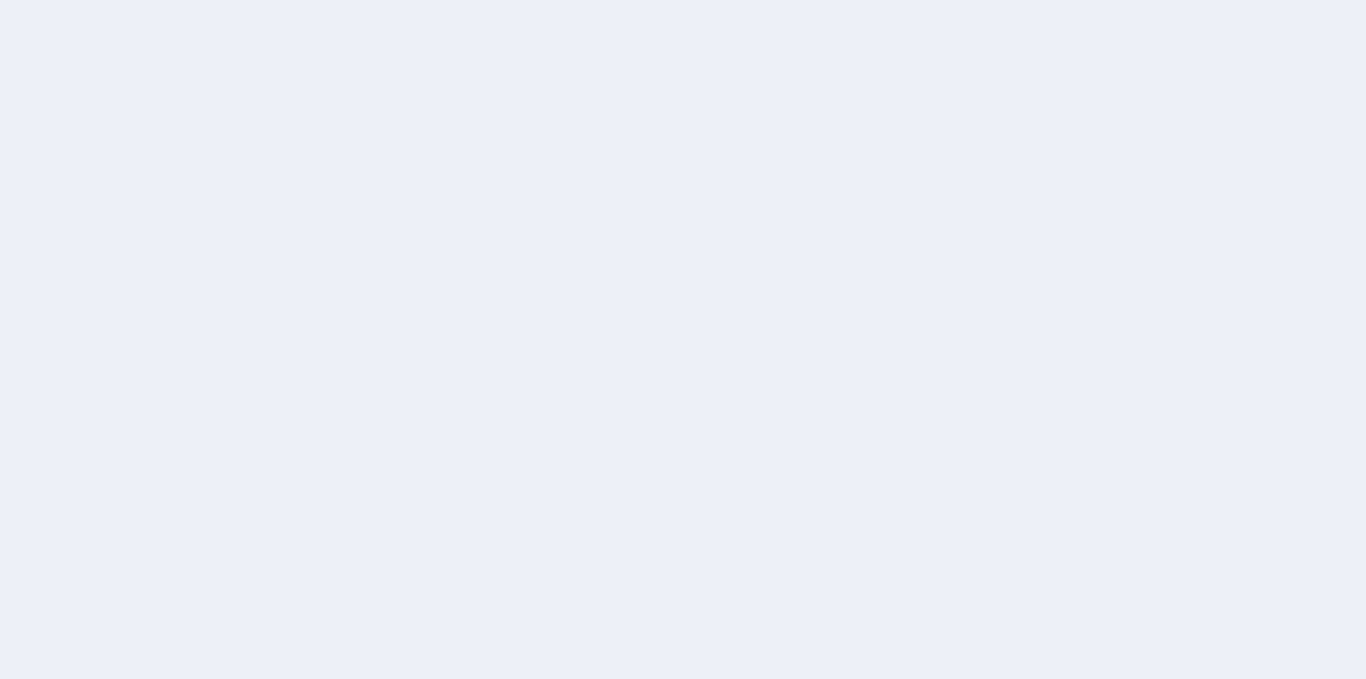 scroll, scrollTop: 0, scrollLeft: 0, axis: both 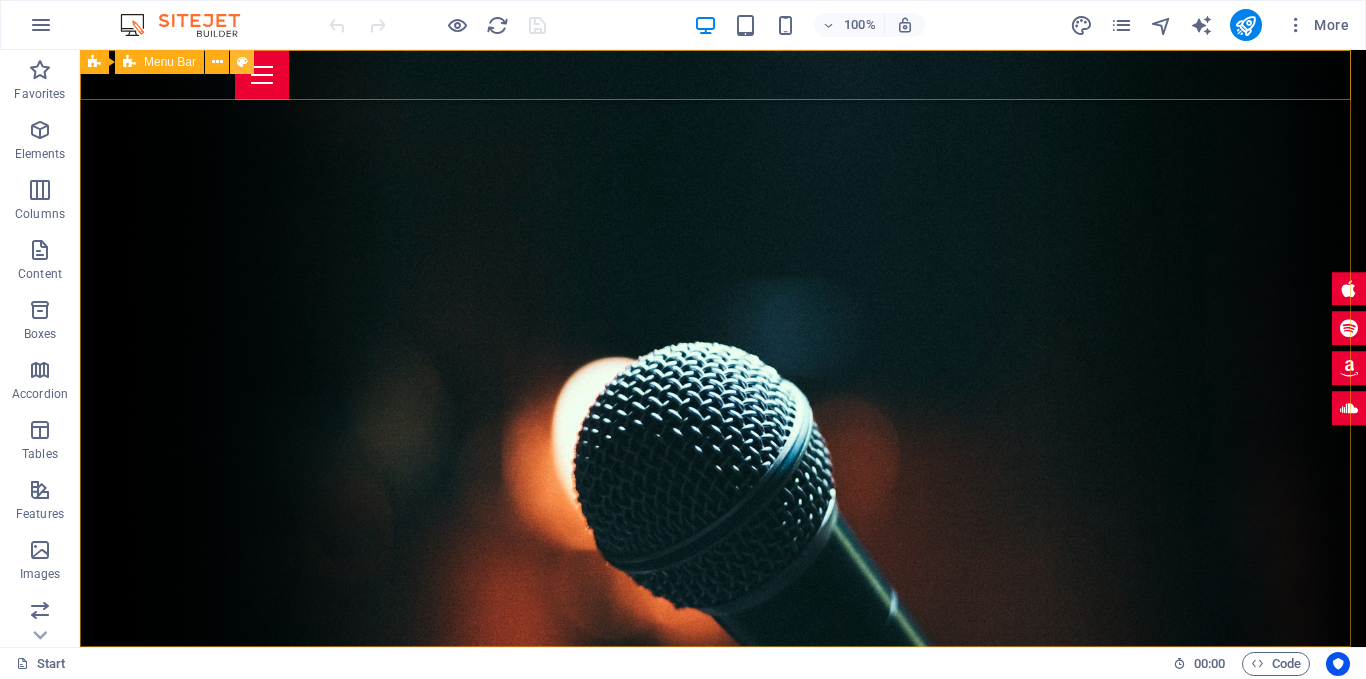 click at bounding box center (242, 62) 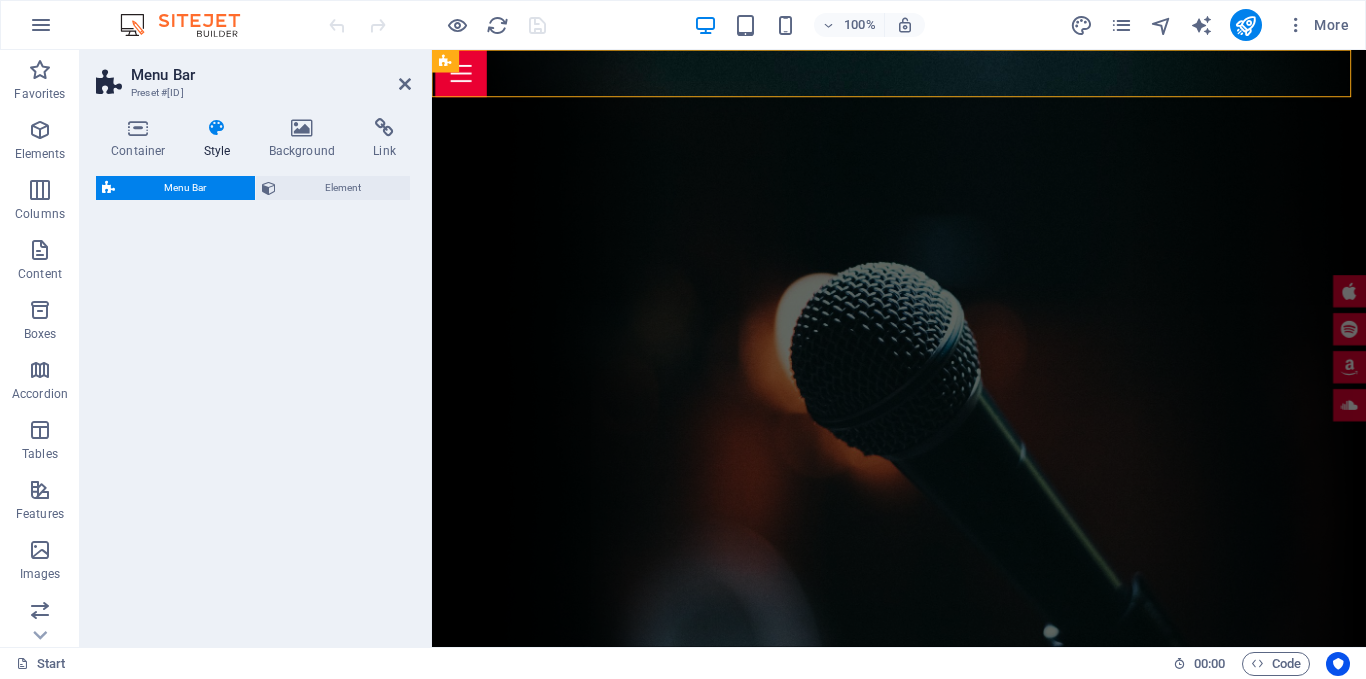 select on "rem" 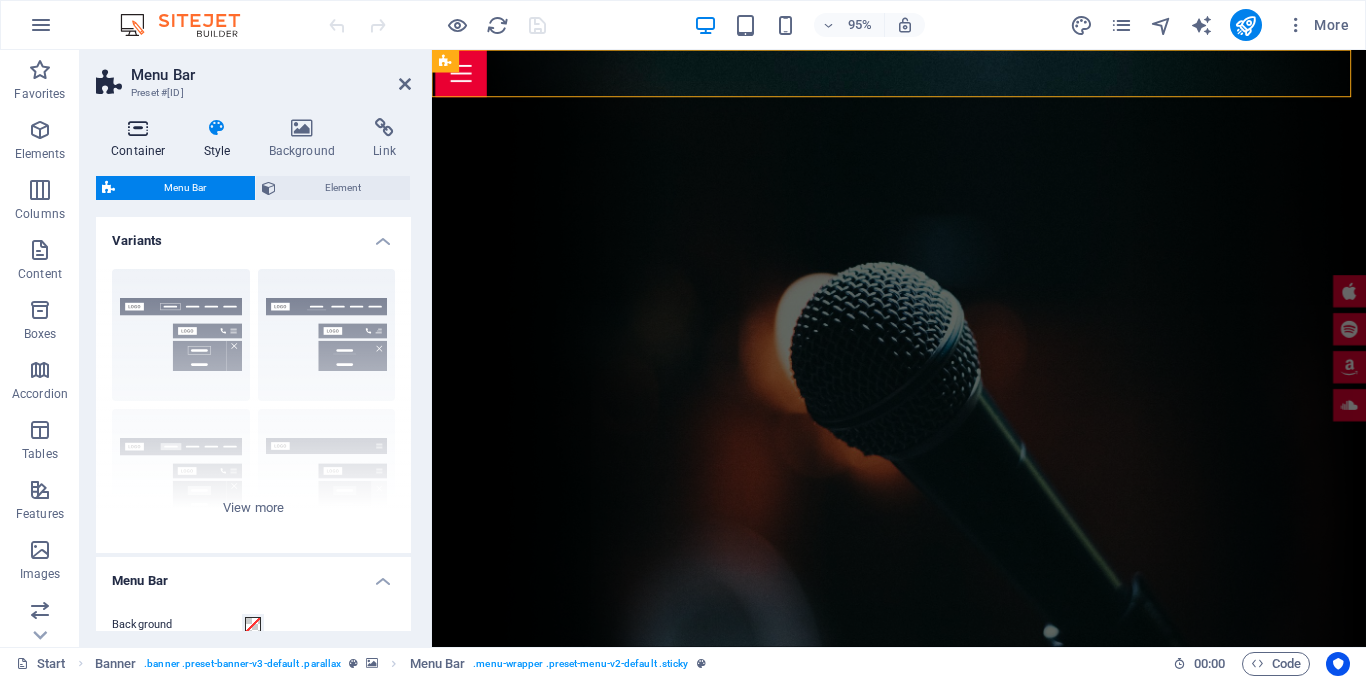 click at bounding box center (138, 128) 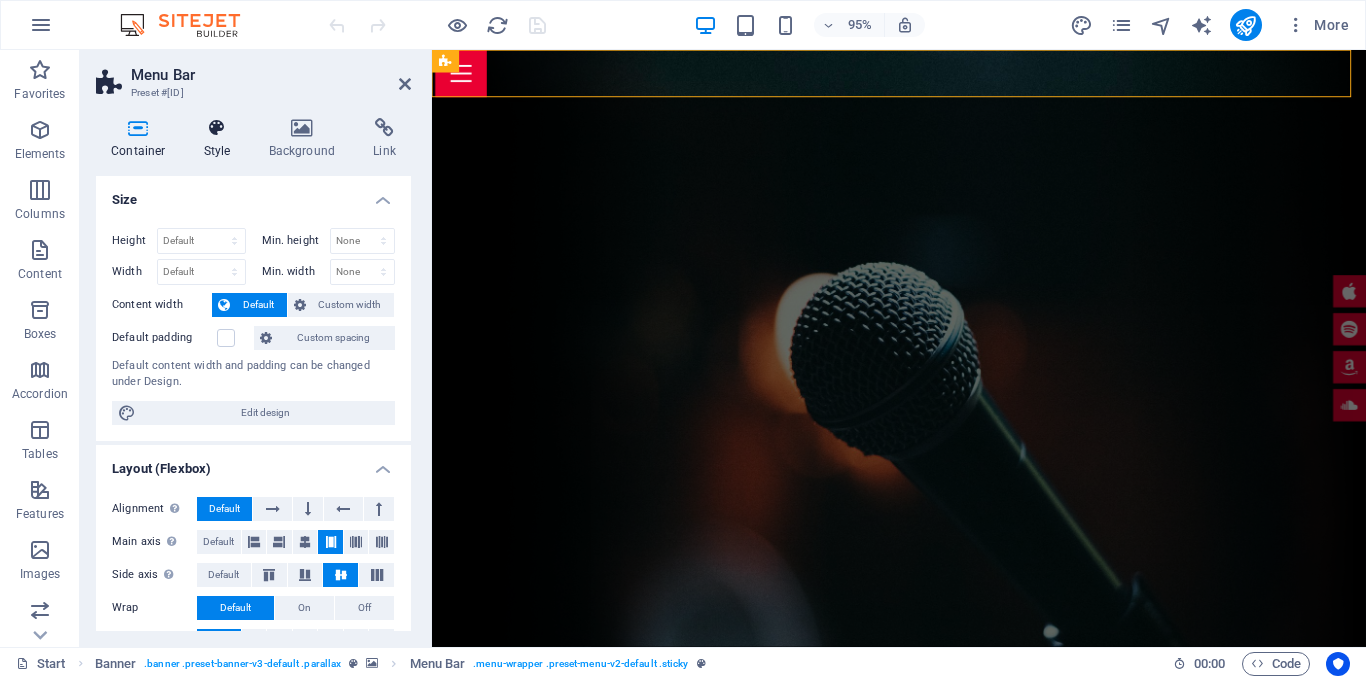 click at bounding box center [217, 128] 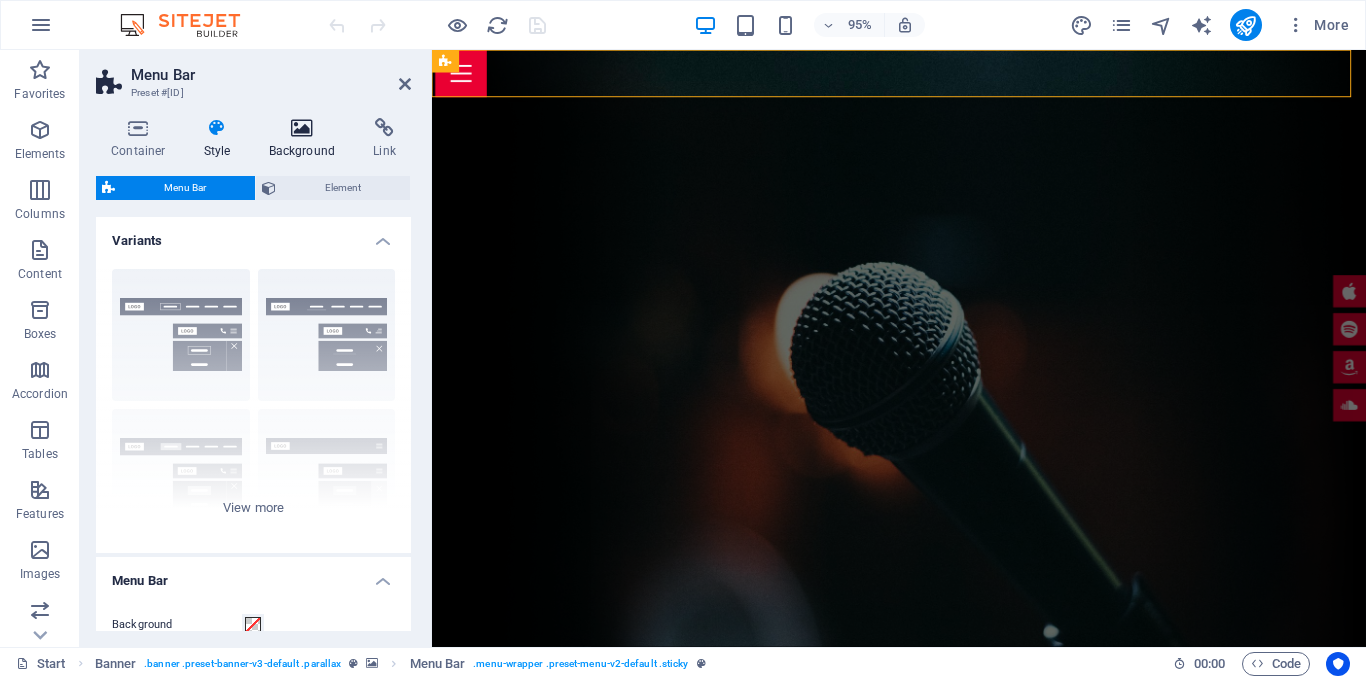 click on "Background" at bounding box center [306, 139] 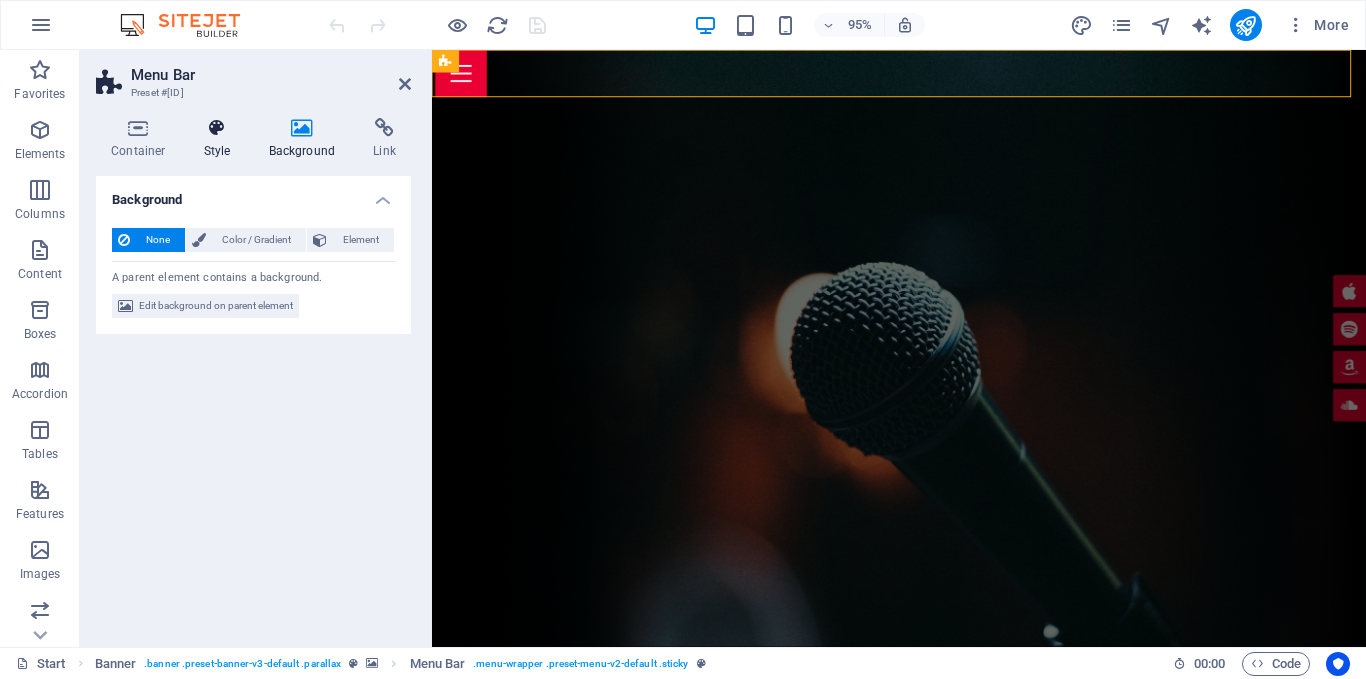 click on "Style" at bounding box center [221, 139] 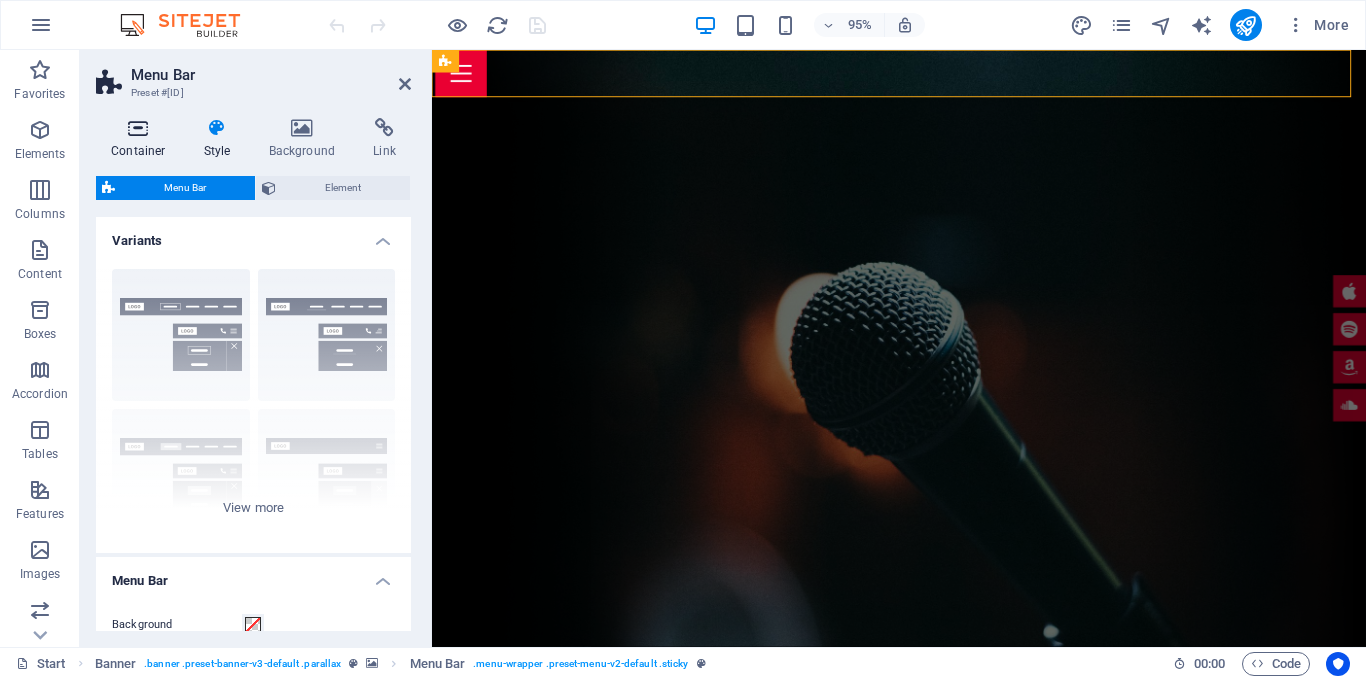click on "Container" at bounding box center [142, 139] 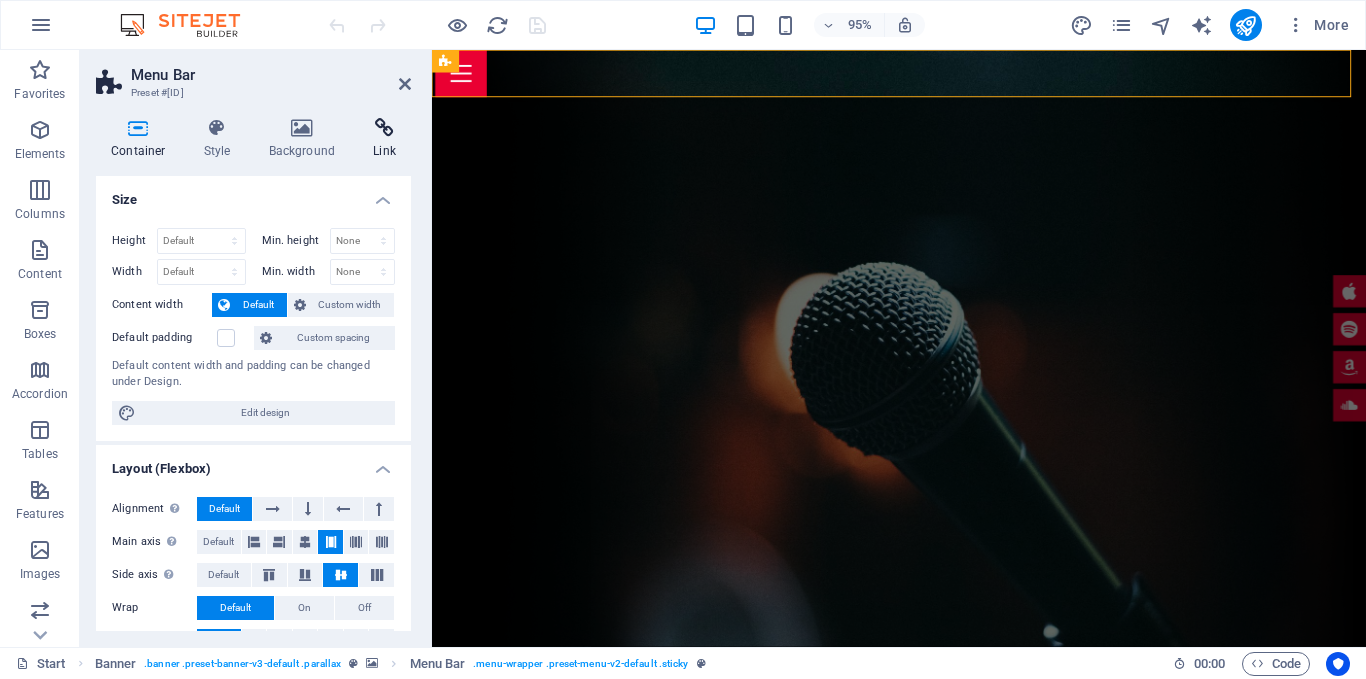click on "Link" at bounding box center [384, 139] 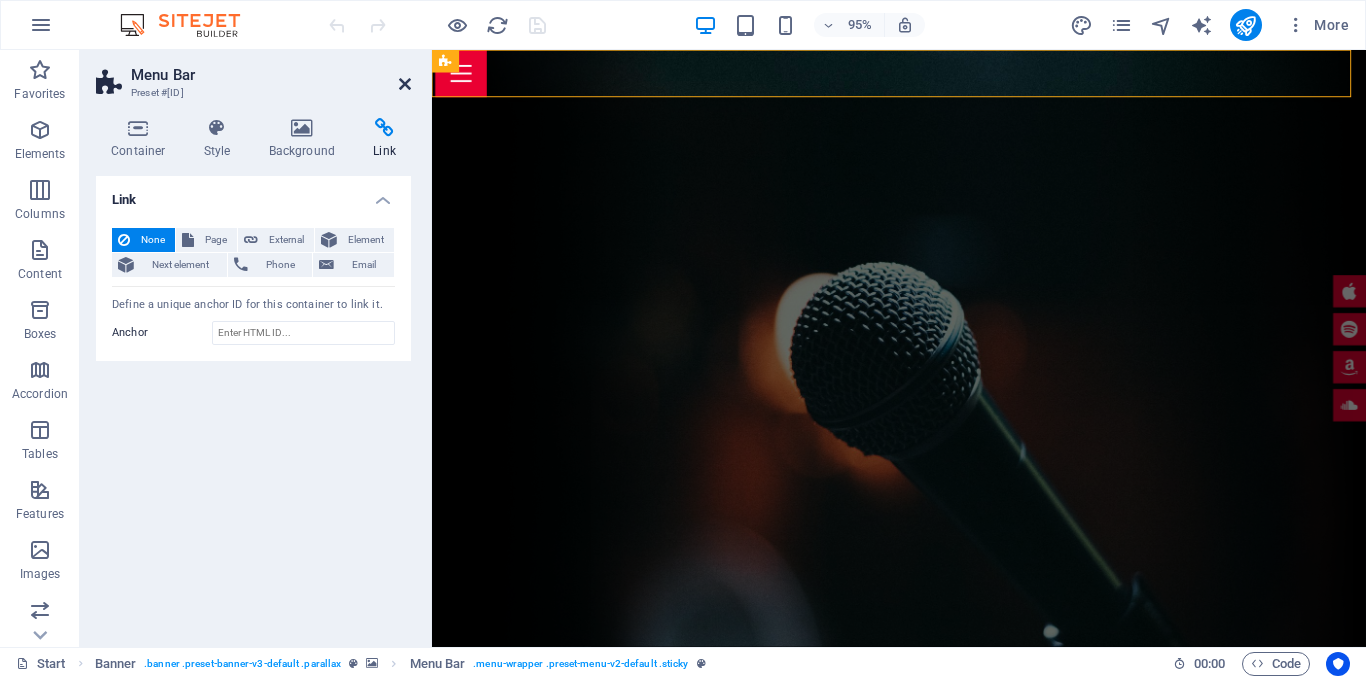 click at bounding box center [405, 84] 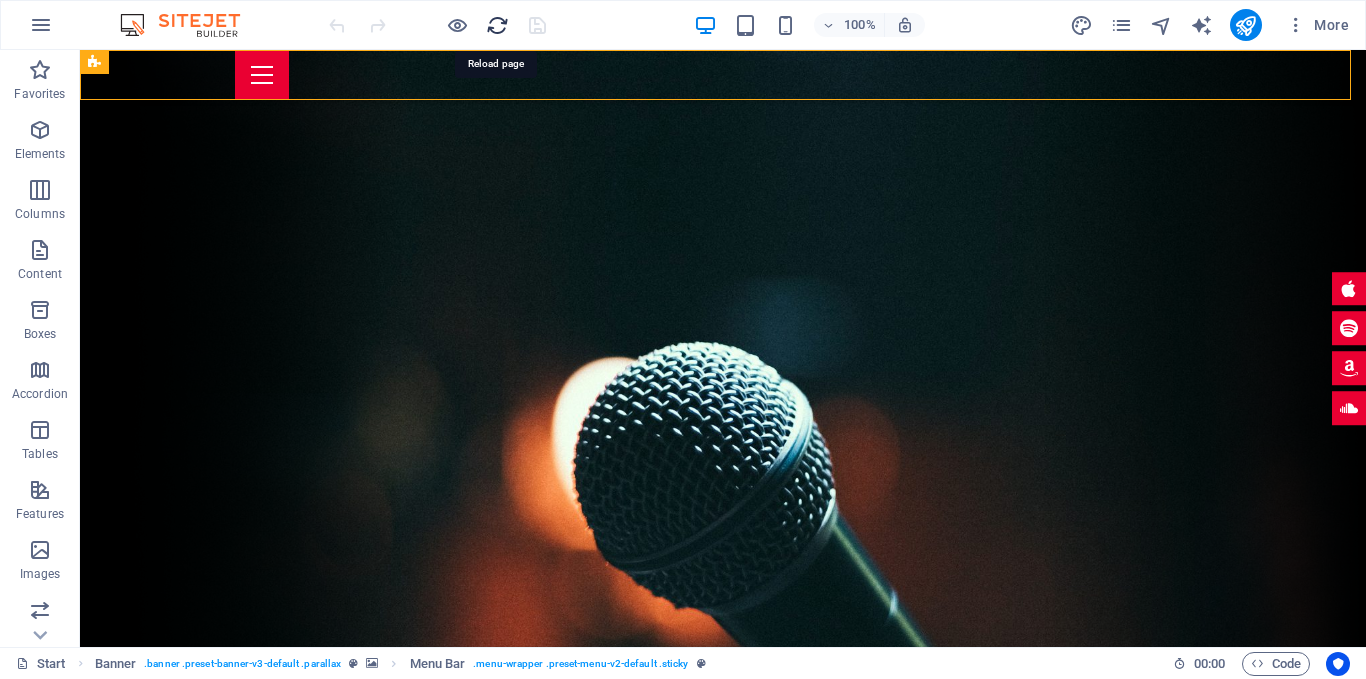 click at bounding box center (497, 25) 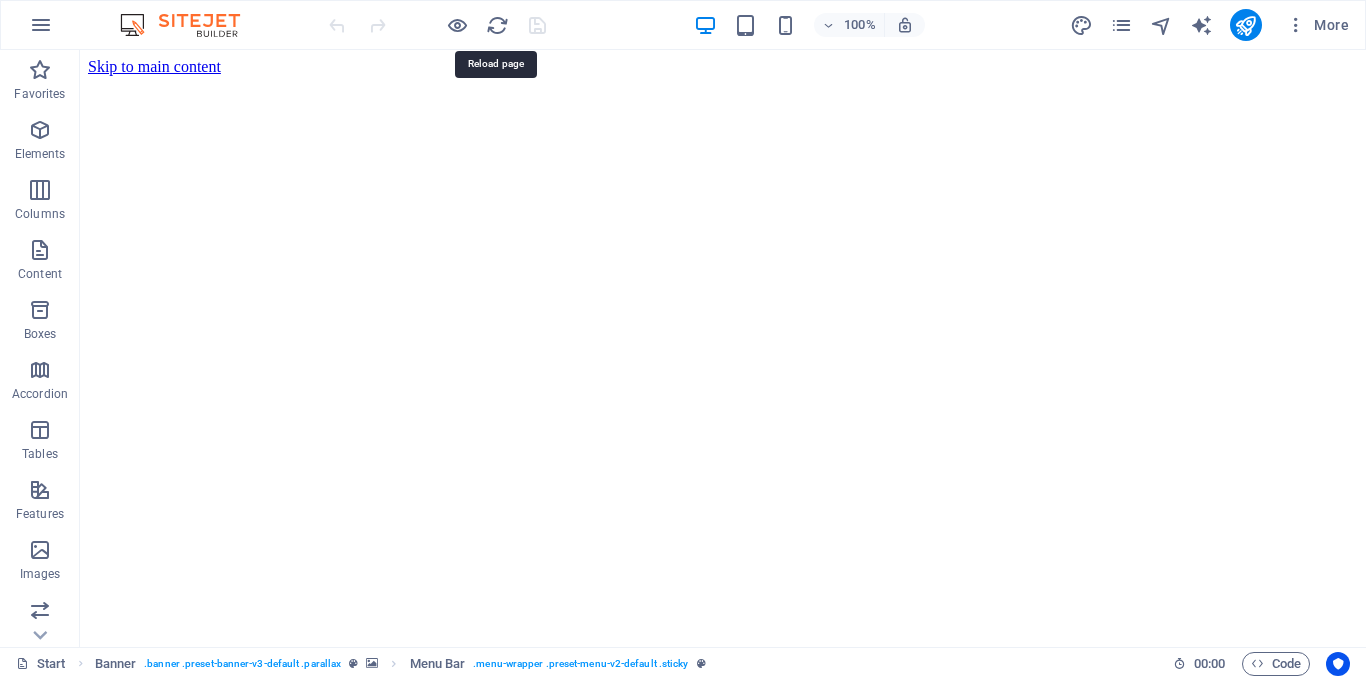 scroll, scrollTop: 0, scrollLeft: 0, axis: both 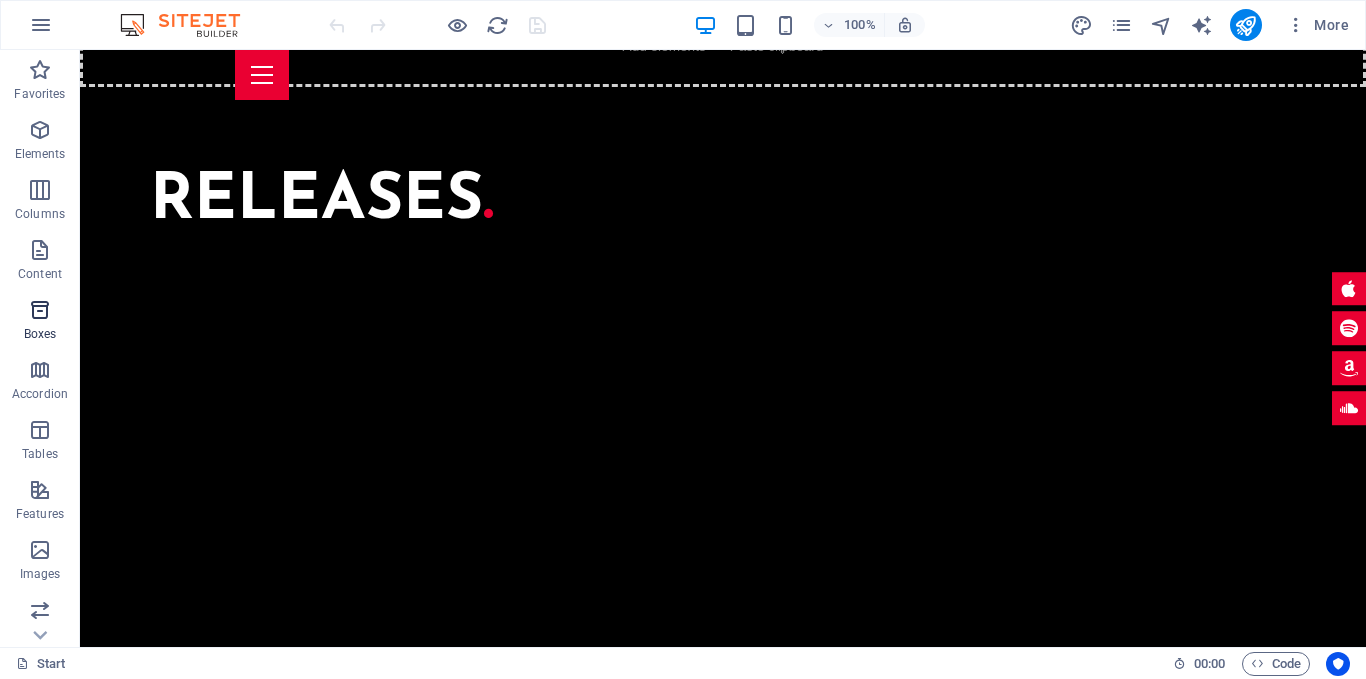 click at bounding box center [40, 310] 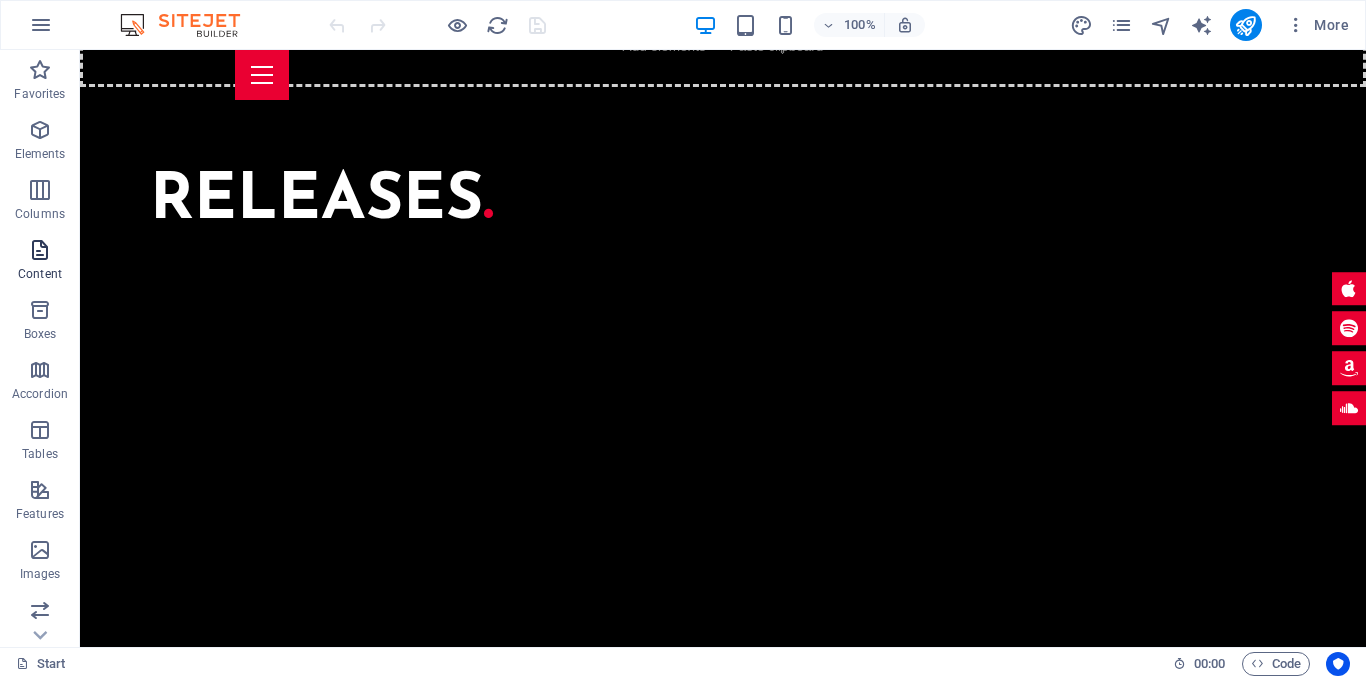 click on "Content" at bounding box center (40, 274) 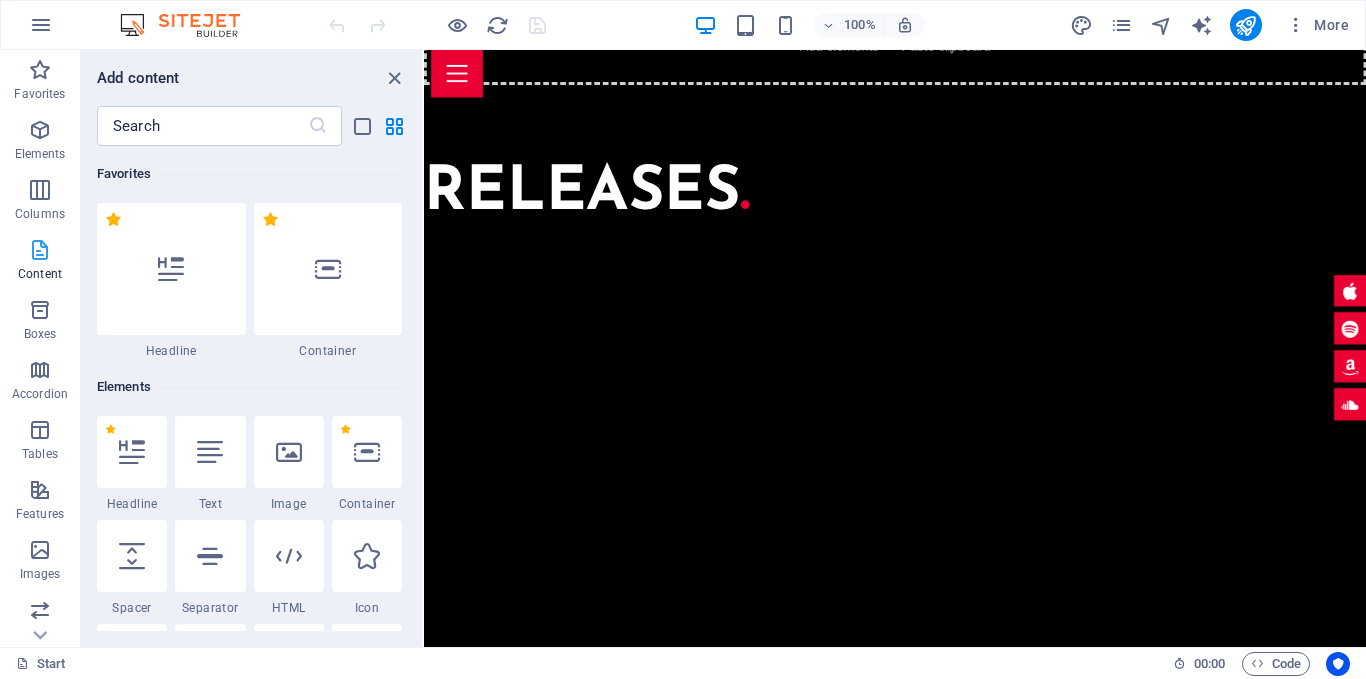 scroll, scrollTop: 5177, scrollLeft: 0, axis: vertical 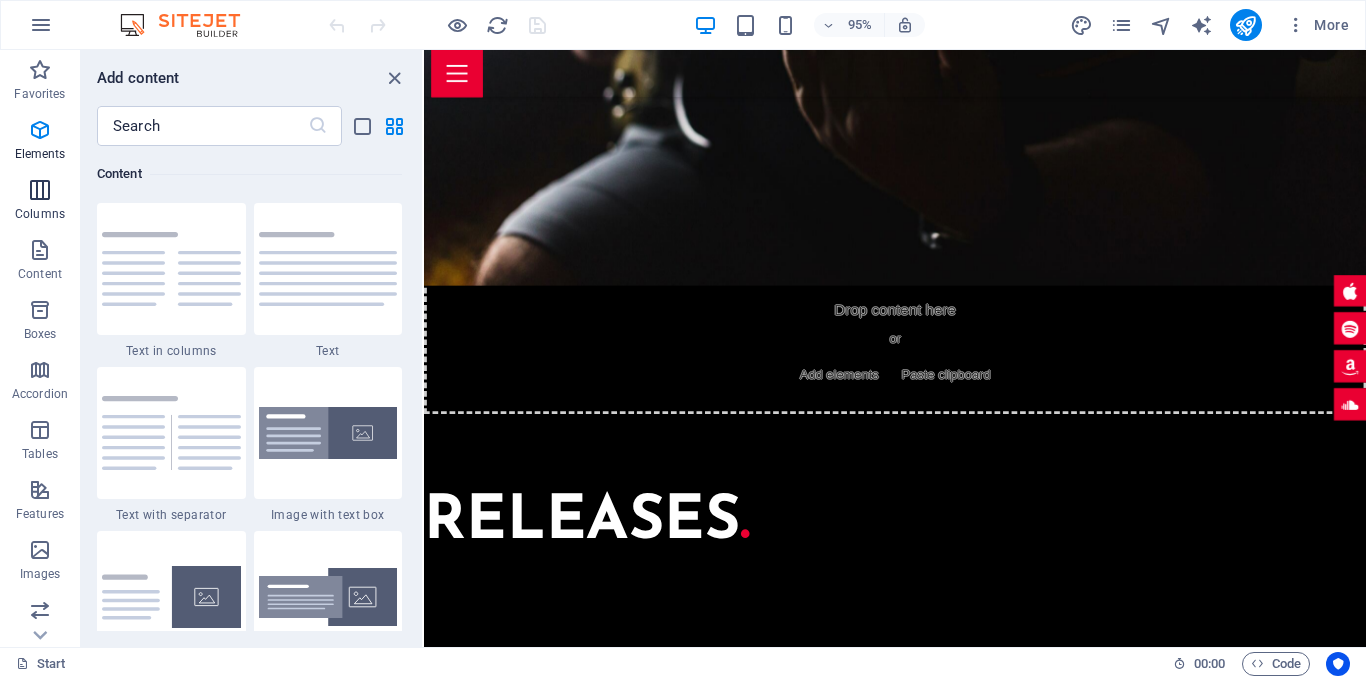 click on "Columns" at bounding box center (40, 200) 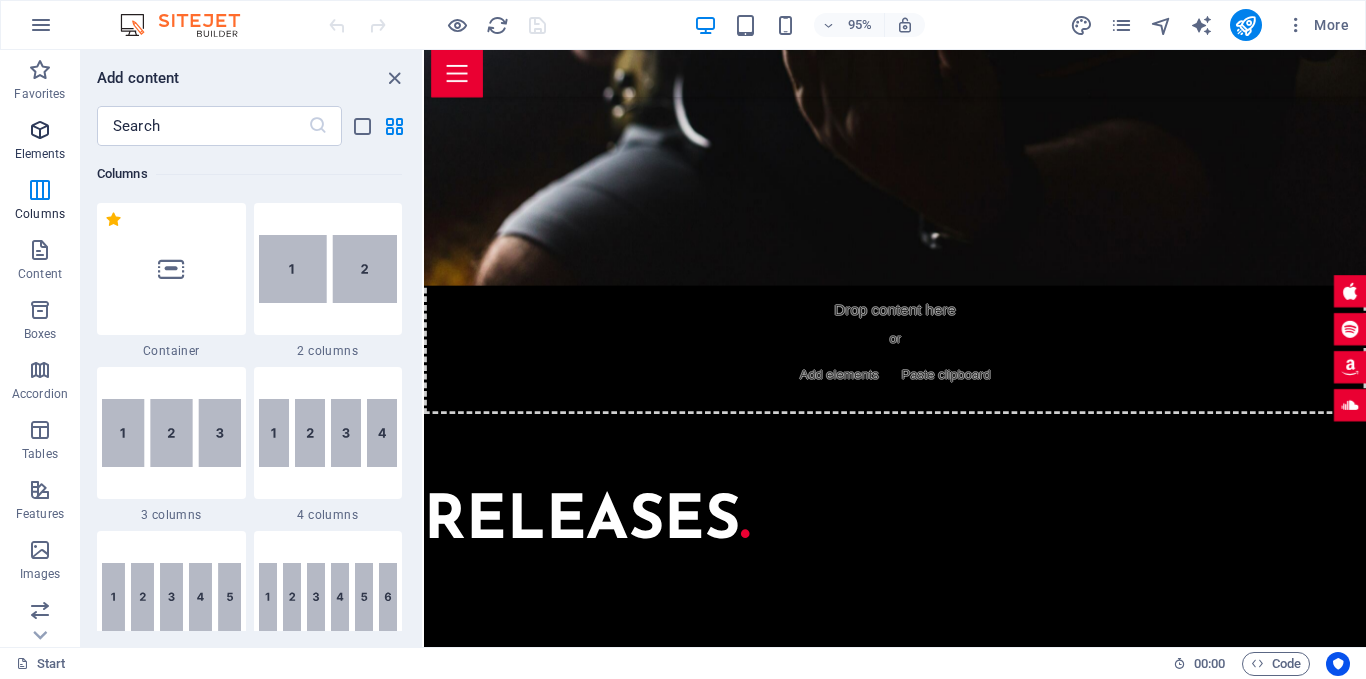click on "Elements" at bounding box center [40, 154] 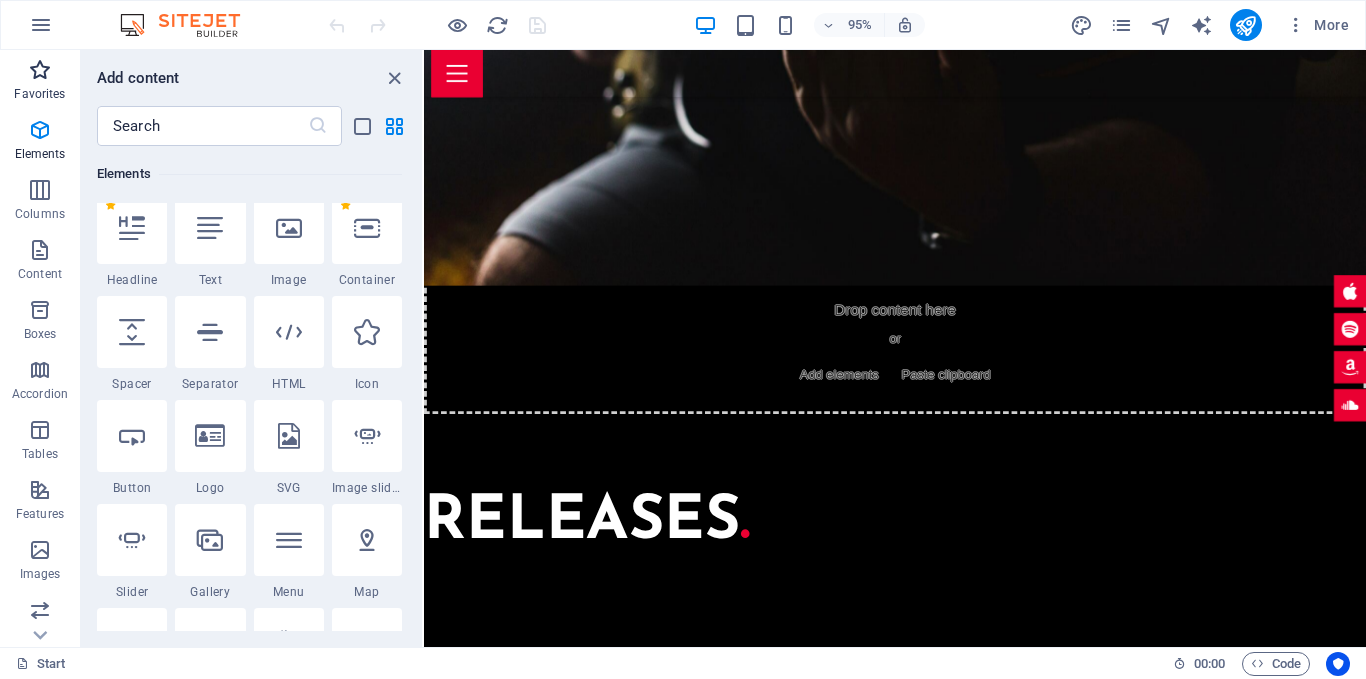 scroll, scrollTop: 213, scrollLeft: 0, axis: vertical 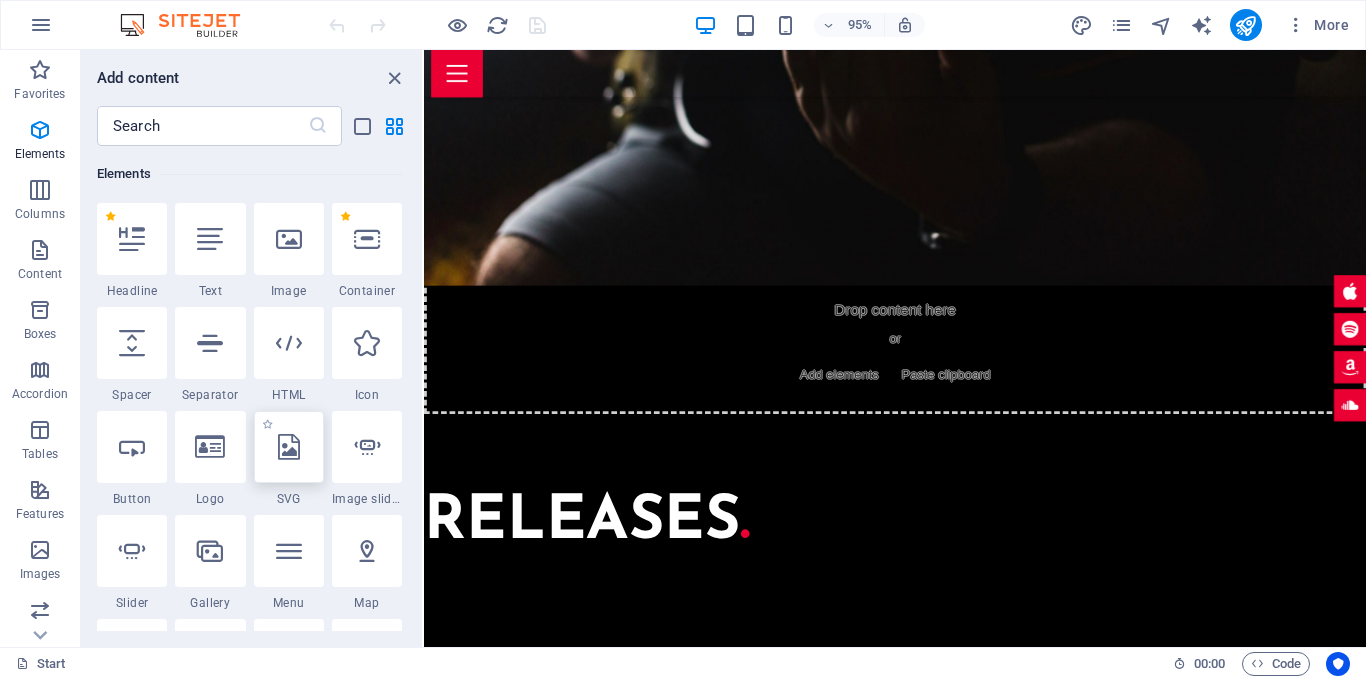 click at bounding box center [289, 447] 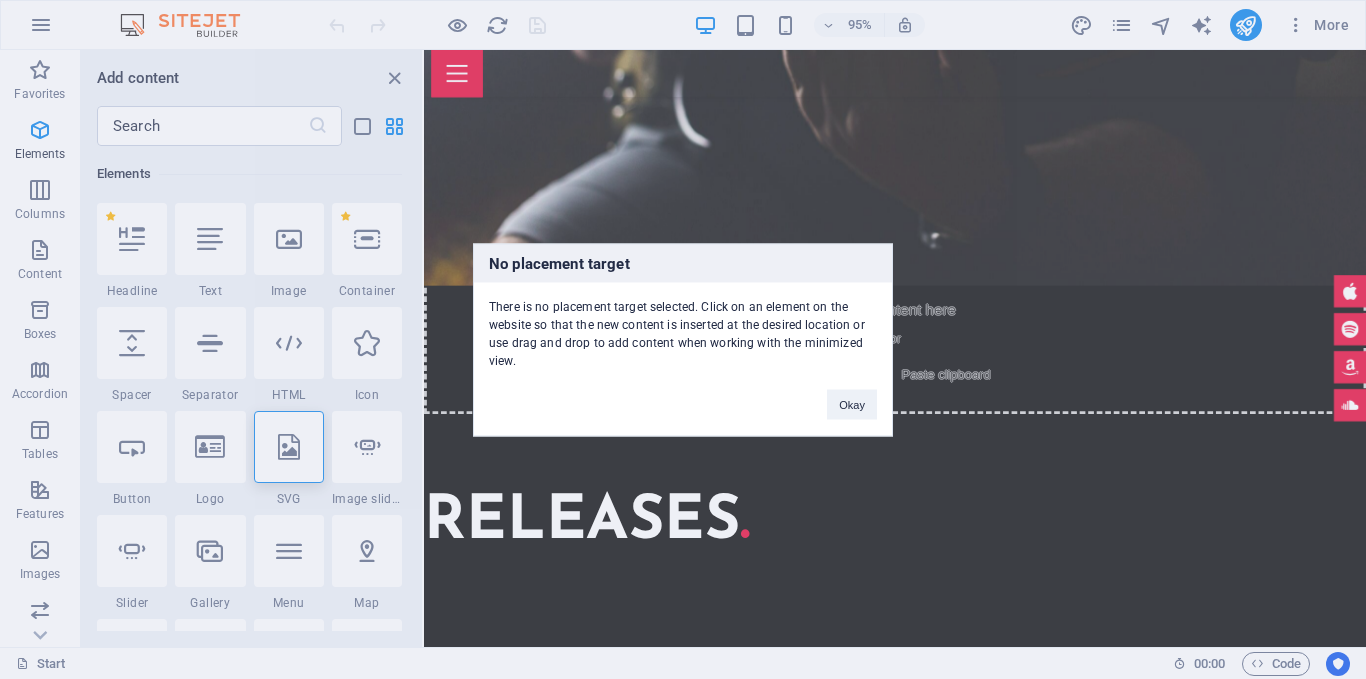 click on "Okay" at bounding box center [852, 394] 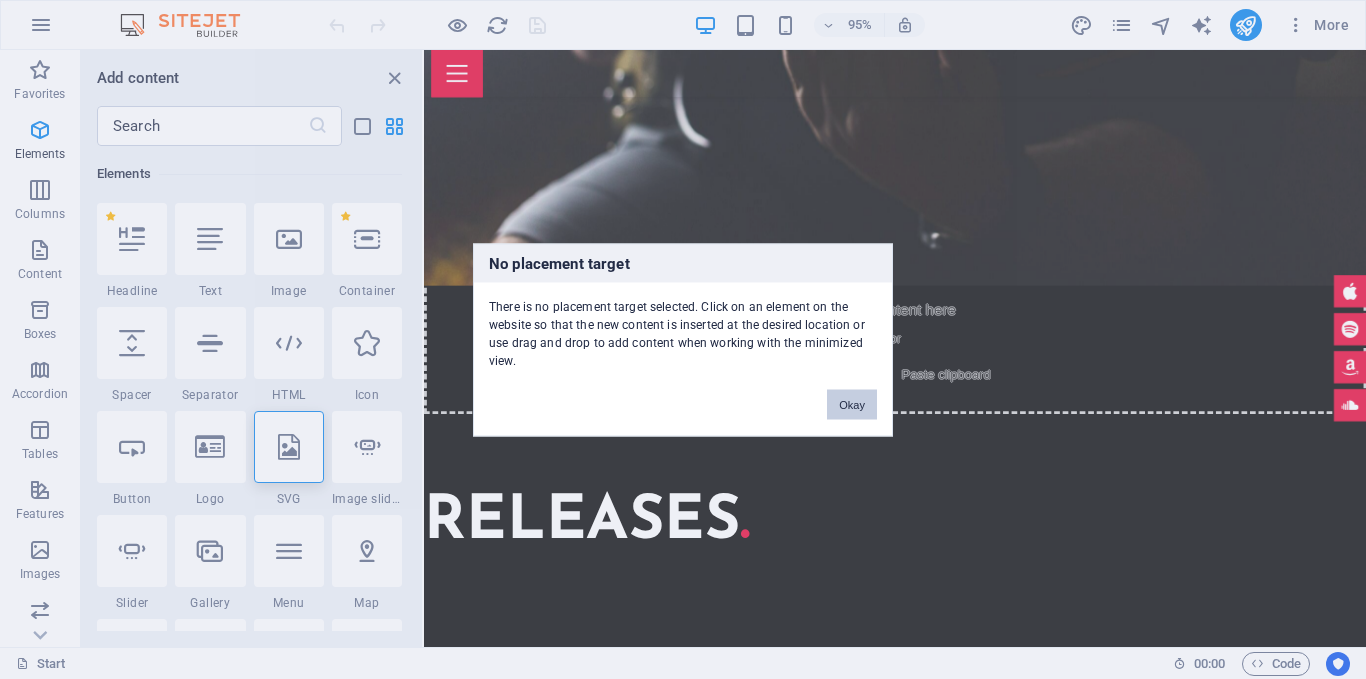 click on "Okay" at bounding box center [852, 404] 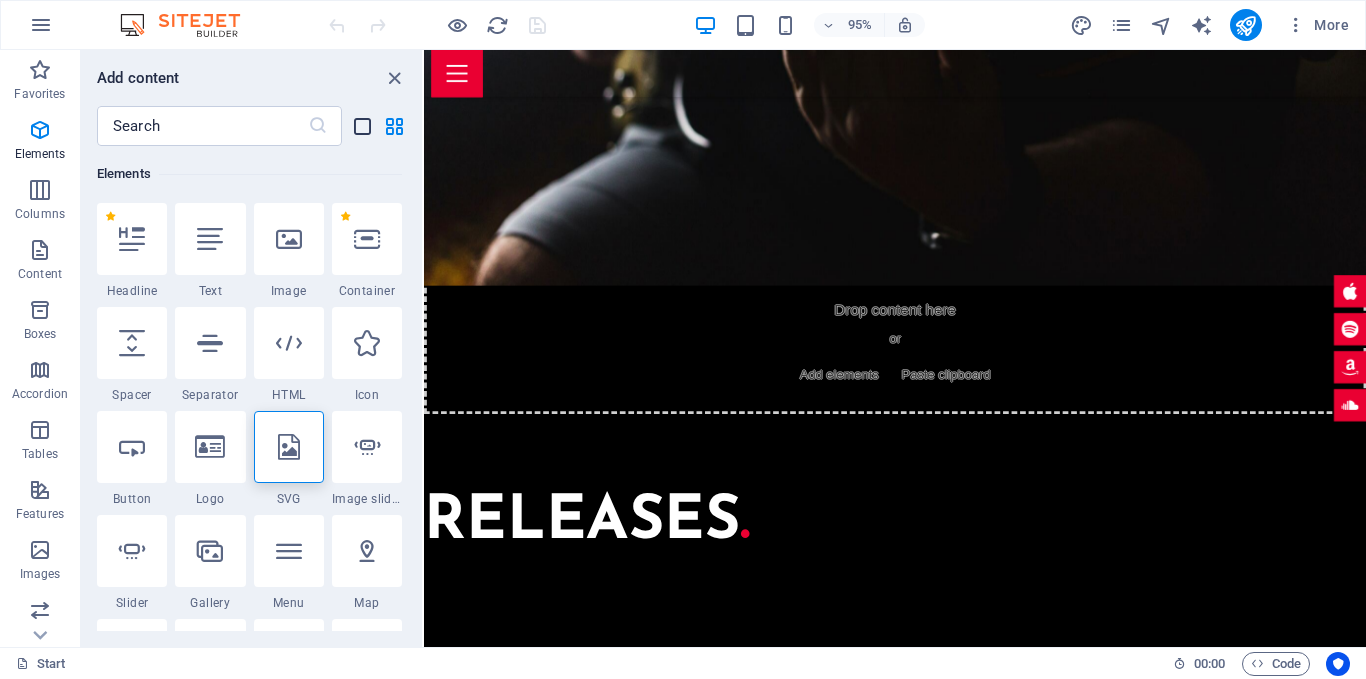 click at bounding box center (362, 126) 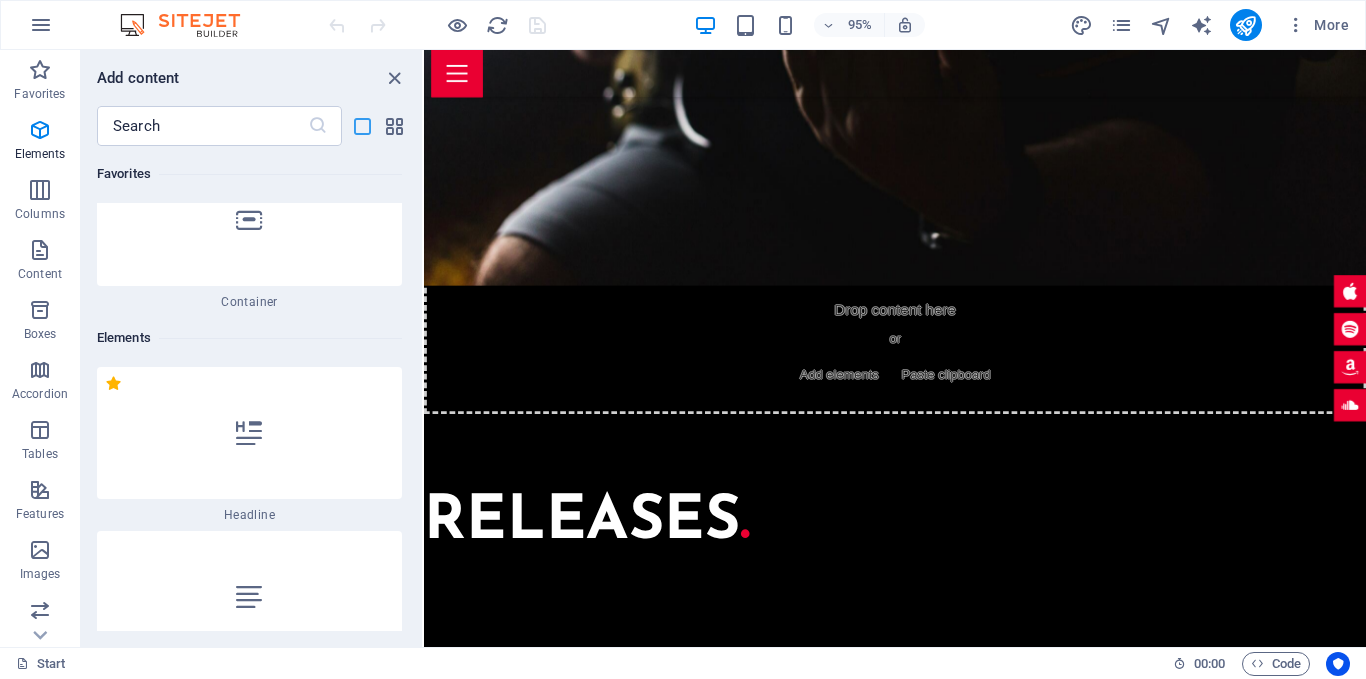 scroll, scrollTop: 377, scrollLeft: 0, axis: vertical 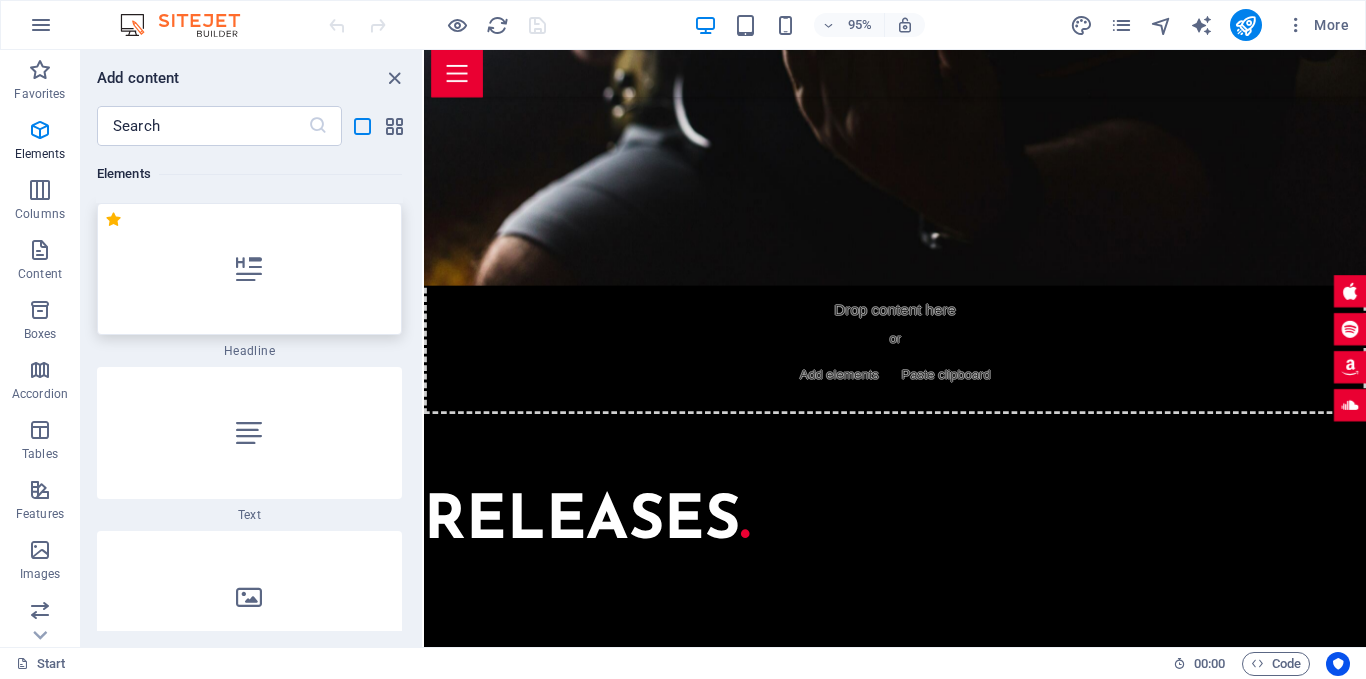 click at bounding box center (249, 269) 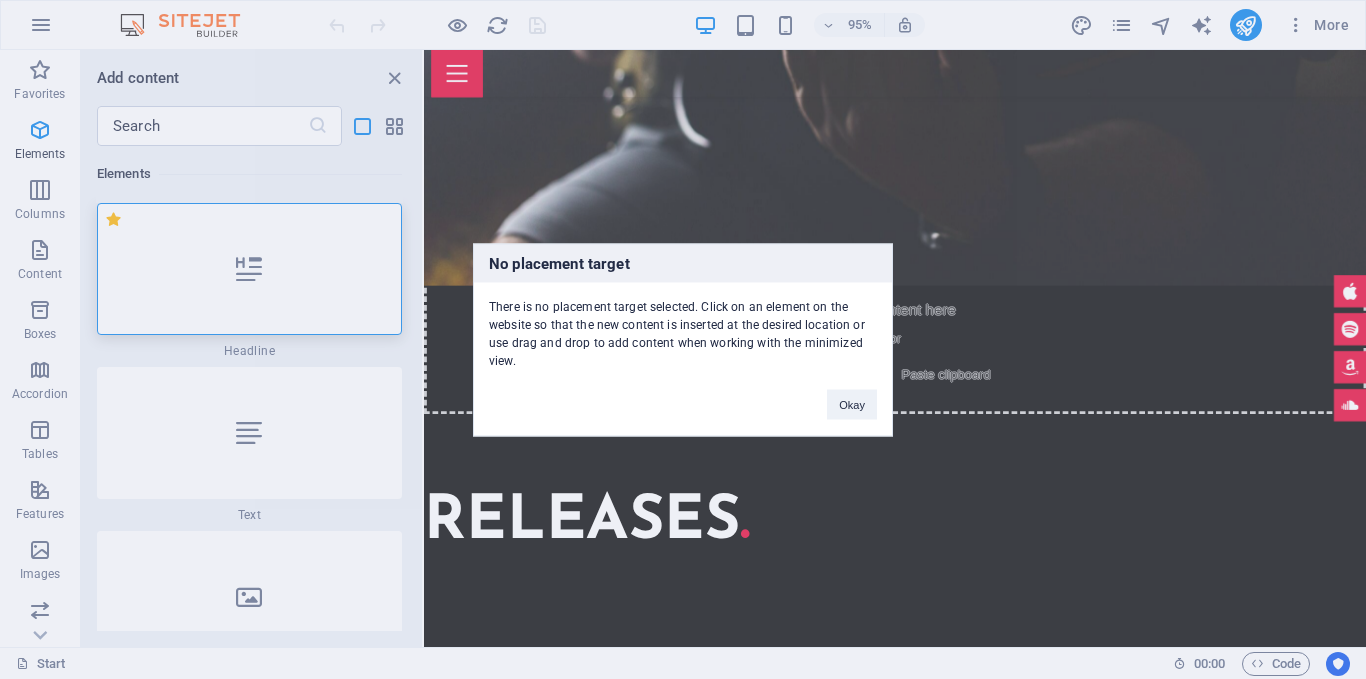 click on "Okay" at bounding box center (852, 394) 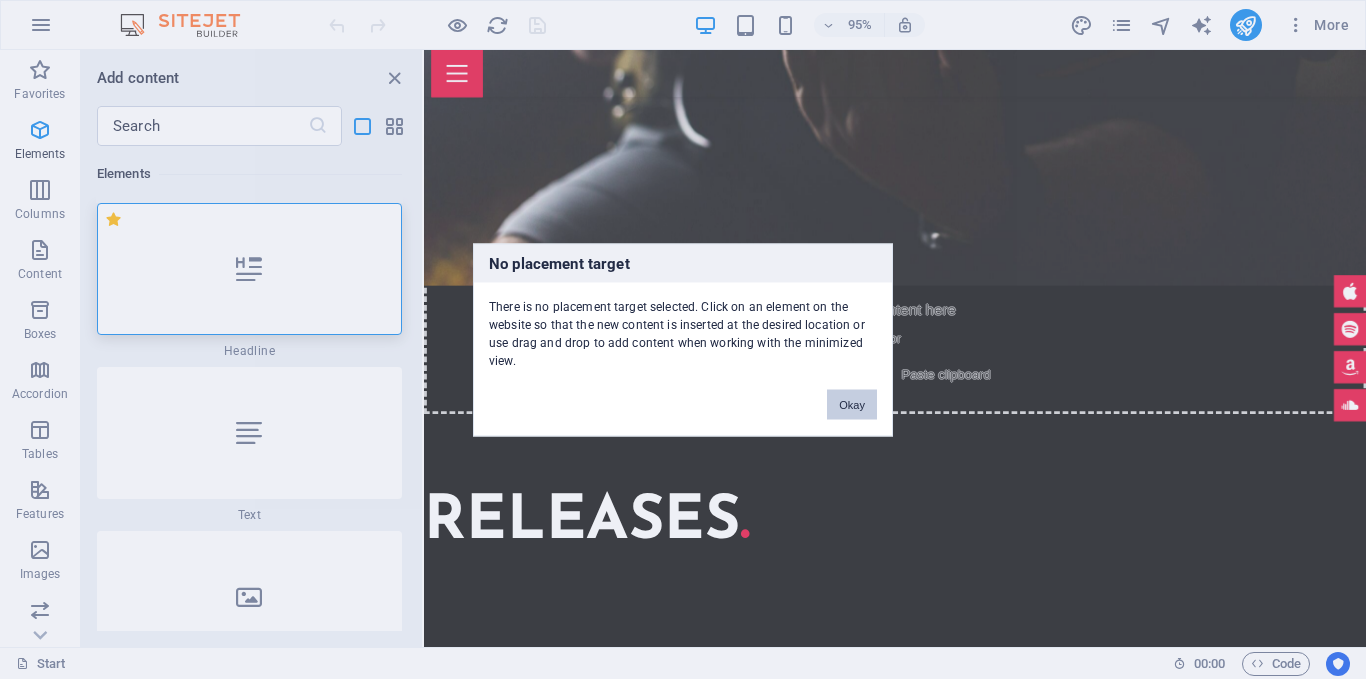 click on "Okay" at bounding box center (852, 404) 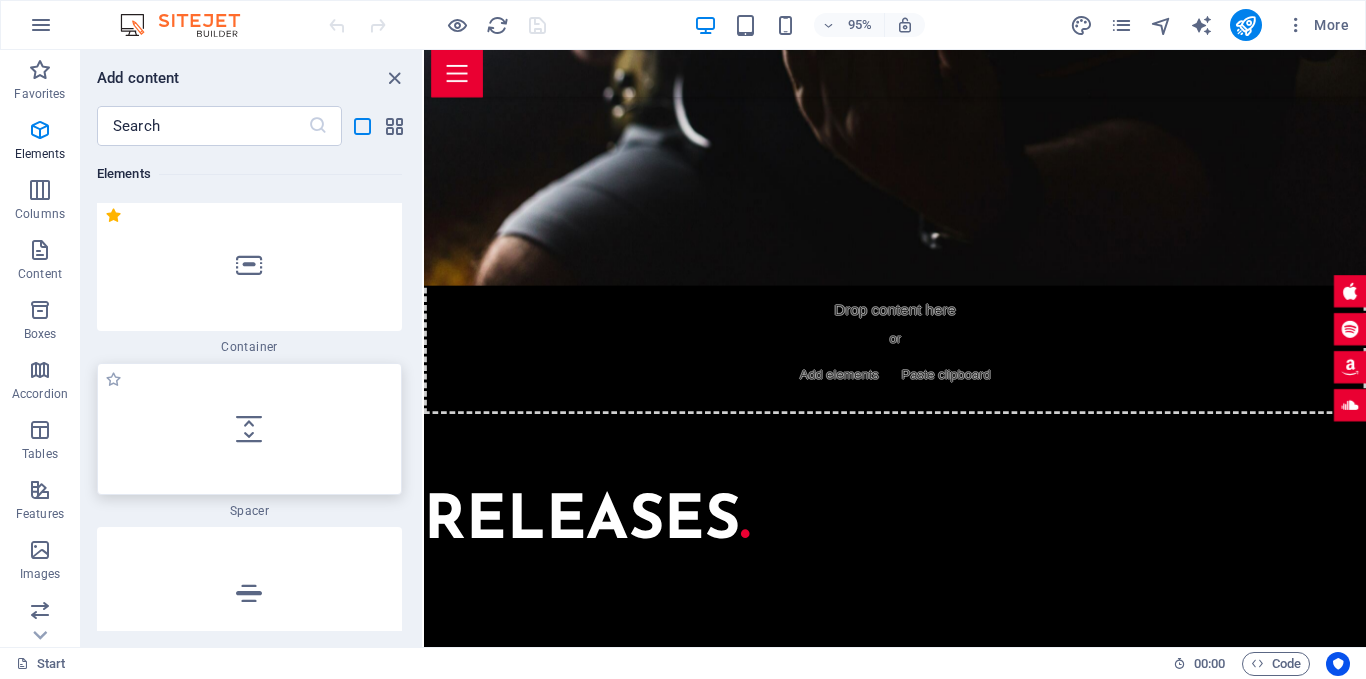scroll, scrollTop: 877, scrollLeft: 0, axis: vertical 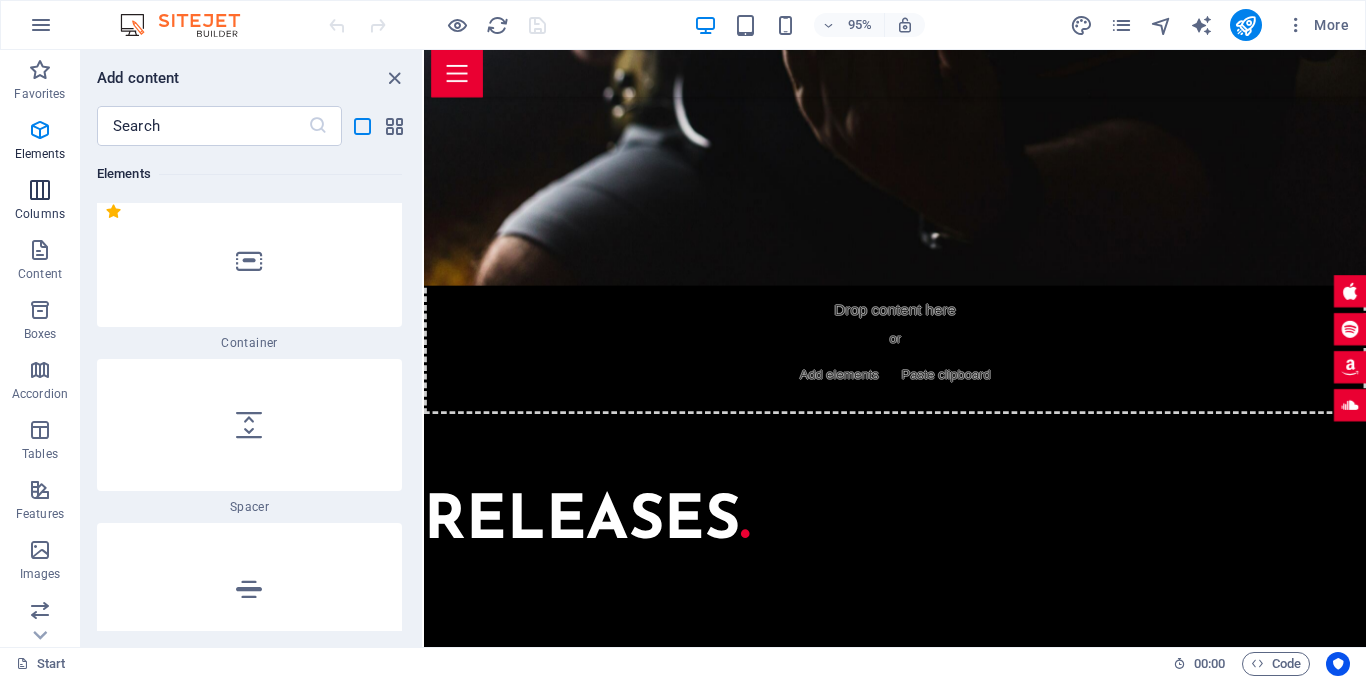 click on "Columns" at bounding box center [40, 202] 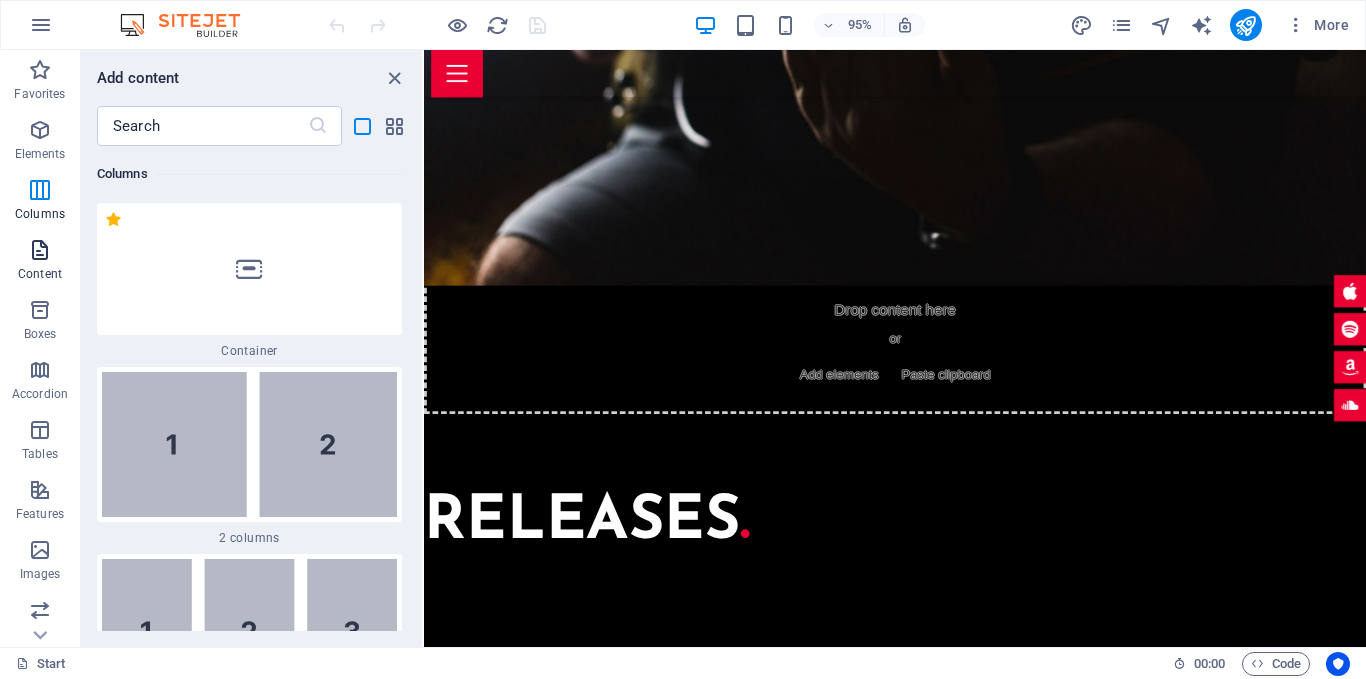 click on "Content" at bounding box center (40, 274) 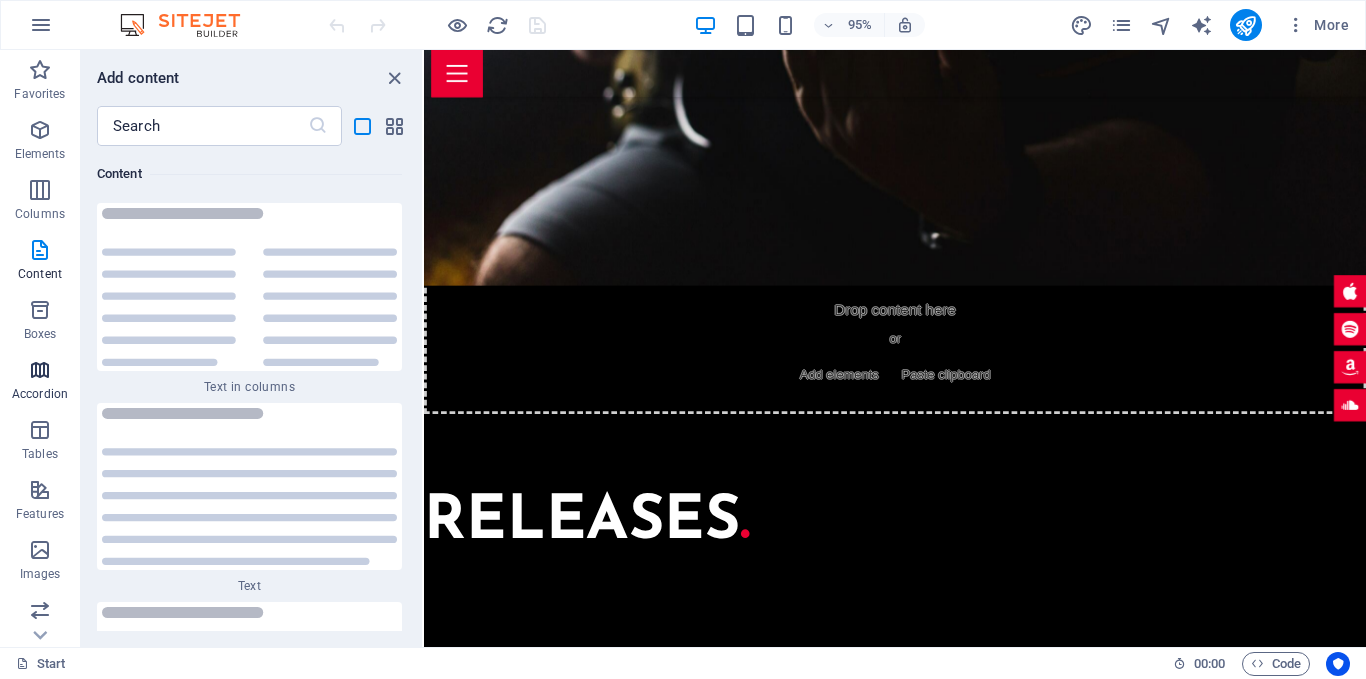 click on "Accordion" at bounding box center (40, 380) 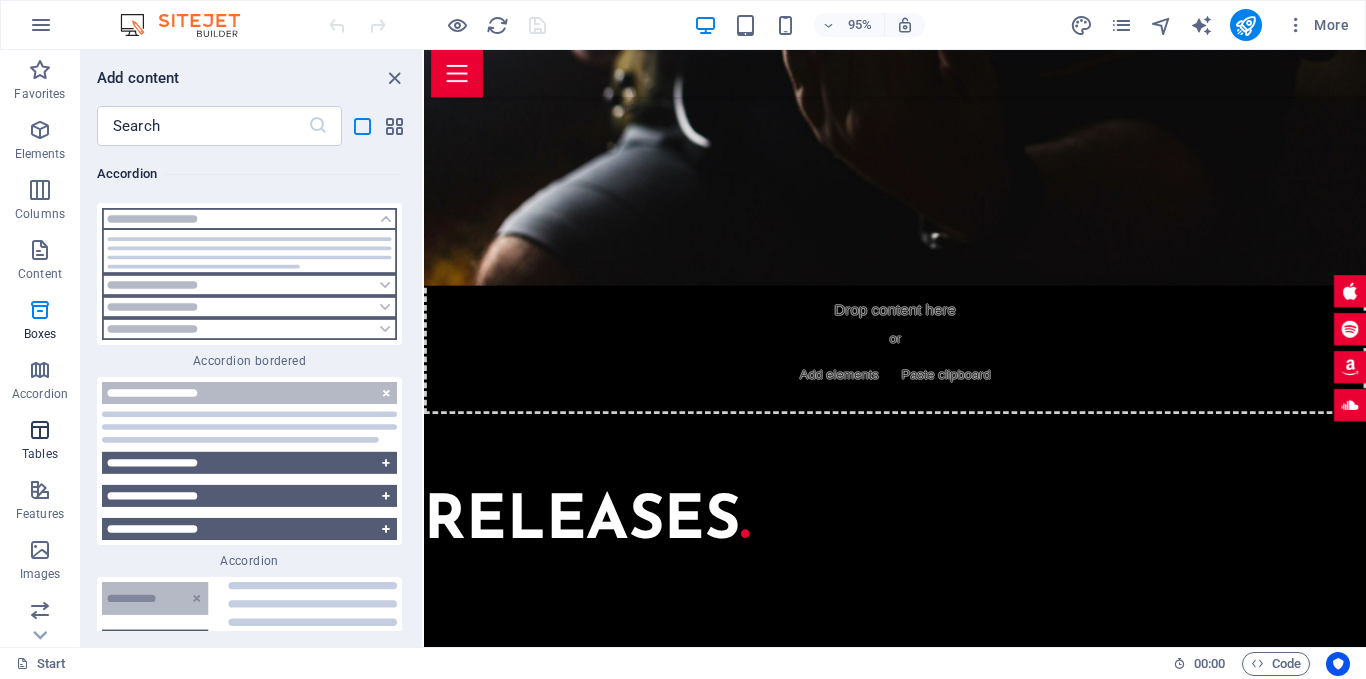 click at bounding box center (40, 430) 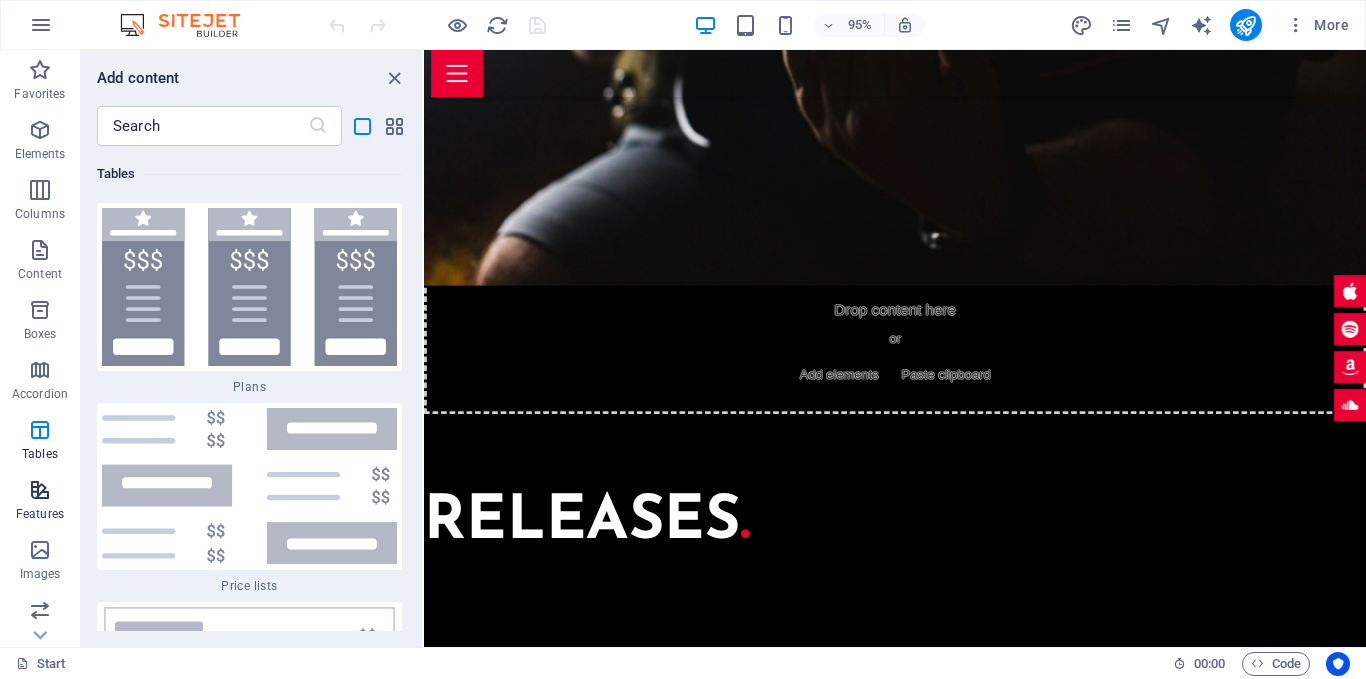 click on "Features" at bounding box center (40, 502) 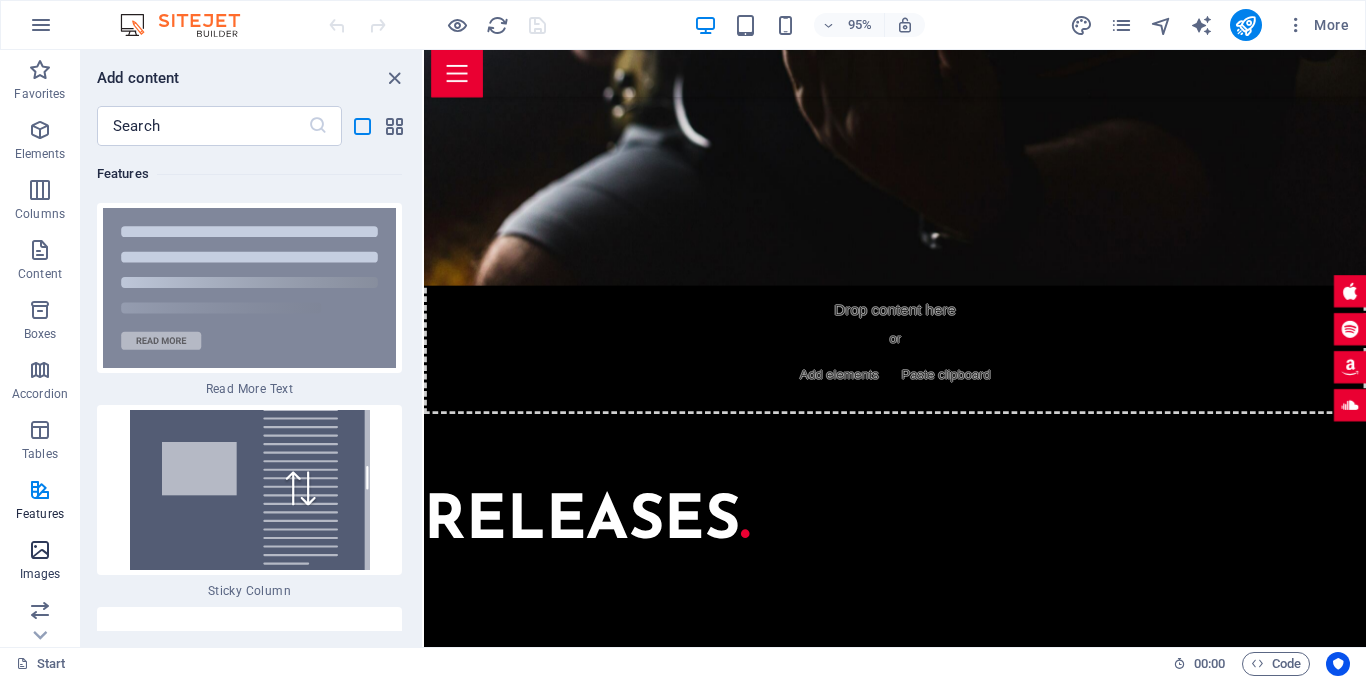 click at bounding box center [40, 550] 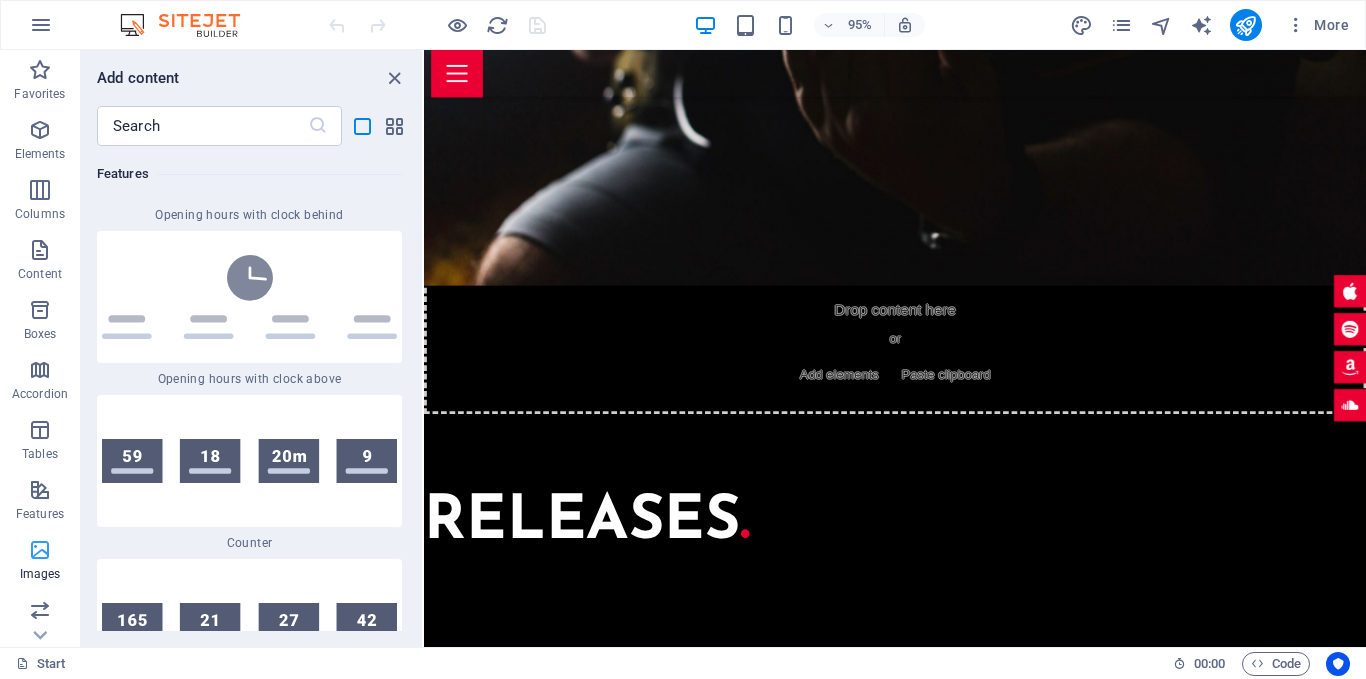 scroll, scrollTop: 23382, scrollLeft: 0, axis: vertical 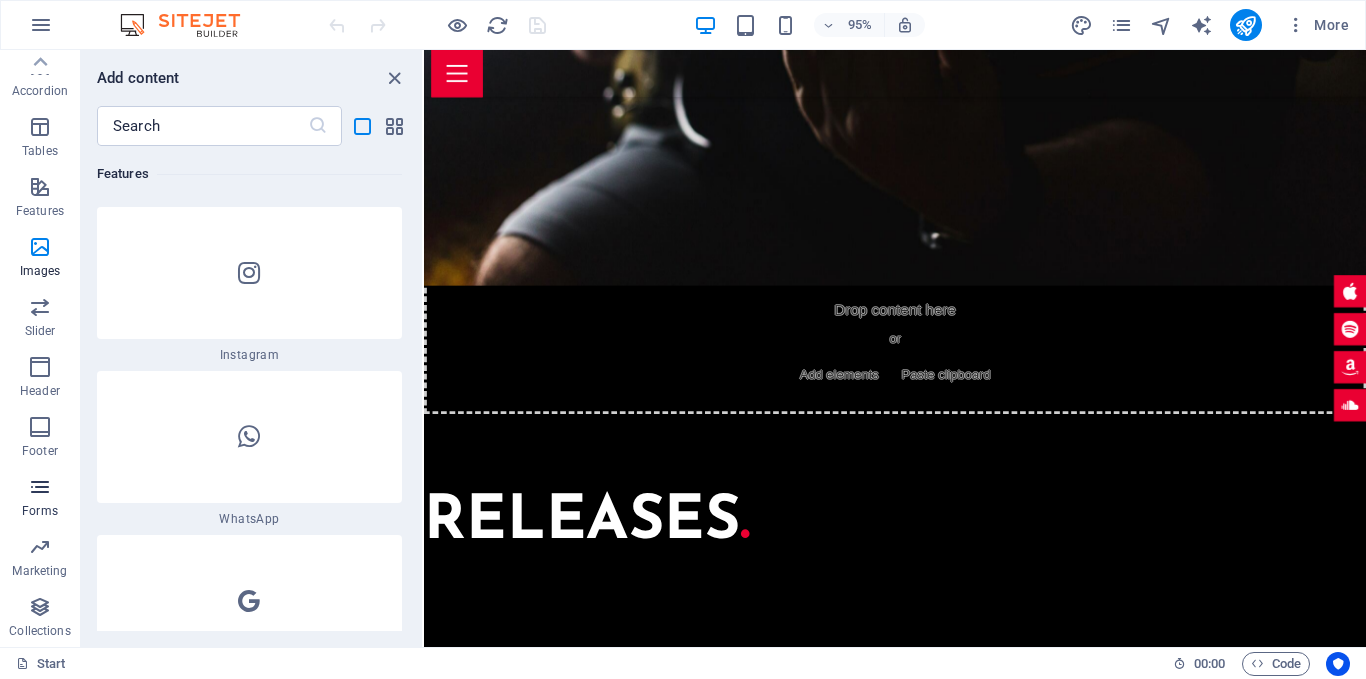 click at bounding box center [40, 487] 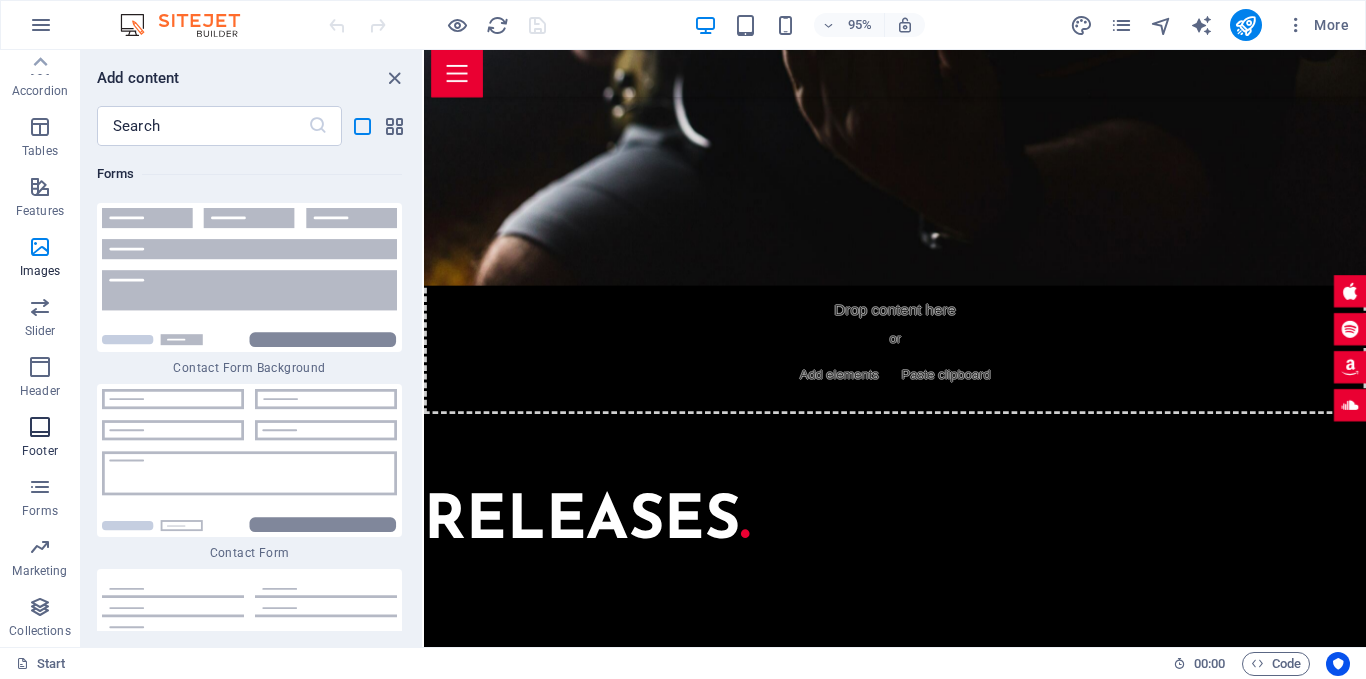 click at bounding box center (40, 427) 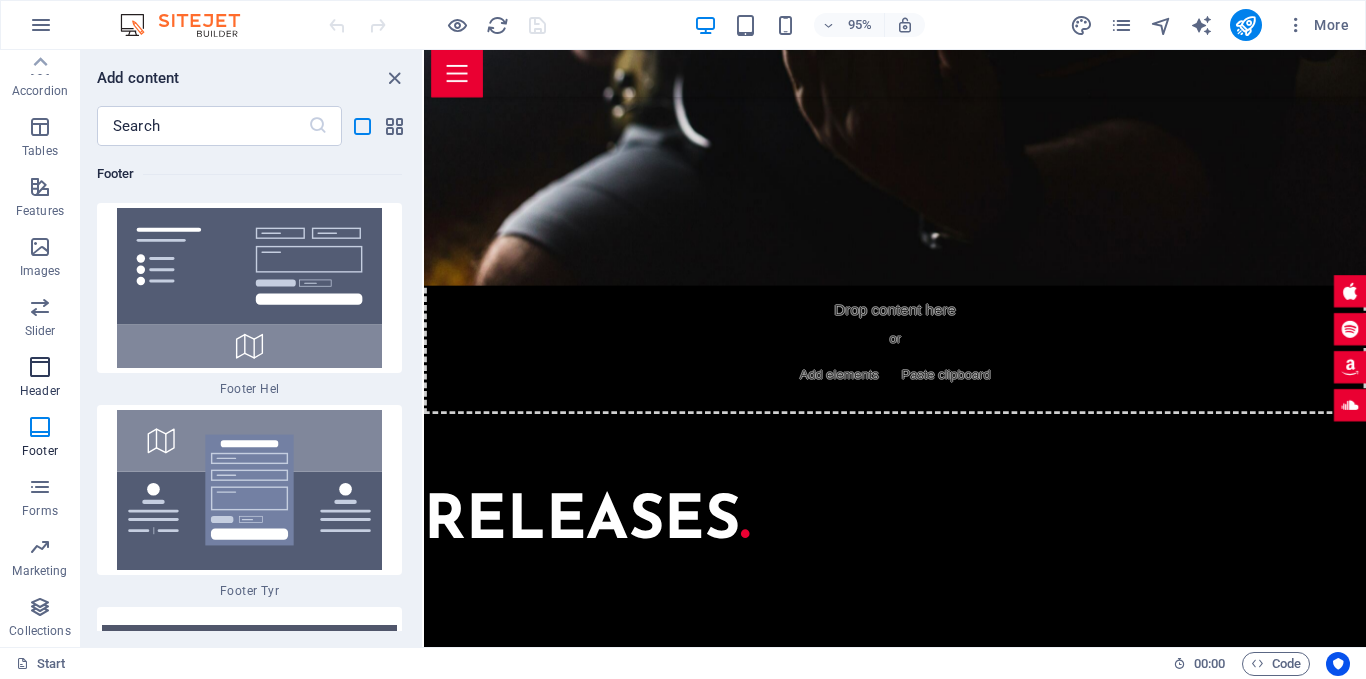 click on "Header" at bounding box center (40, 391) 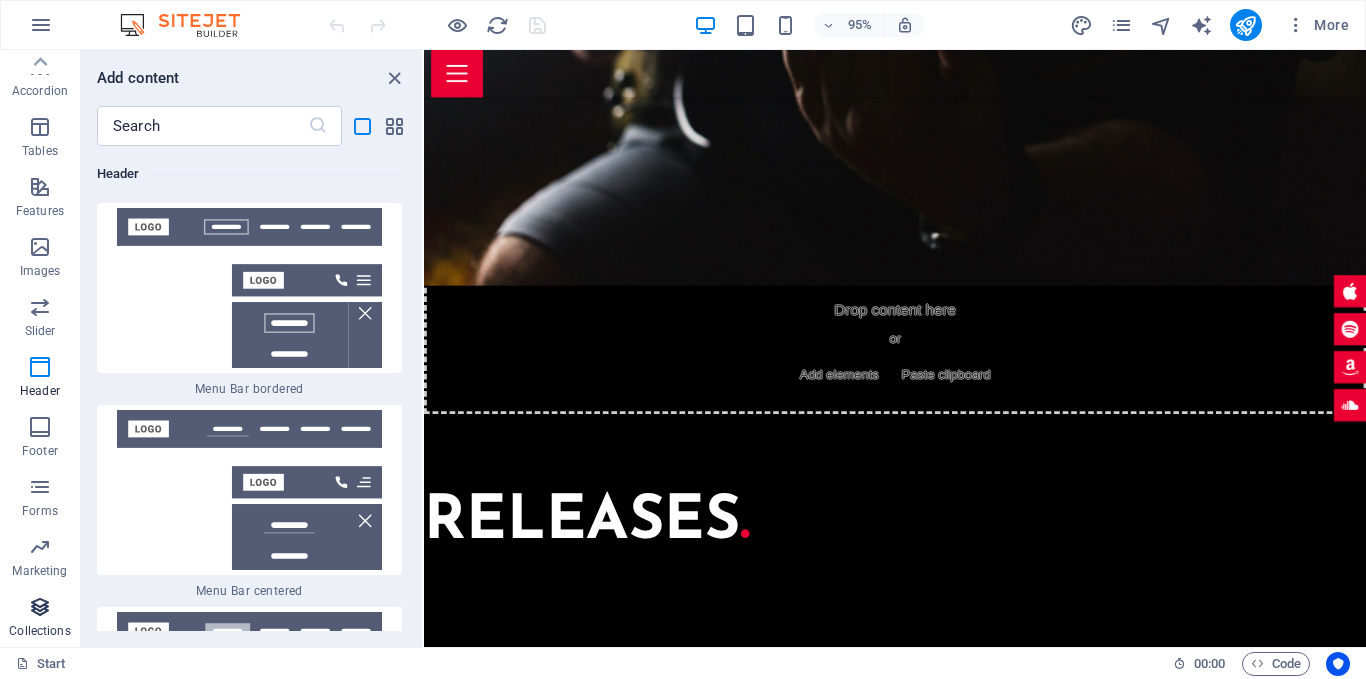 click on "Collections" at bounding box center (39, 631) 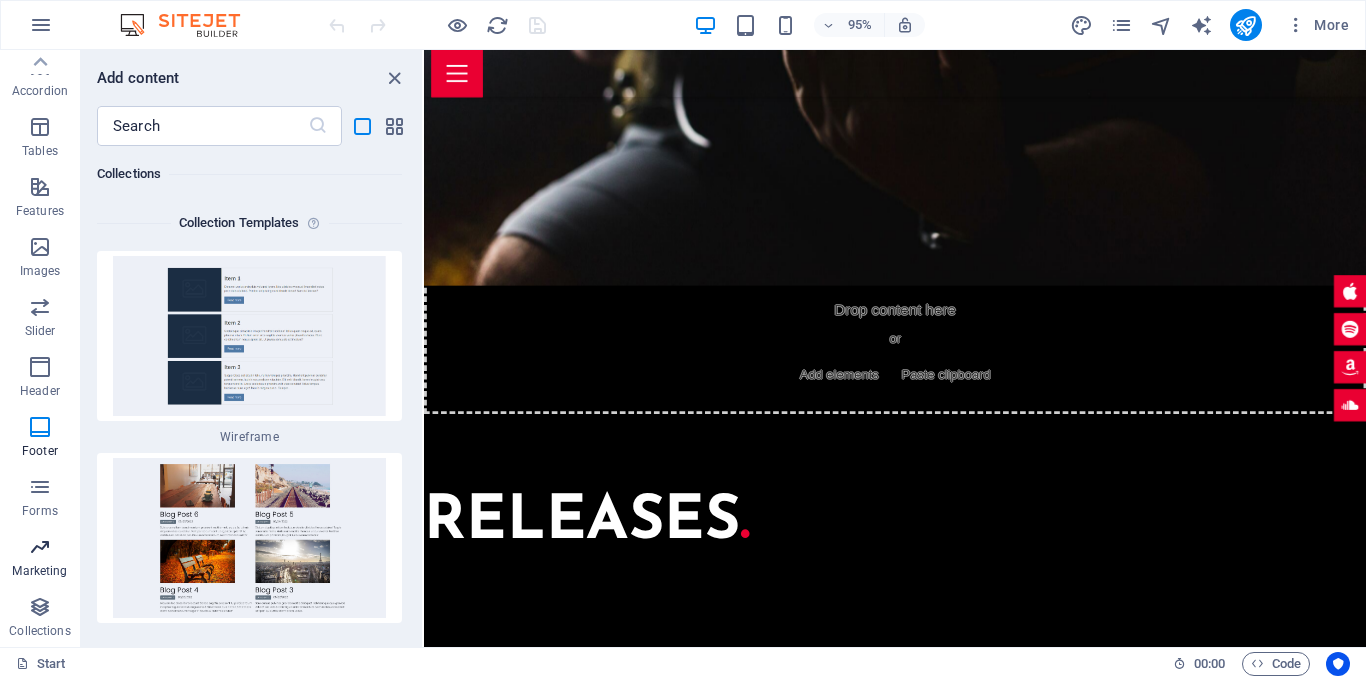 click at bounding box center (40, 547) 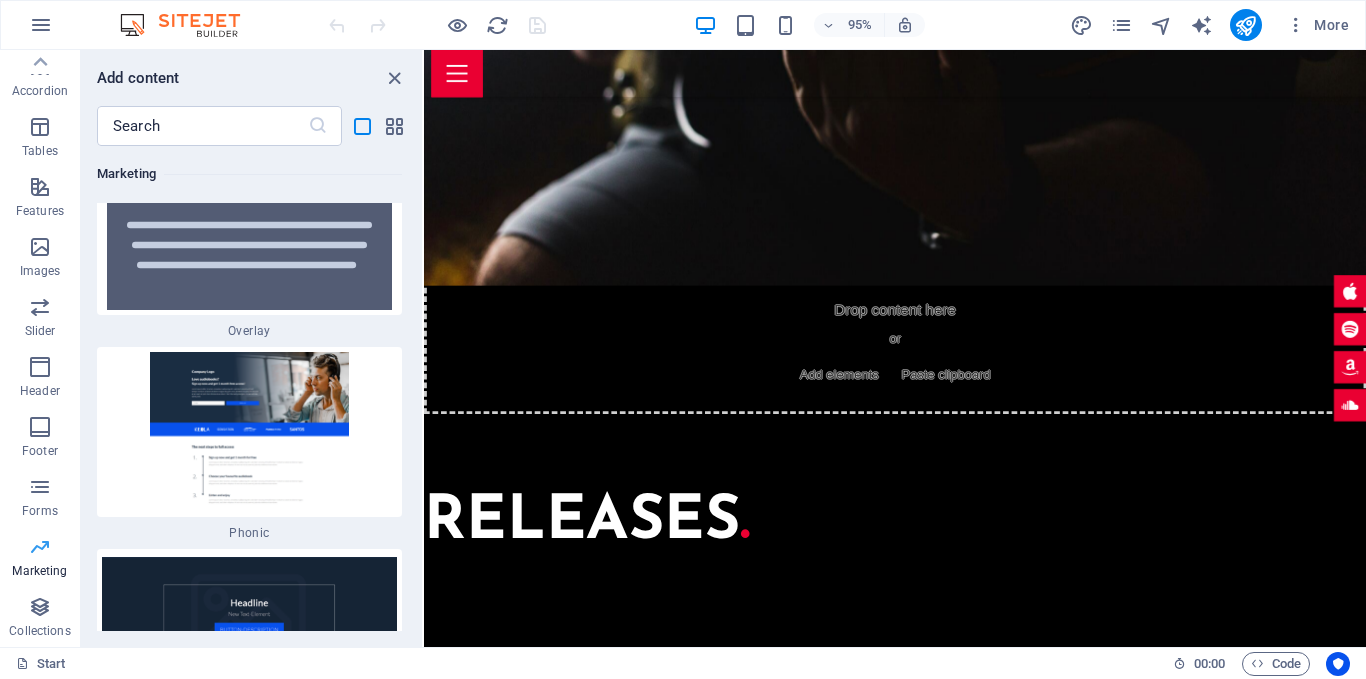 scroll, scrollTop: 36745, scrollLeft: 0, axis: vertical 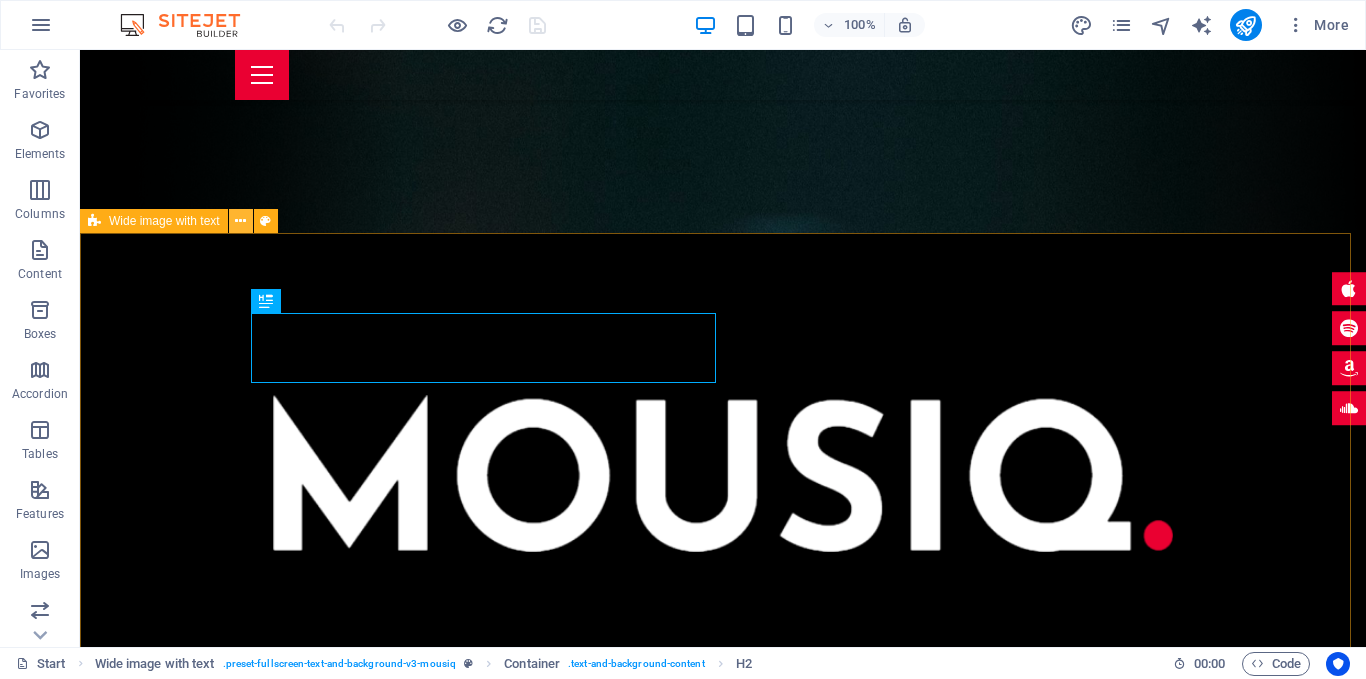 click at bounding box center [240, 221] 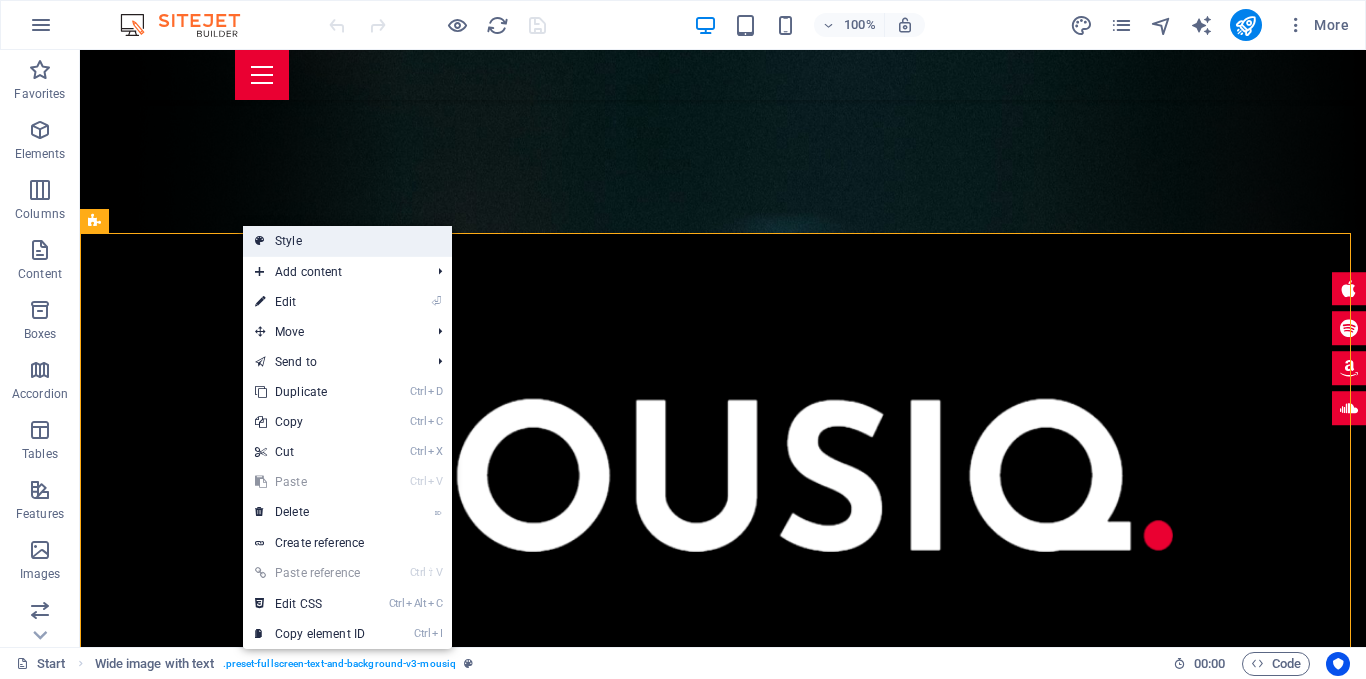 click on "Style" at bounding box center (347, 241) 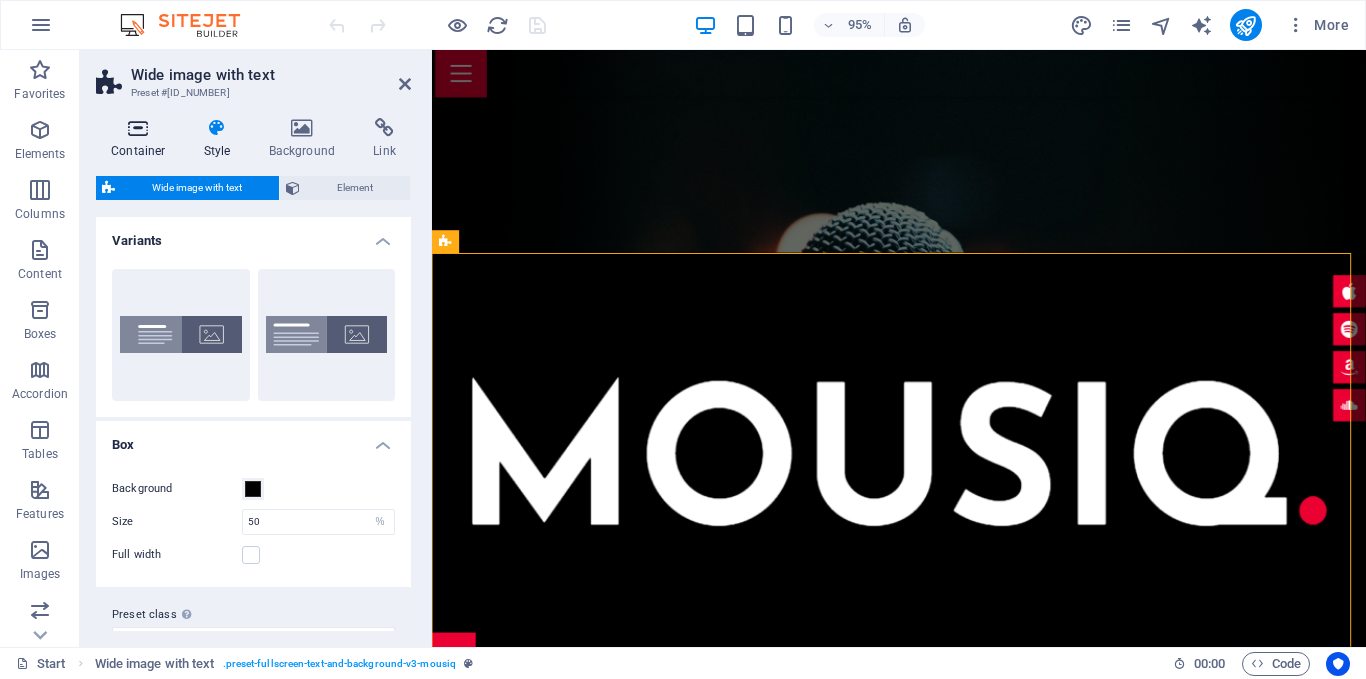 click on "Container" at bounding box center (142, 139) 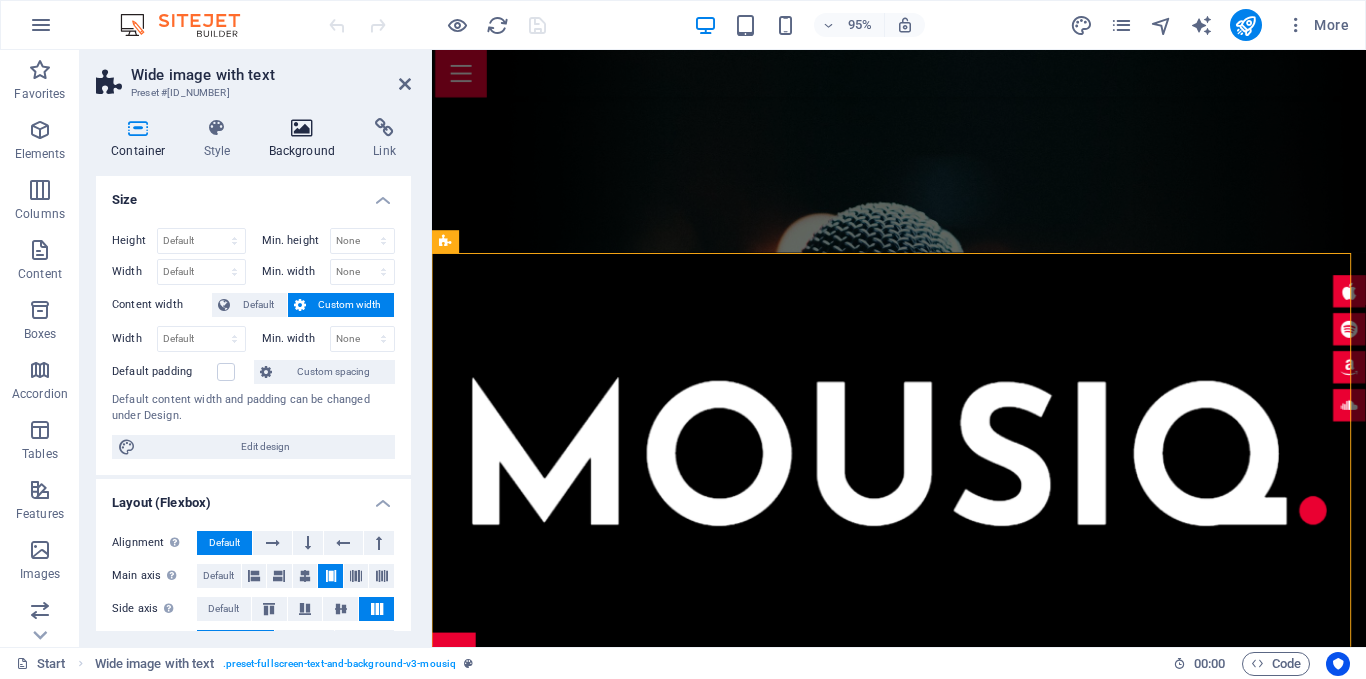 click on "Background" at bounding box center (306, 139) 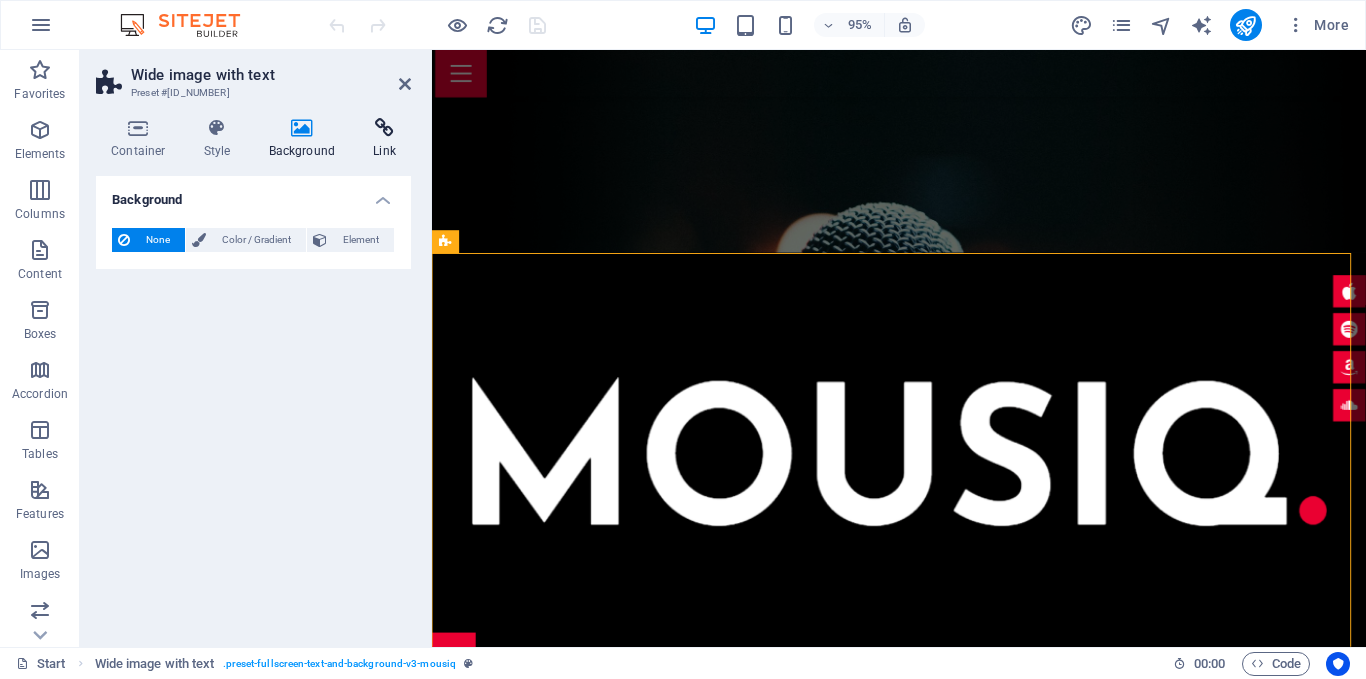 click at bounding box center (384, 128) 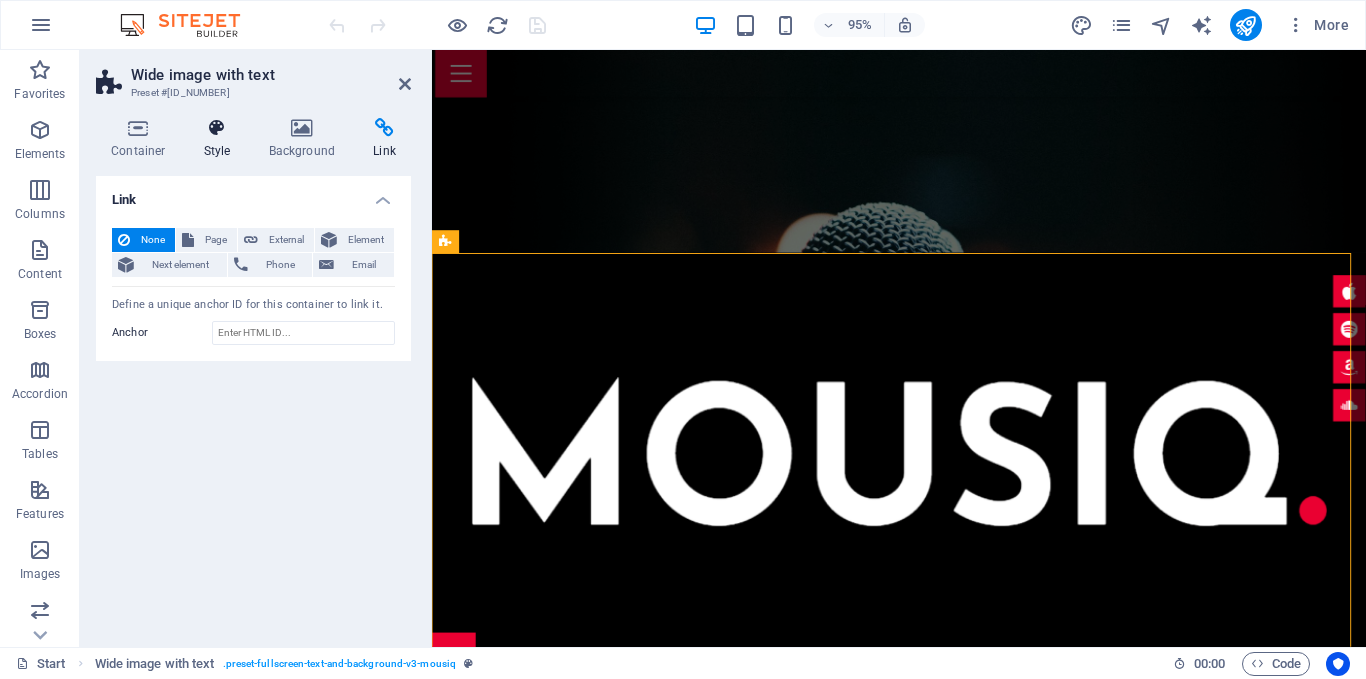 click at bounding box center [217, 128] 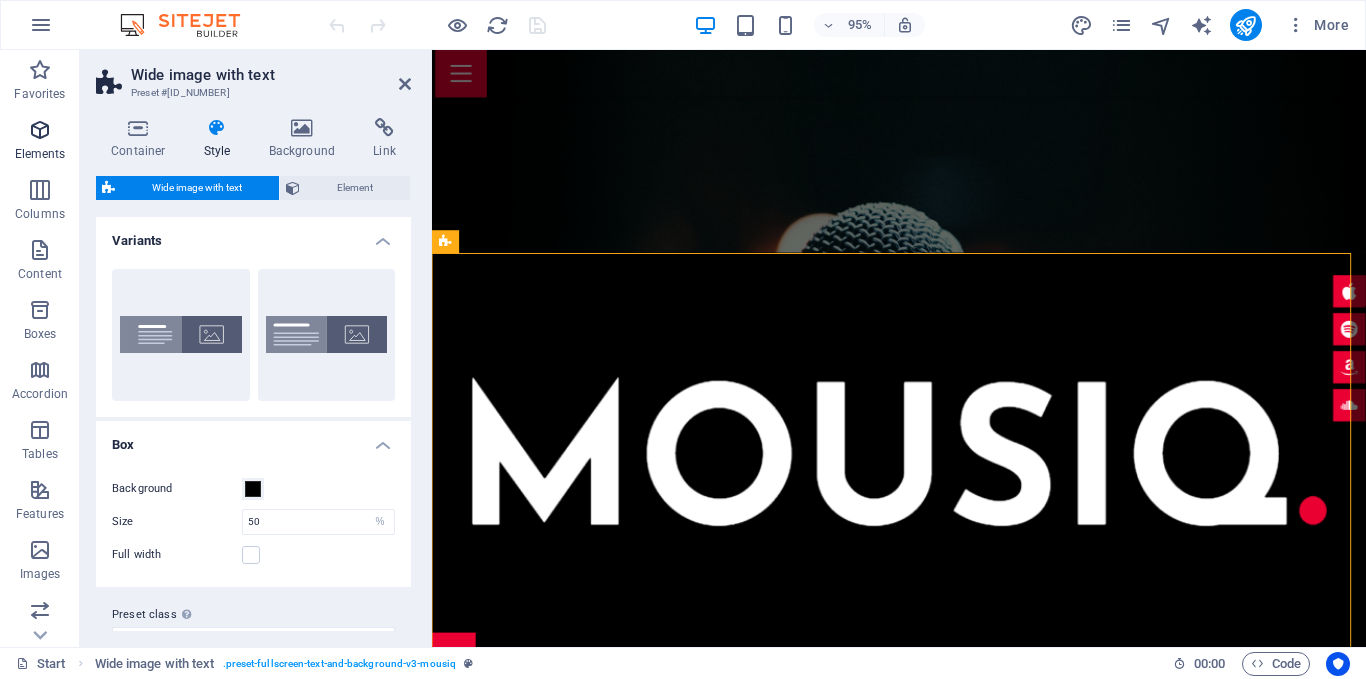 click at bounding box center [40, 70] 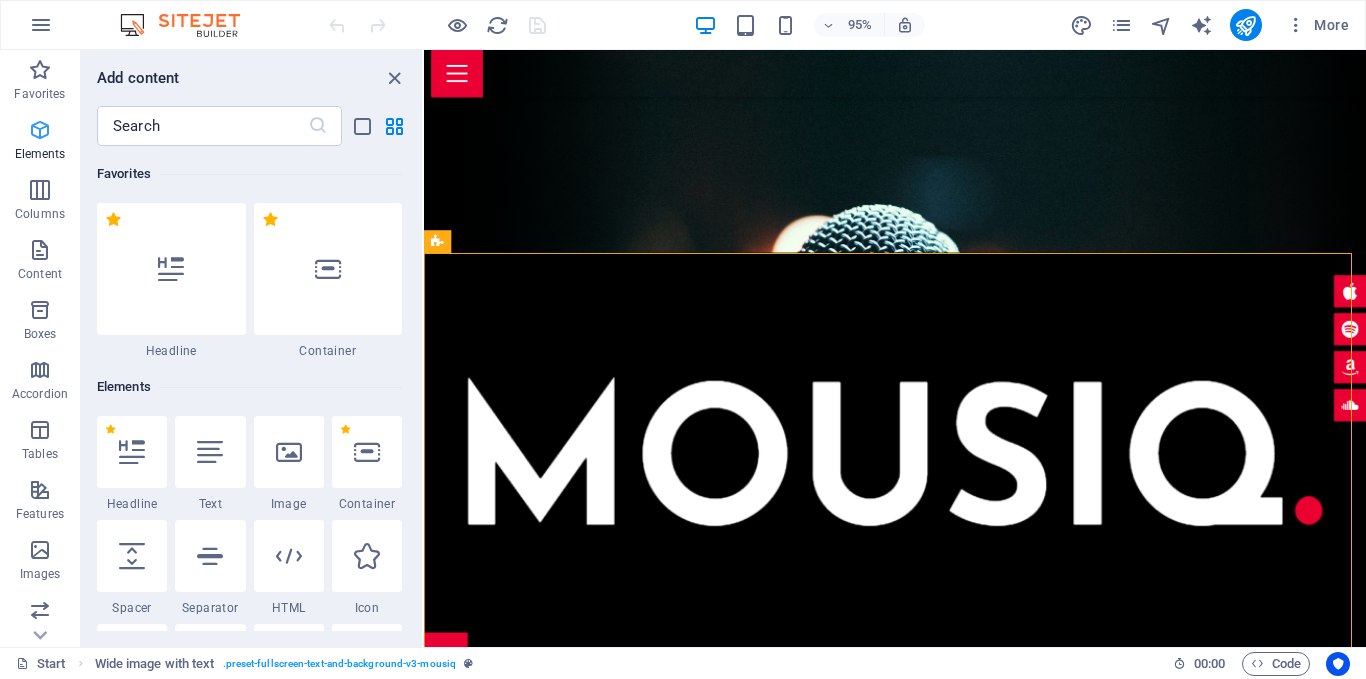 scroll, scrollTop: 213, scrollLeft: 0, axis: vertical 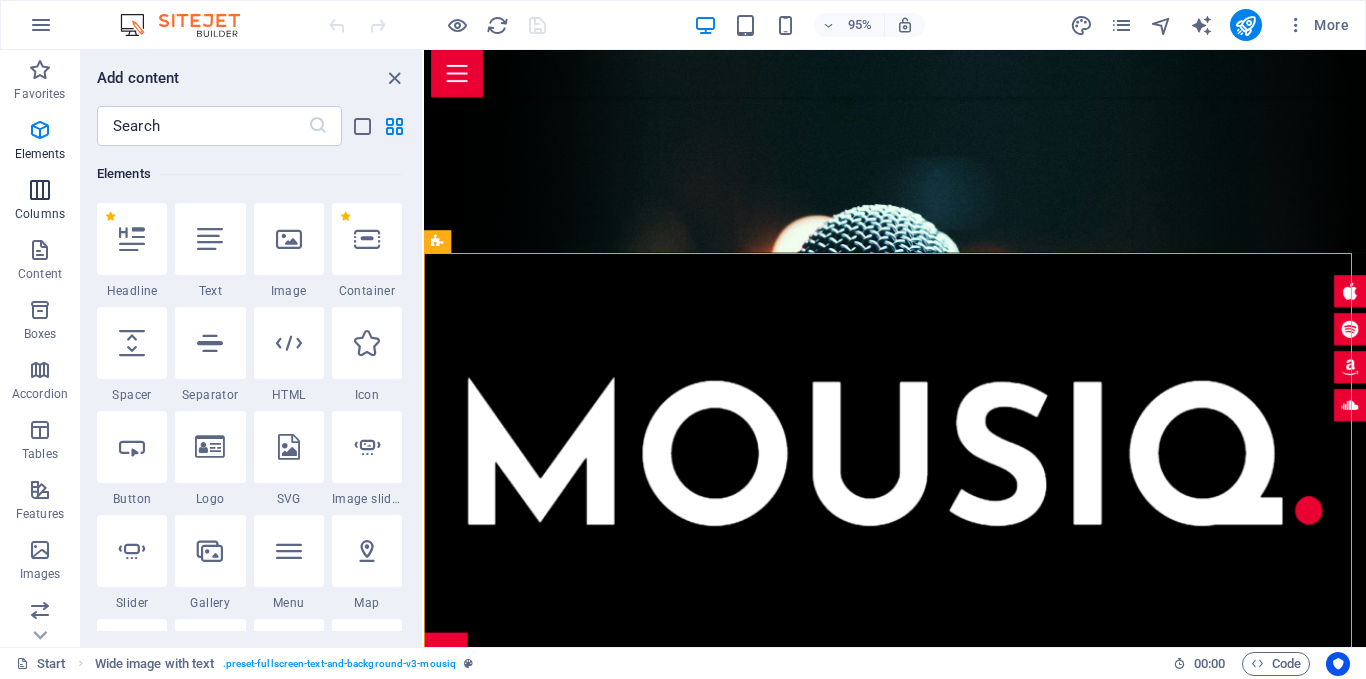 click at bounding box center [40, 190] 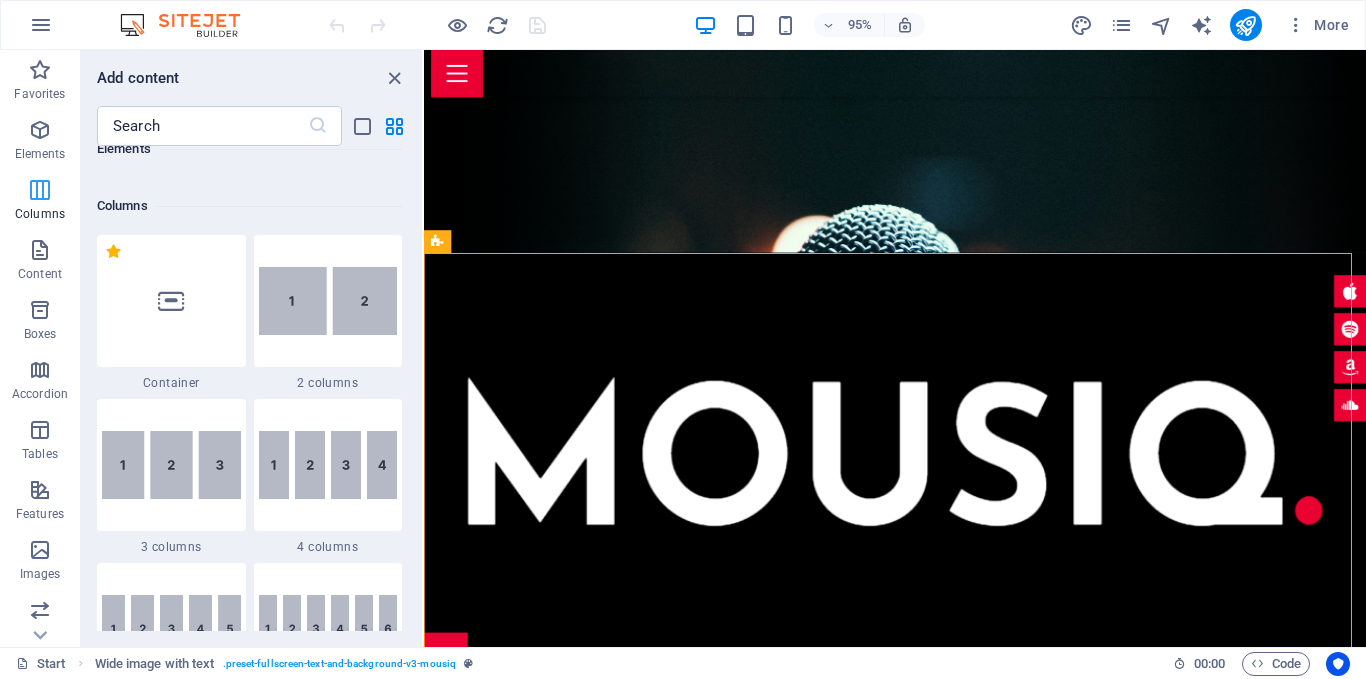 scroll, scrollTop: 990, scrollLeft: 0, axis: vertical 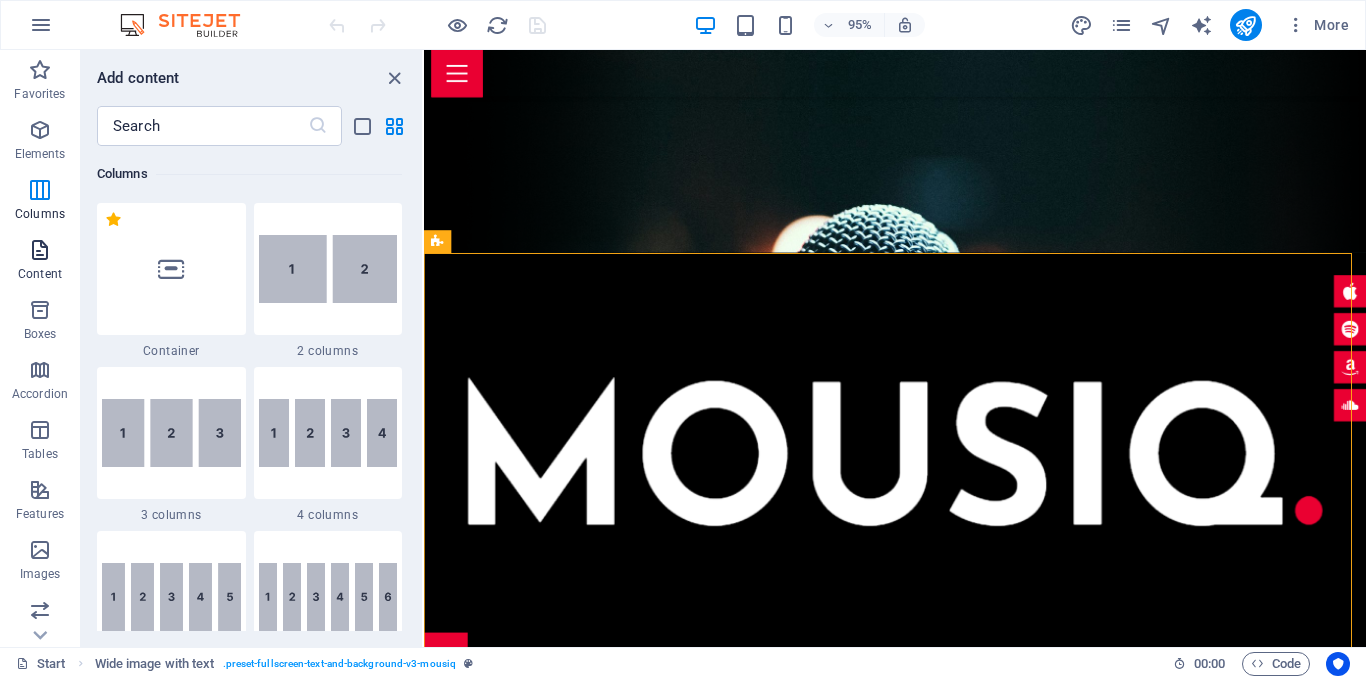click on "Content" at bounding box center [40, 274] 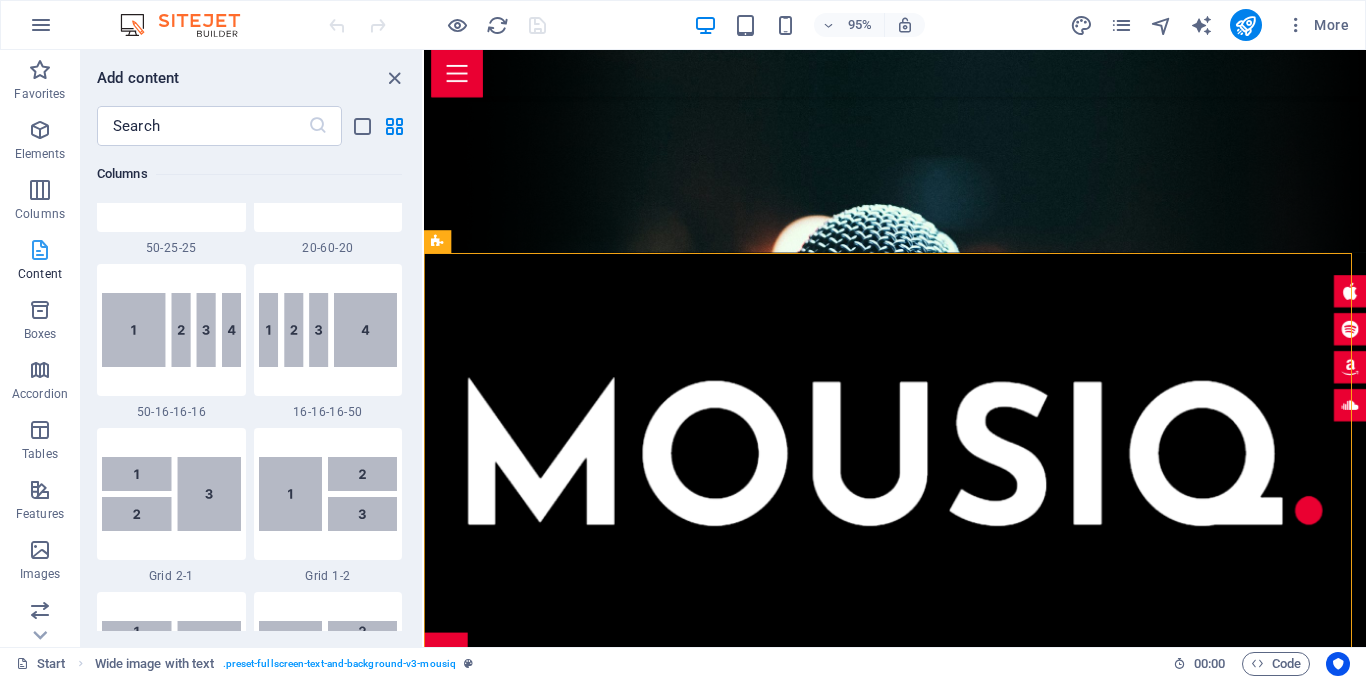 scroll, scrollTop: 3499, scrollLeft: 0, axis: vertical 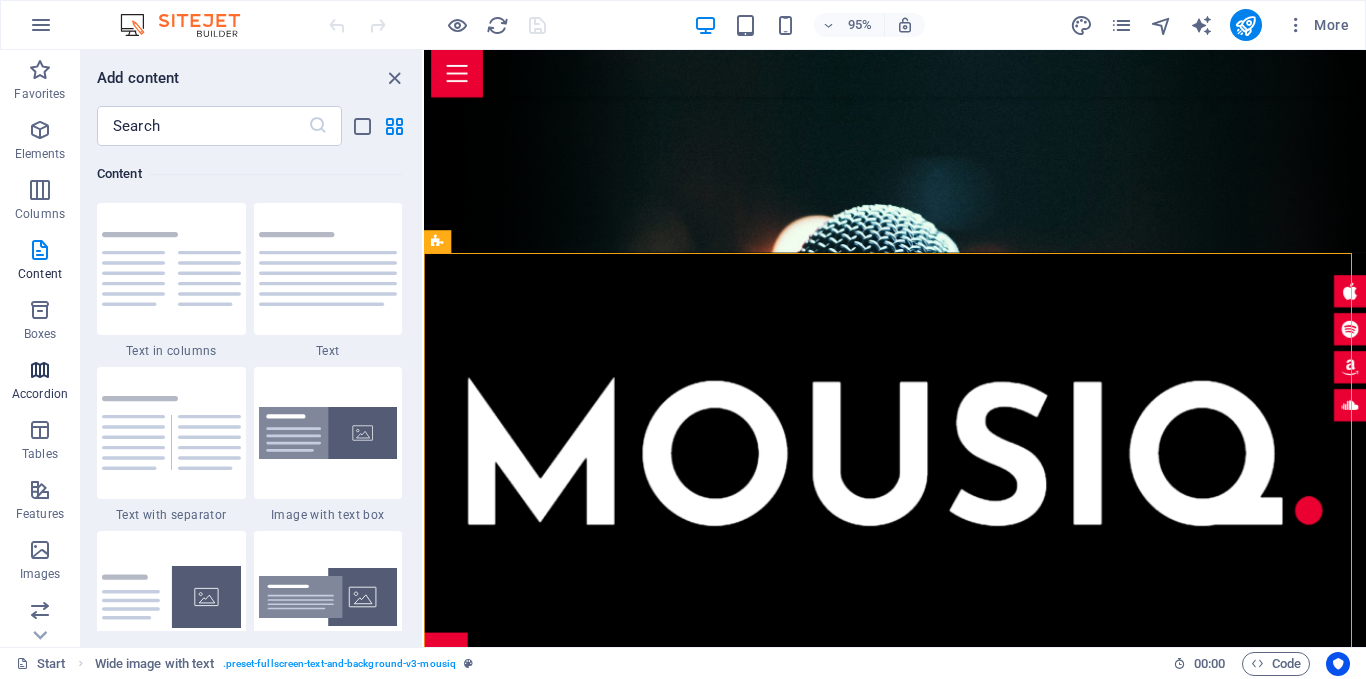 click on "Accordion" at bounding box center (40, 380) 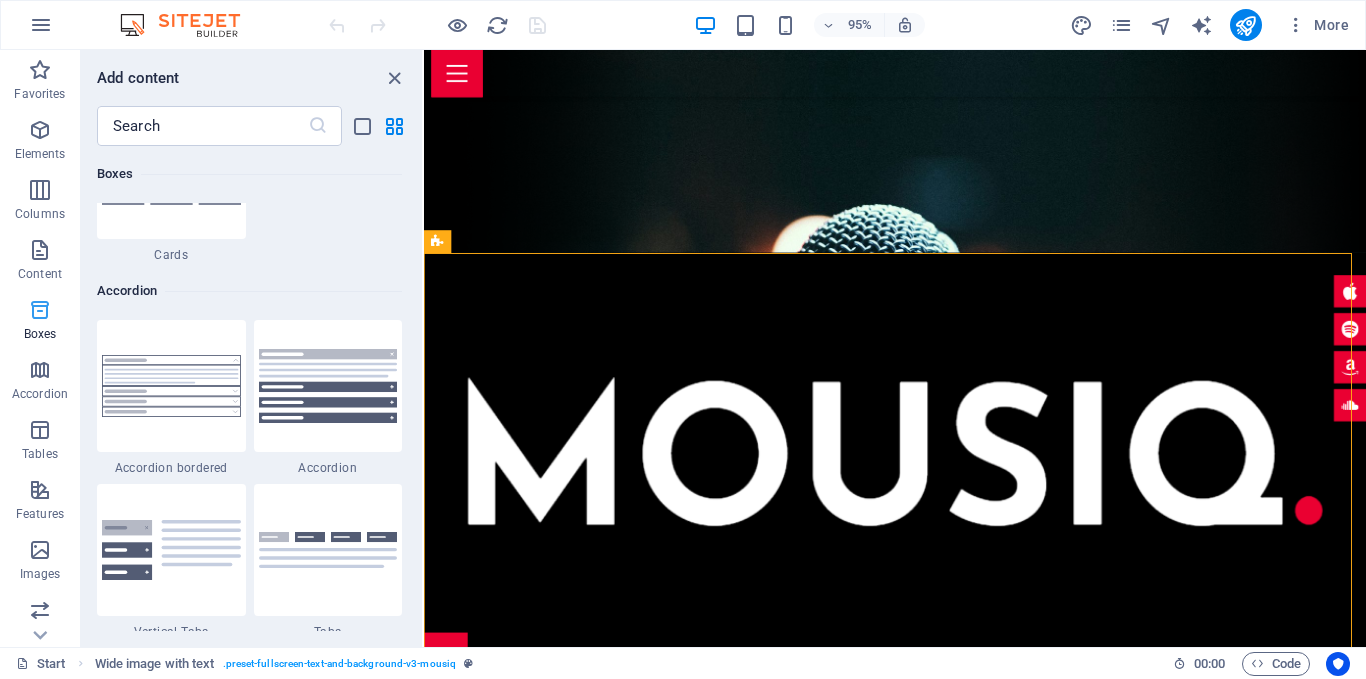 scroll, scrollTop: 6385, scrollLeft: 0, axis: vertical 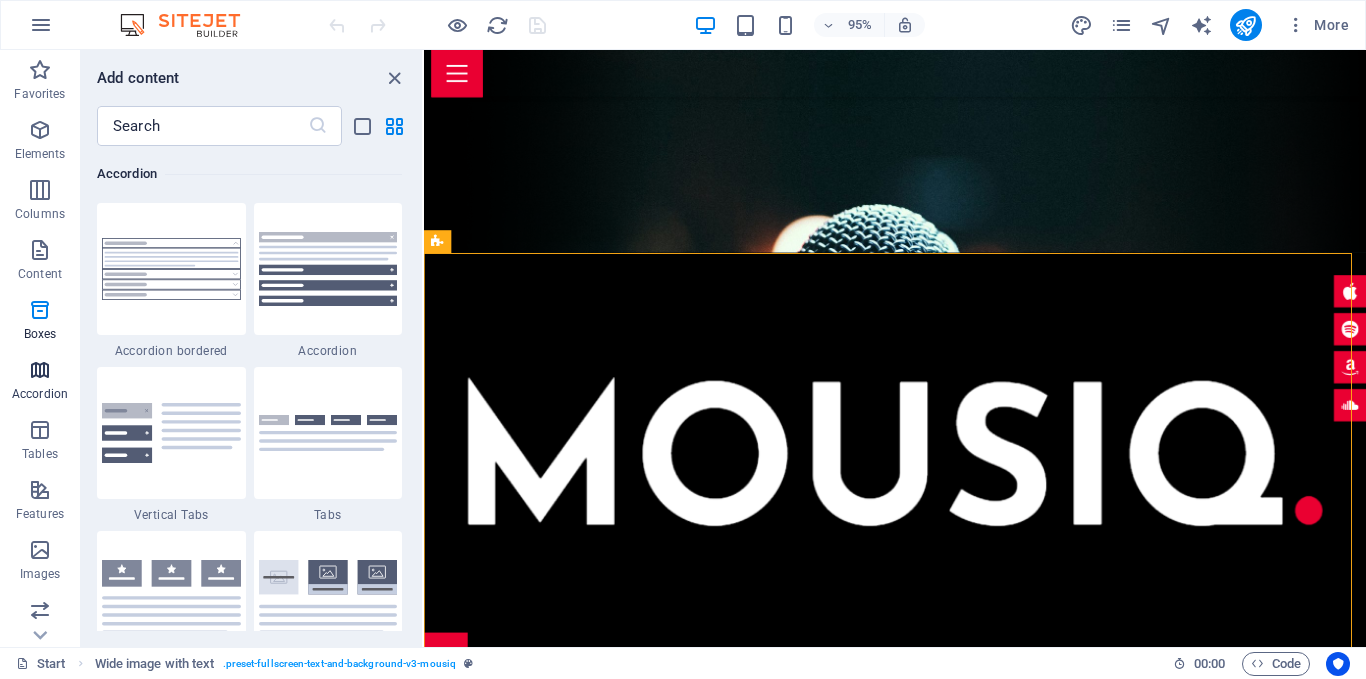 click at bounding box center [40, 370] 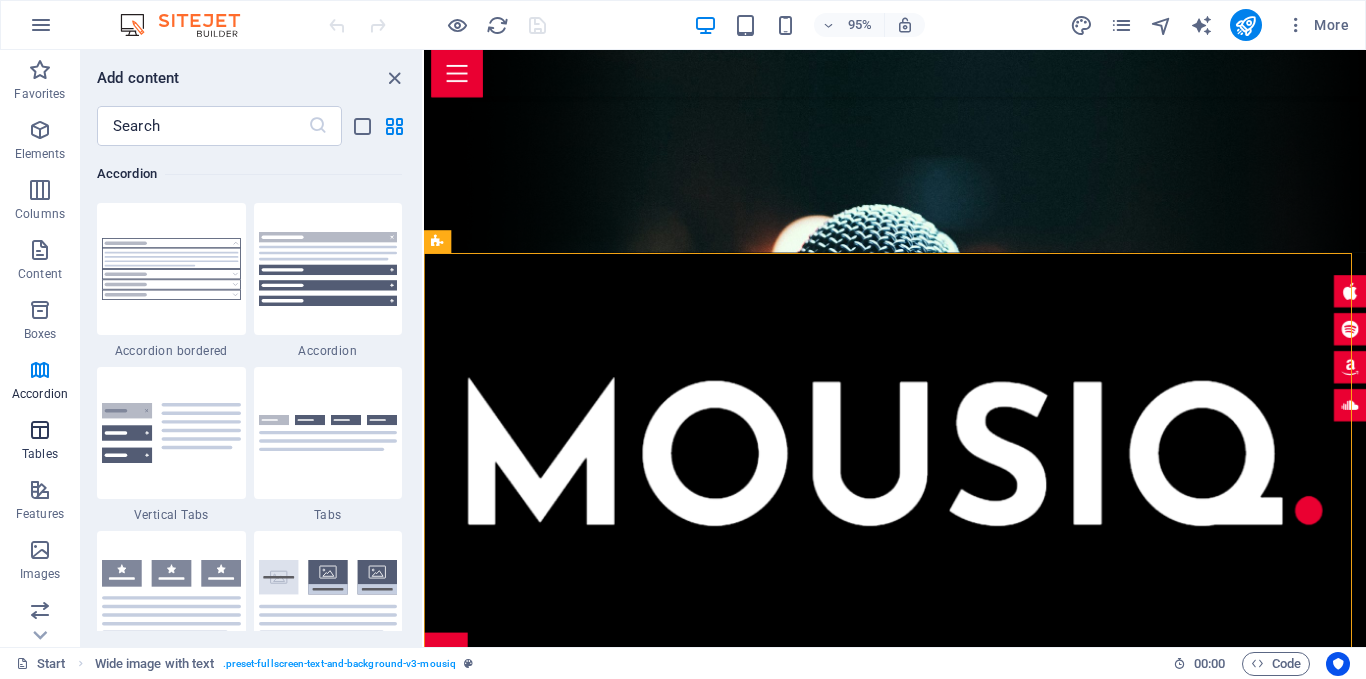 click on "Tables" at bounding box center (40, 454) 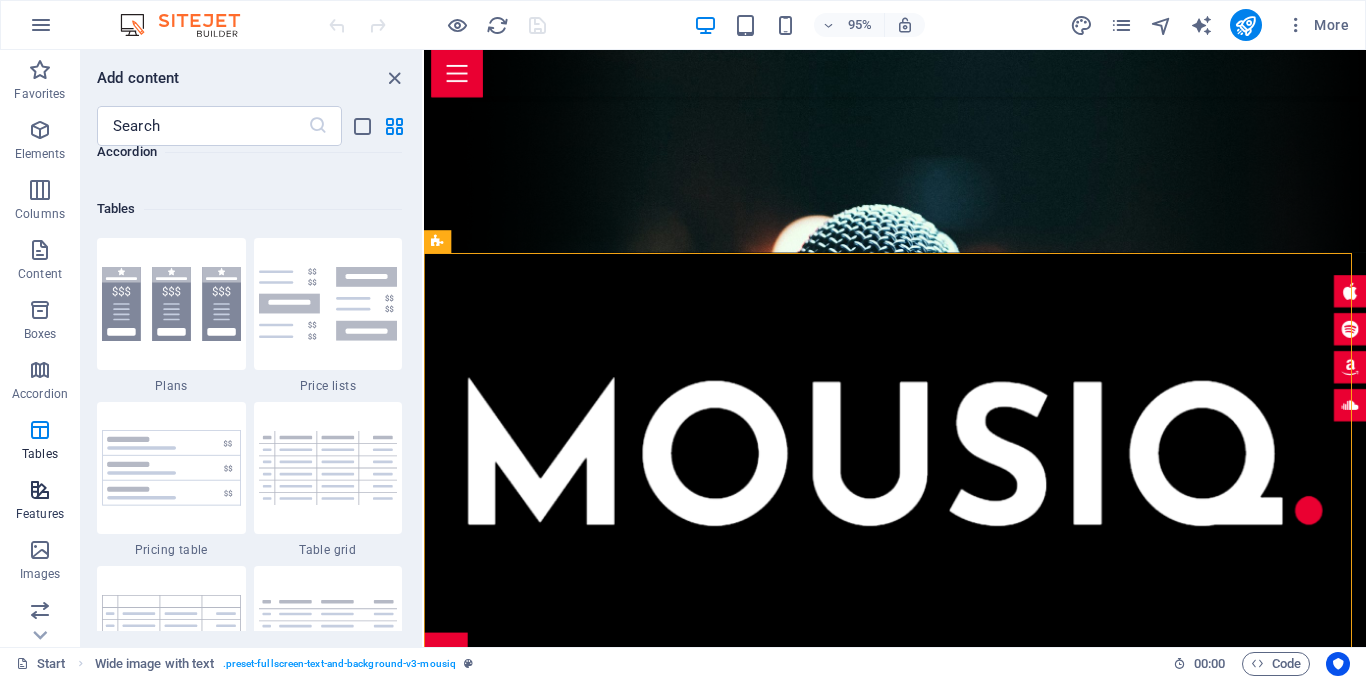 scroll, scrollTop: 6926, scrollLeft: 0, axis: vertical 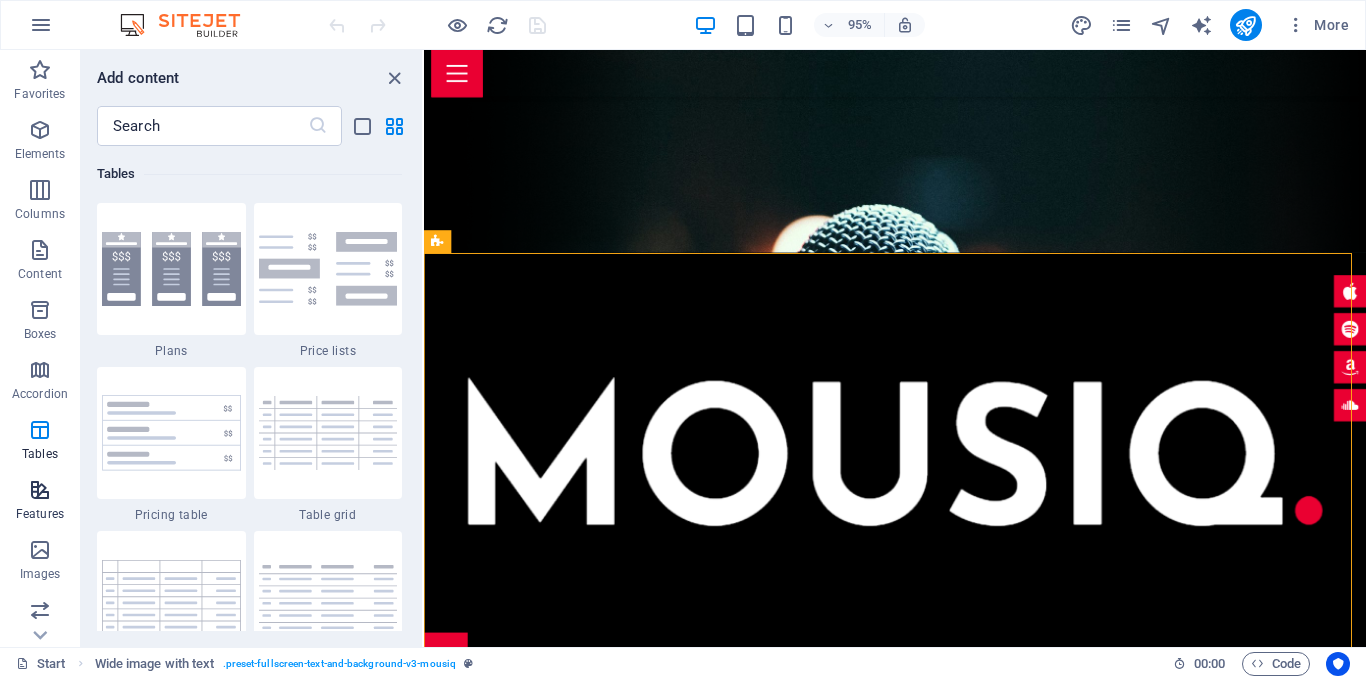 click on "Features" at bounding box center [40, 502] 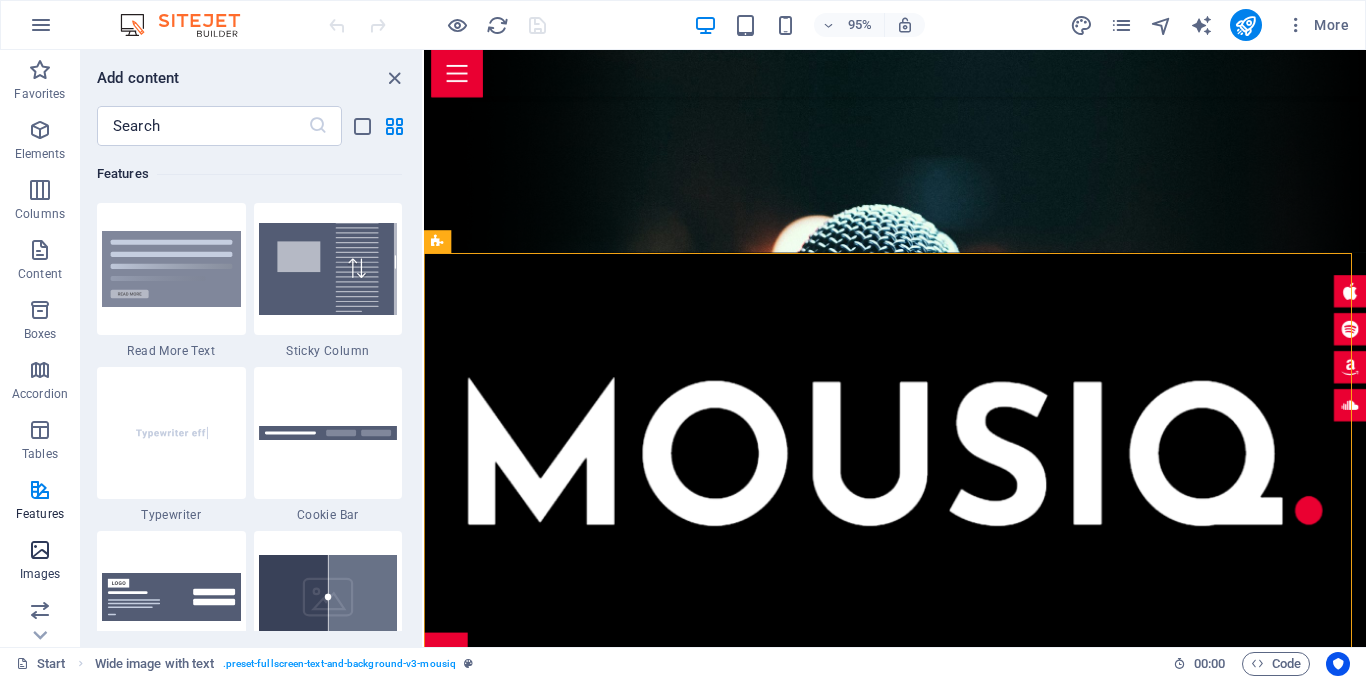click on "Images" at bounding box center [40, 574] 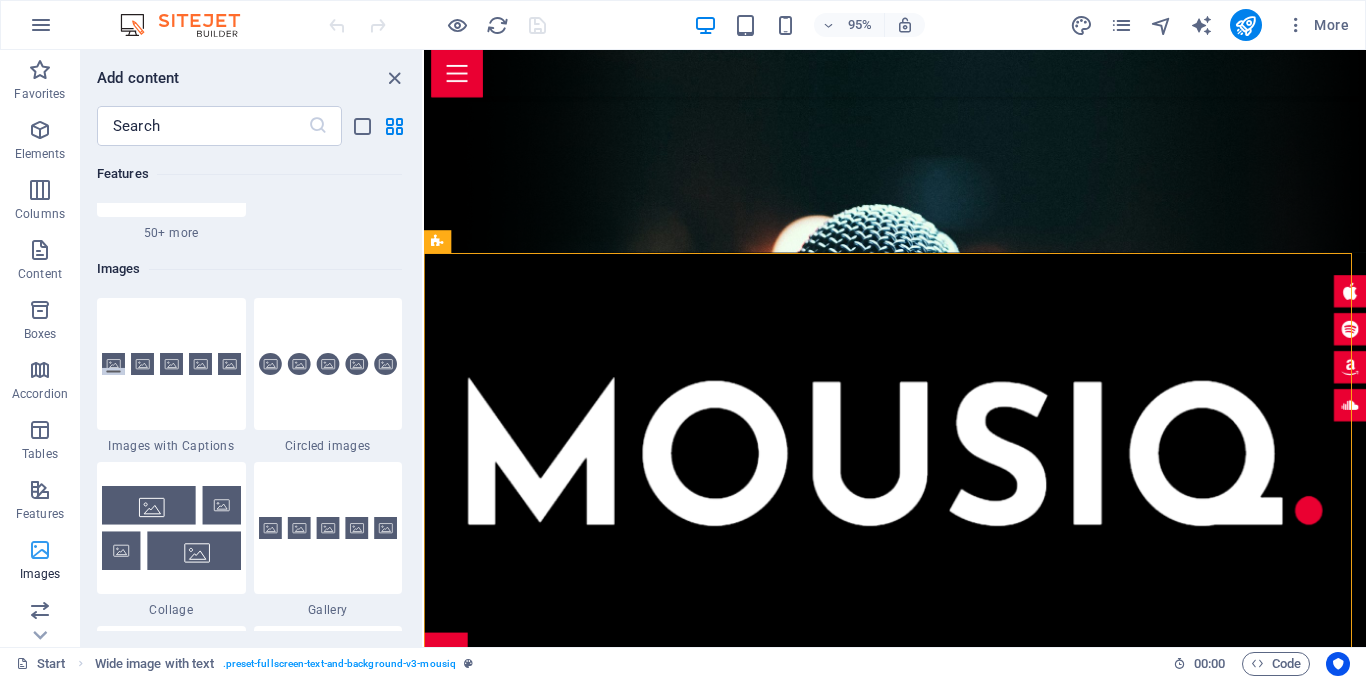scroll, scrollTop: 10140, scrollLeft: 0, axis: vertical 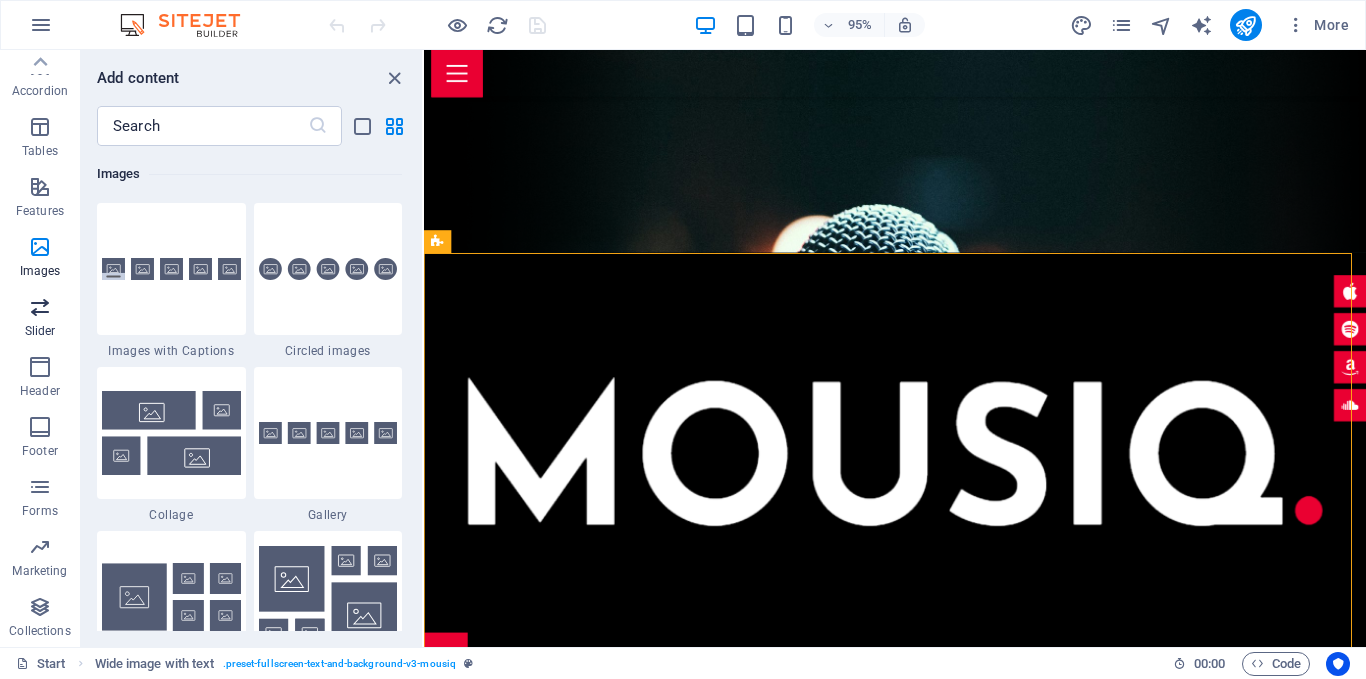 click at bounding box center [40, 307] 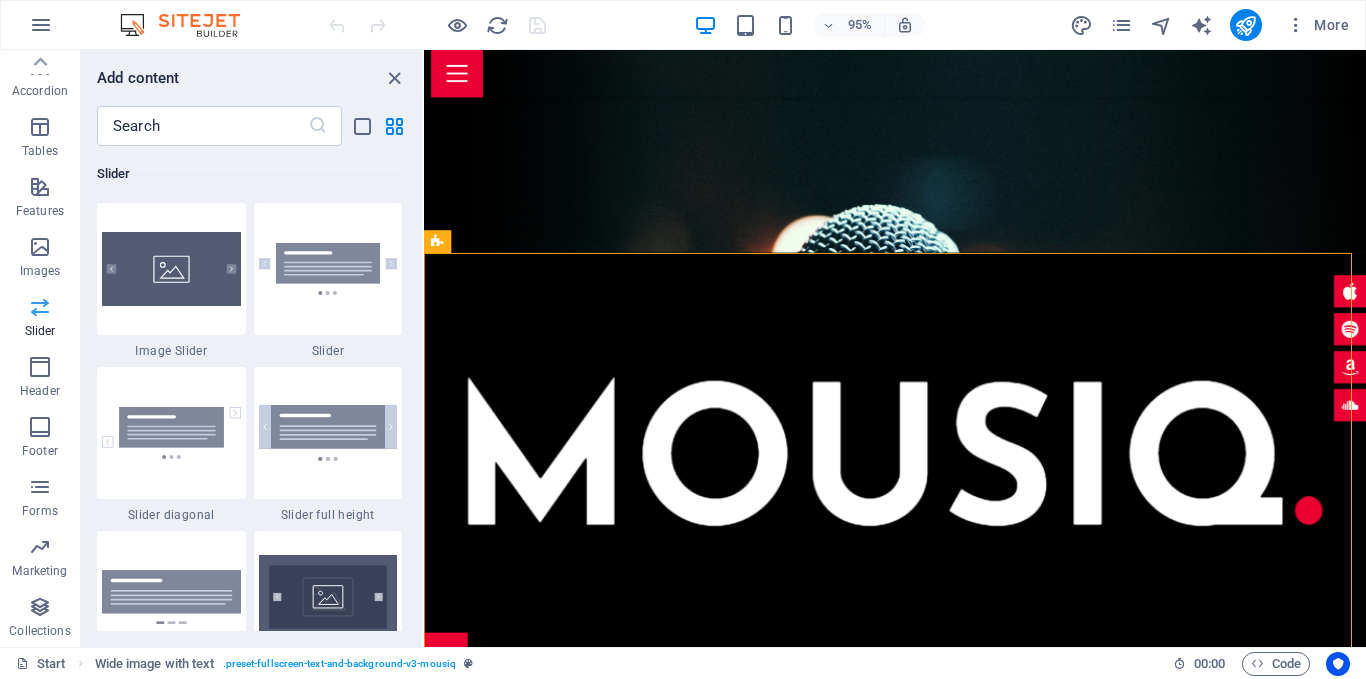 scroll, scrollTop: 11337, scrollLeft: 0, axis: vertical 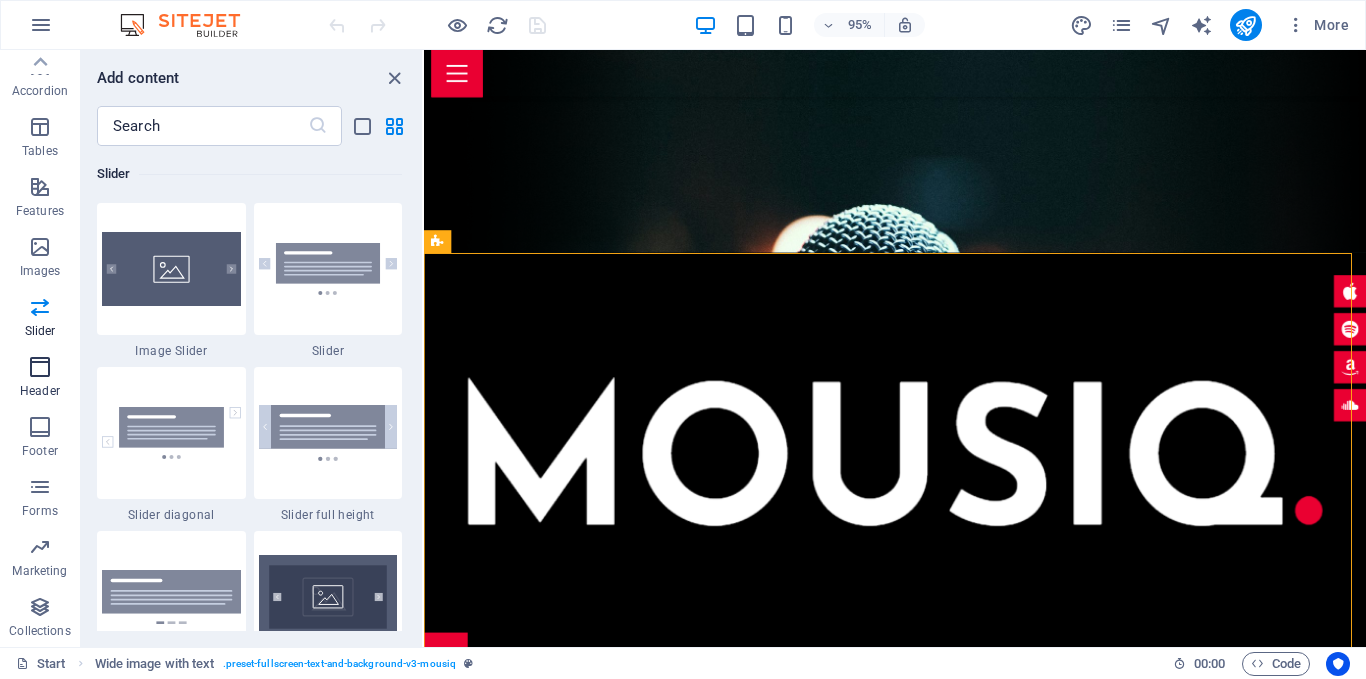 click at bounding box center (40, 367) 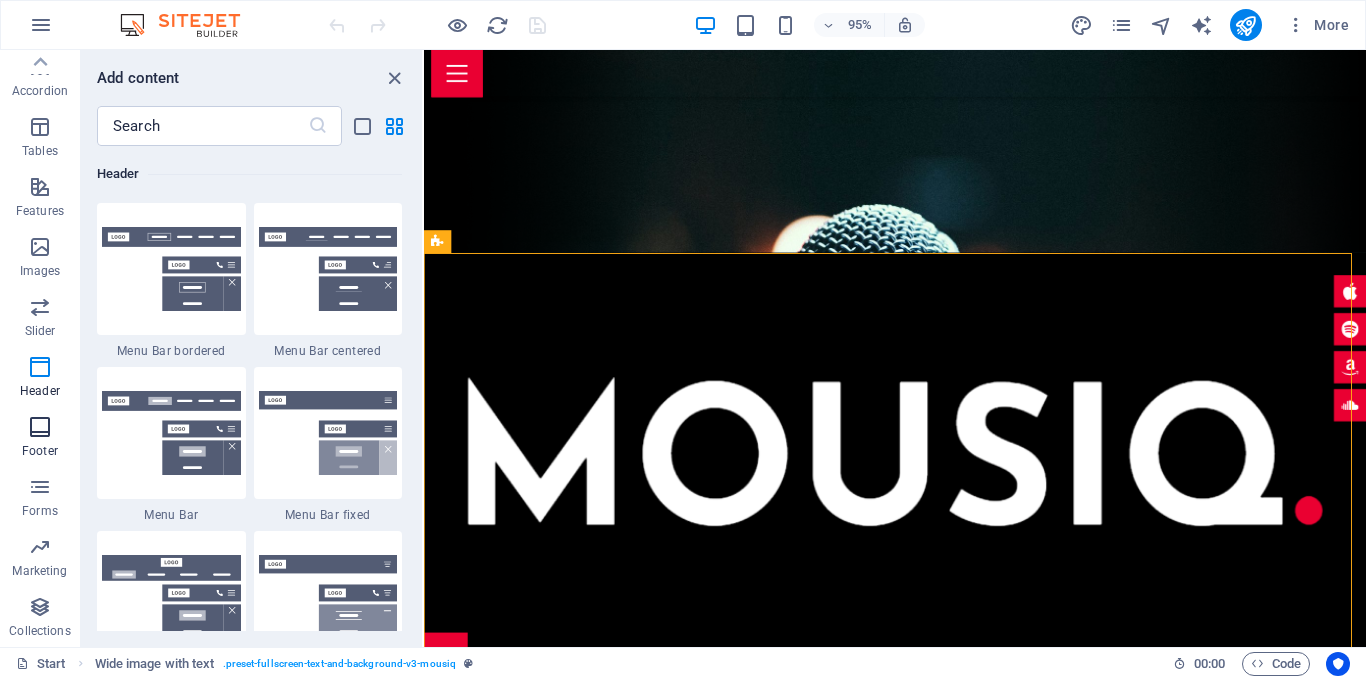 click at bounding box center [40, 427] 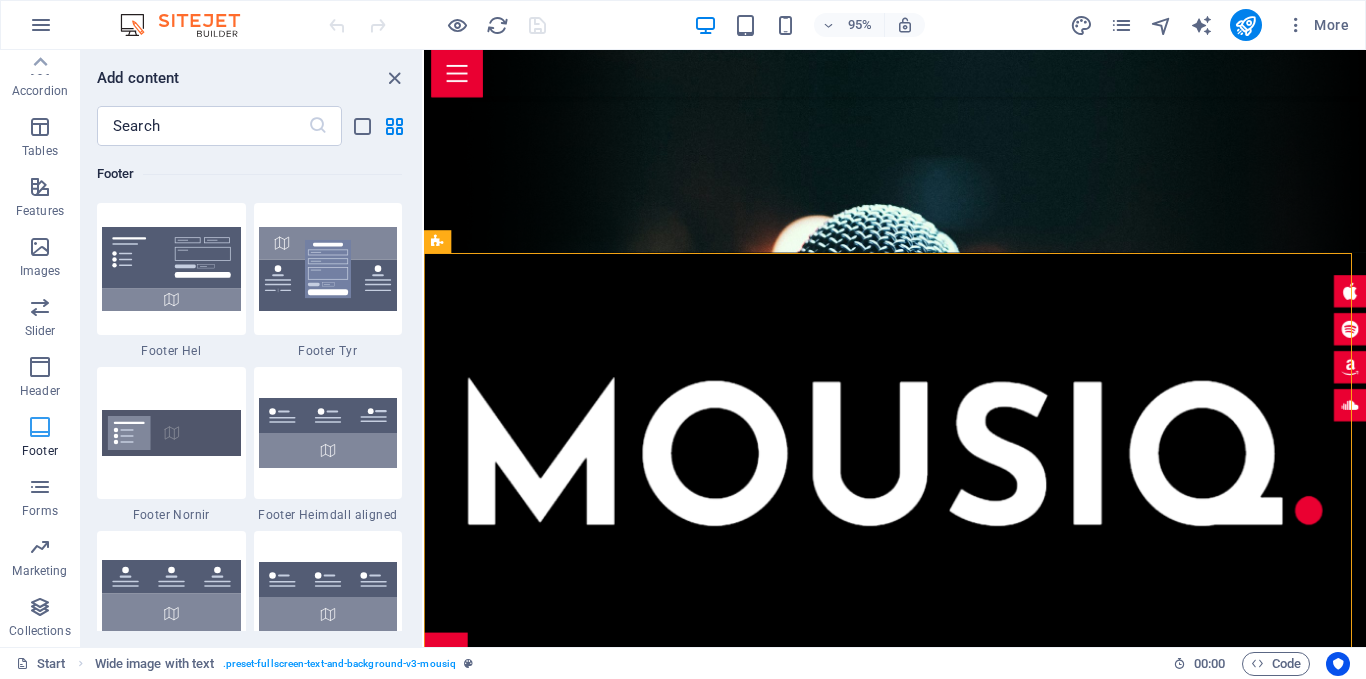 scroll, scrollTop: 13239, scrollLeft: 0, axis: vertical 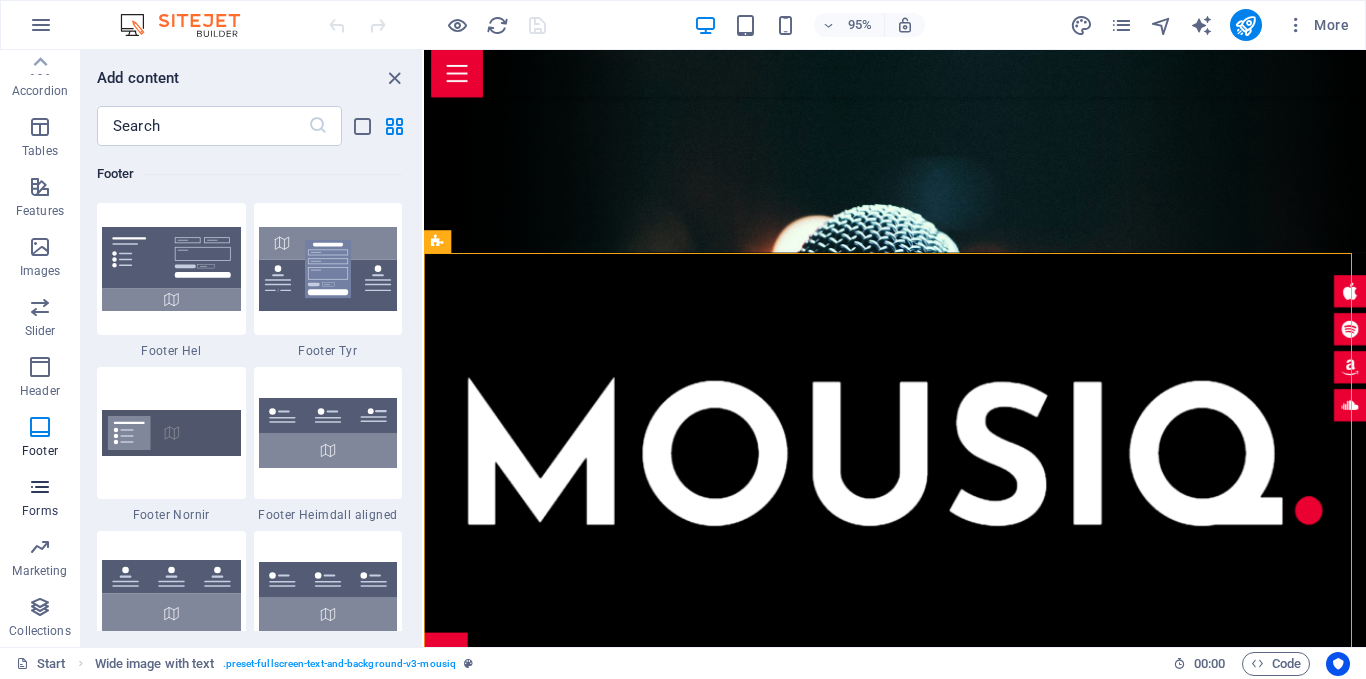click at bounding box center [40, 487] 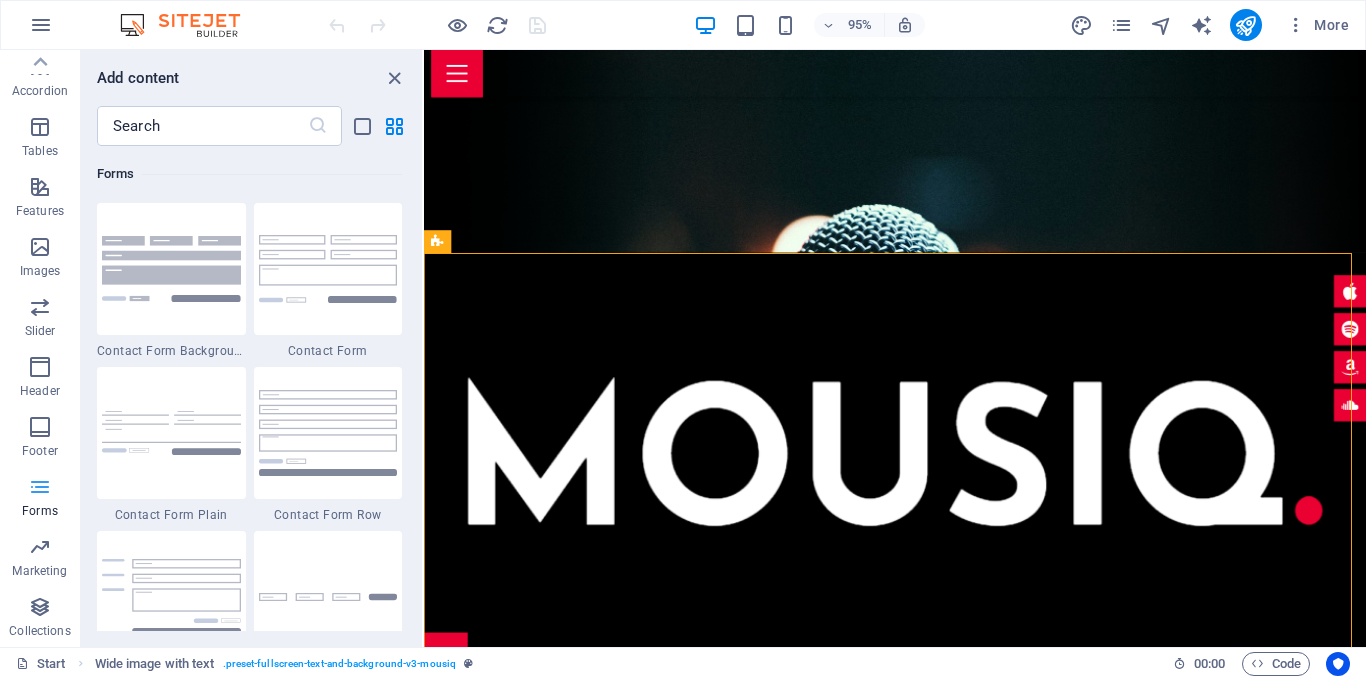 scroll, scrollTop: 14600, scrollLeft: 0, axis: vertical 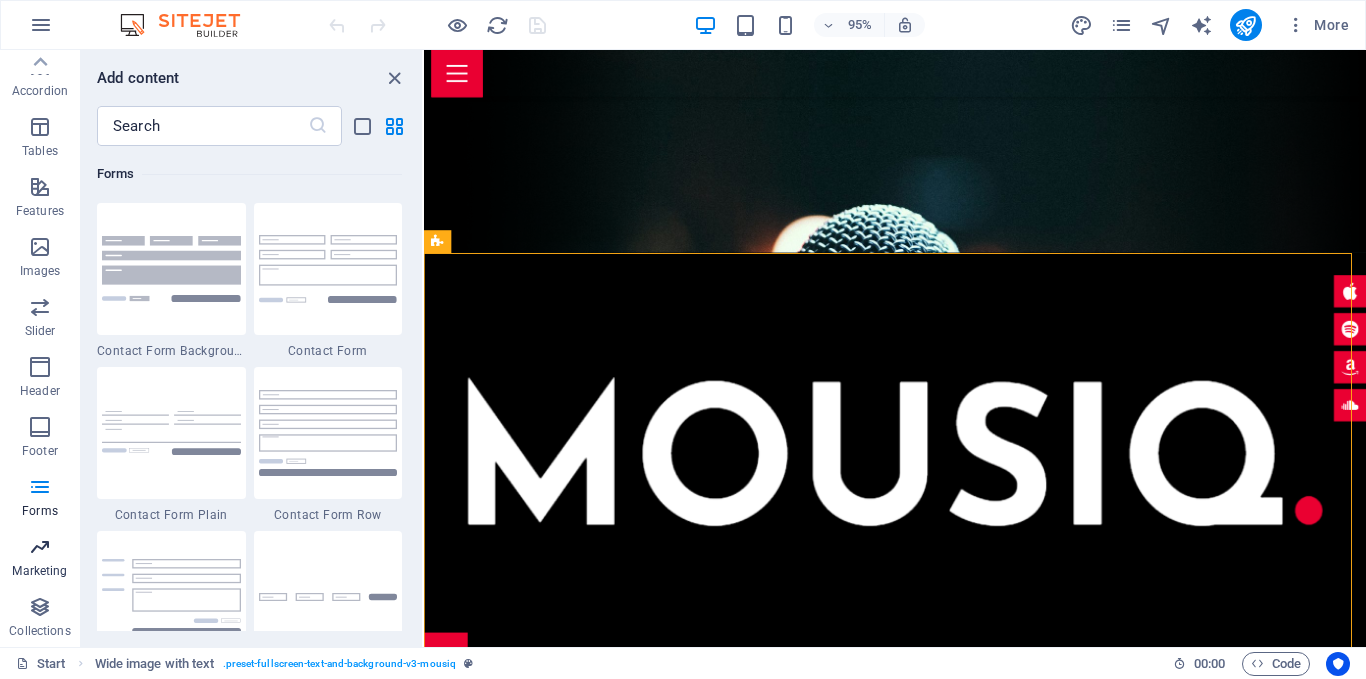 click on "Marketing" at bounding box center [39, 571] 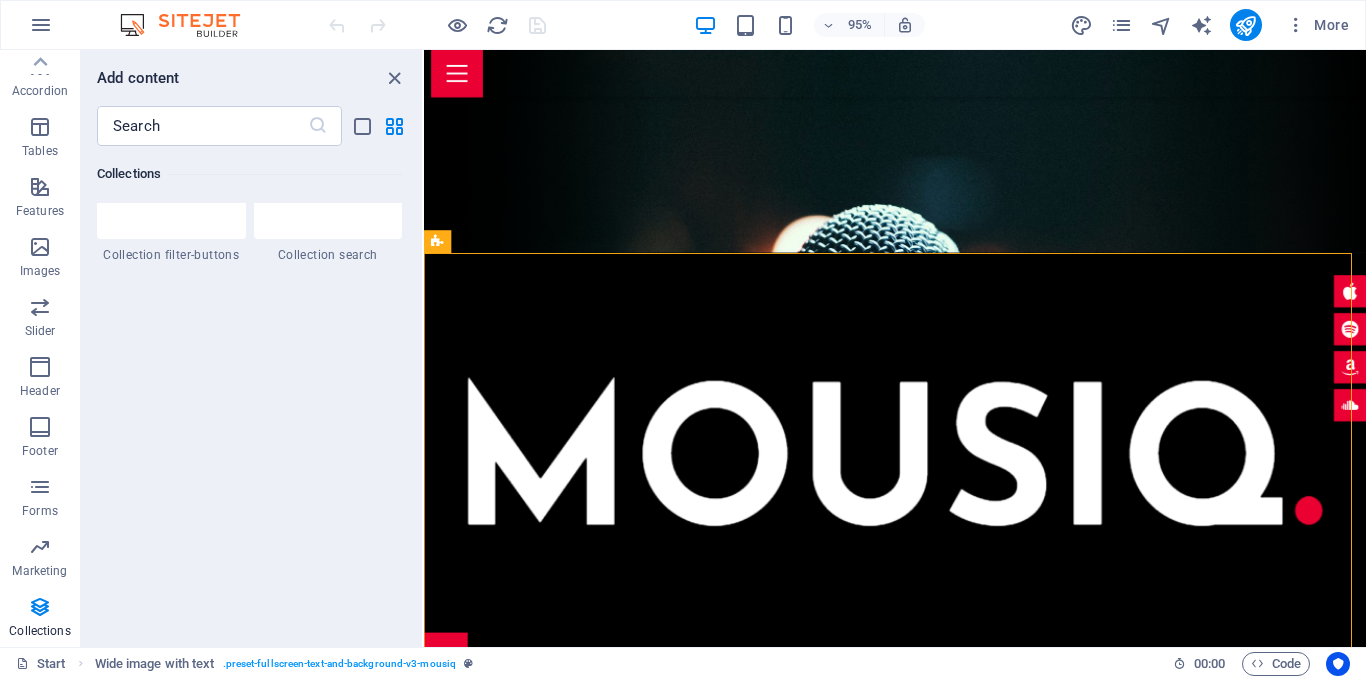 scroll, scrollTop: 19165, scrollLeft: 0, axis: vertical 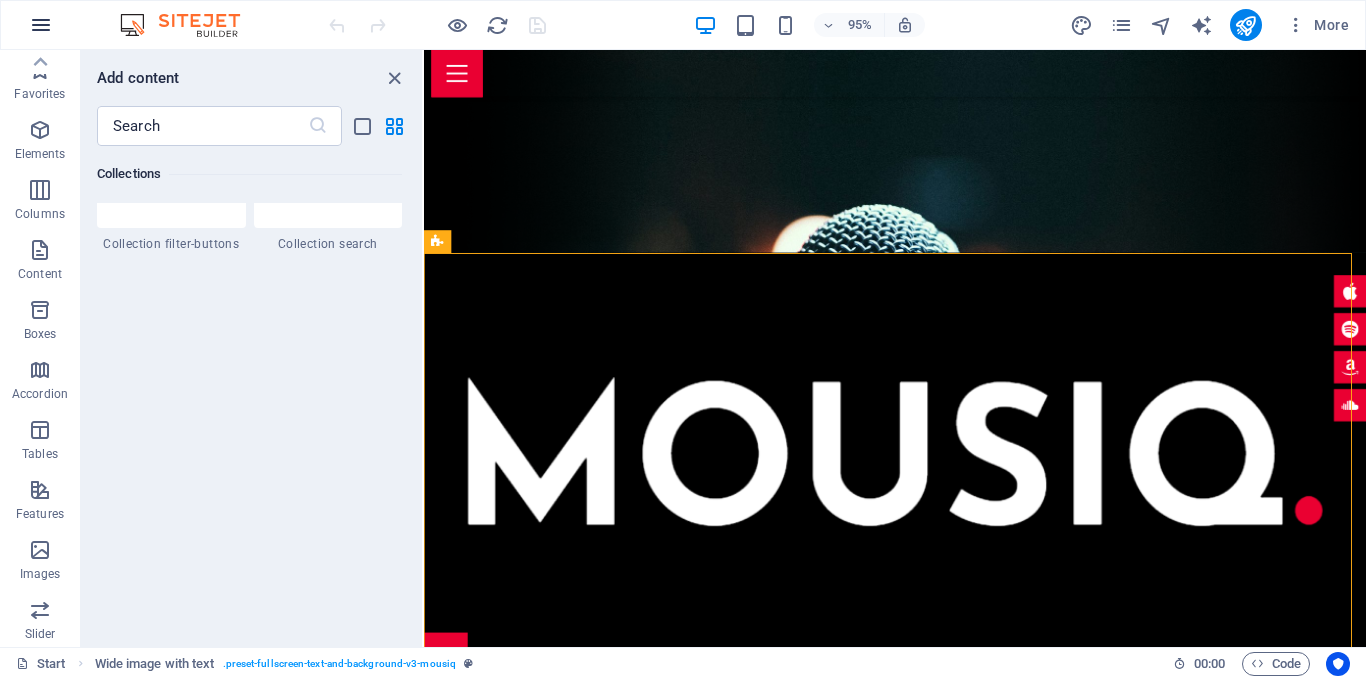 click at bounding box center [41, 25] 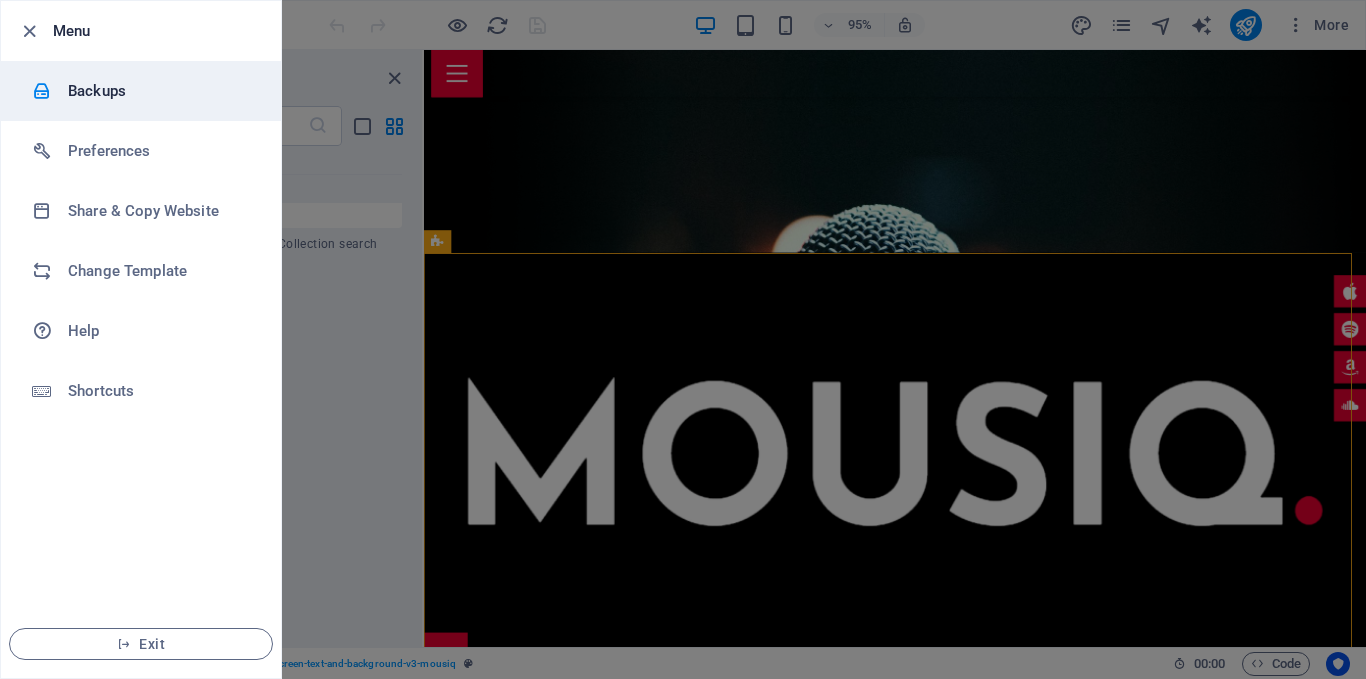 click on "Backups" at bounding box center (160, 91) 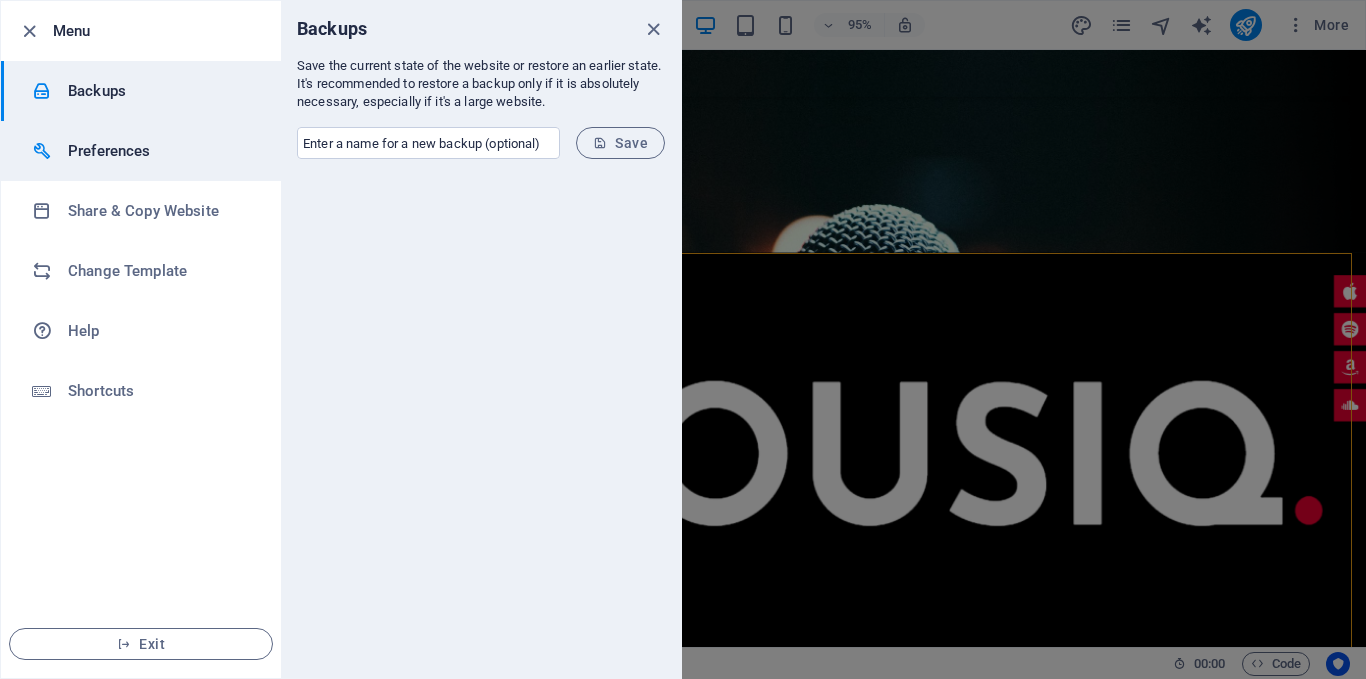 click on "Preferences" at bounding box center (160, 151) 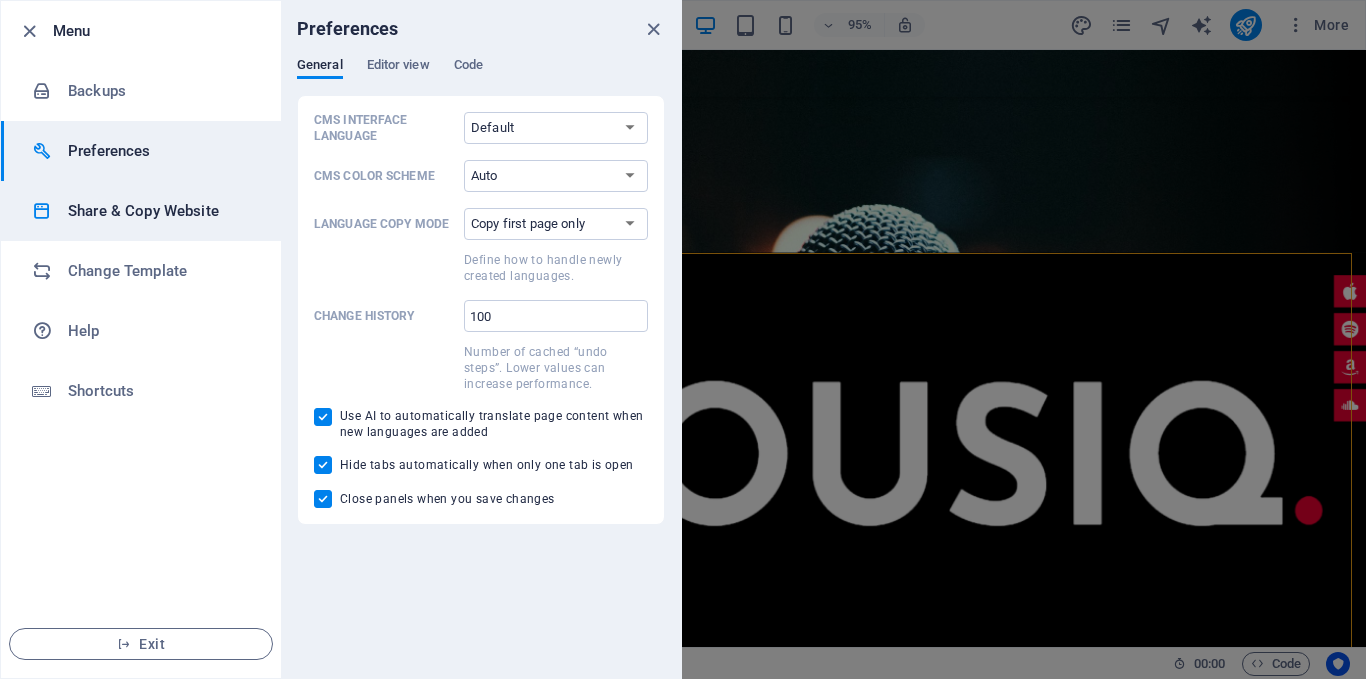 click on "Share & Copy Website" at bounding box center (160, 211) 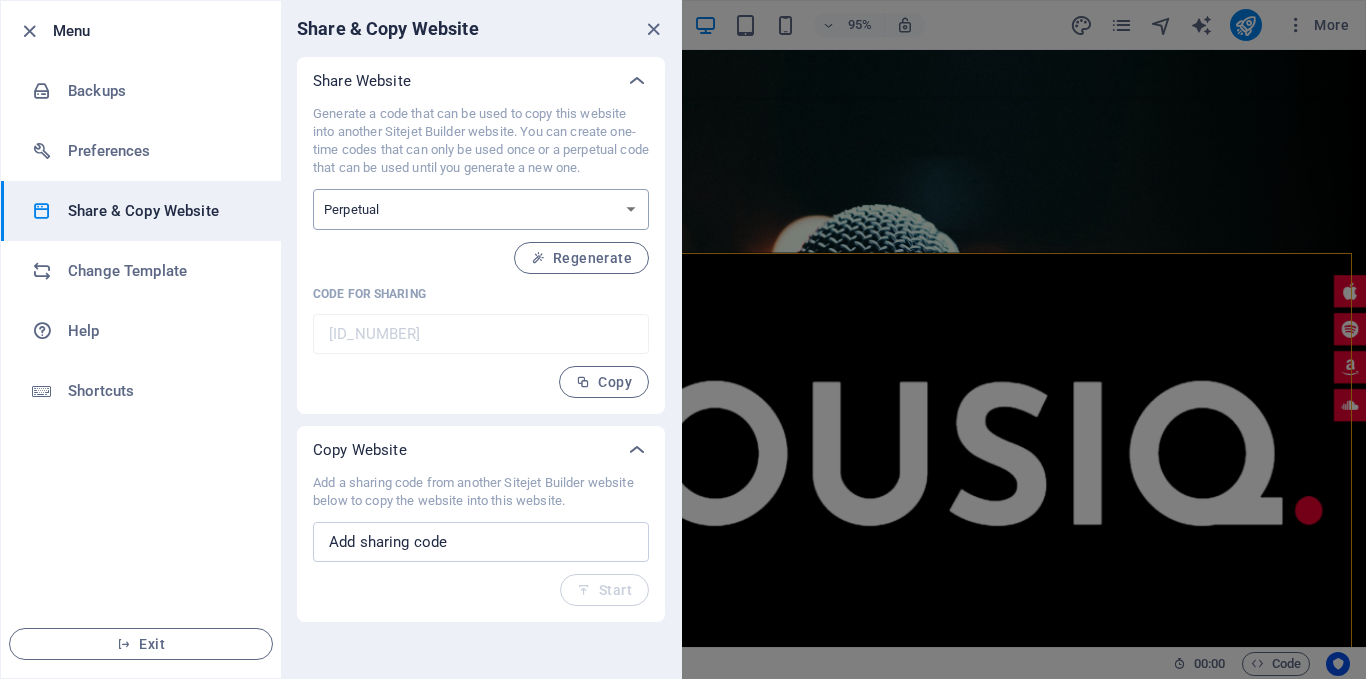 click on "One-time Perpetual" at bounding box center [481, 209] 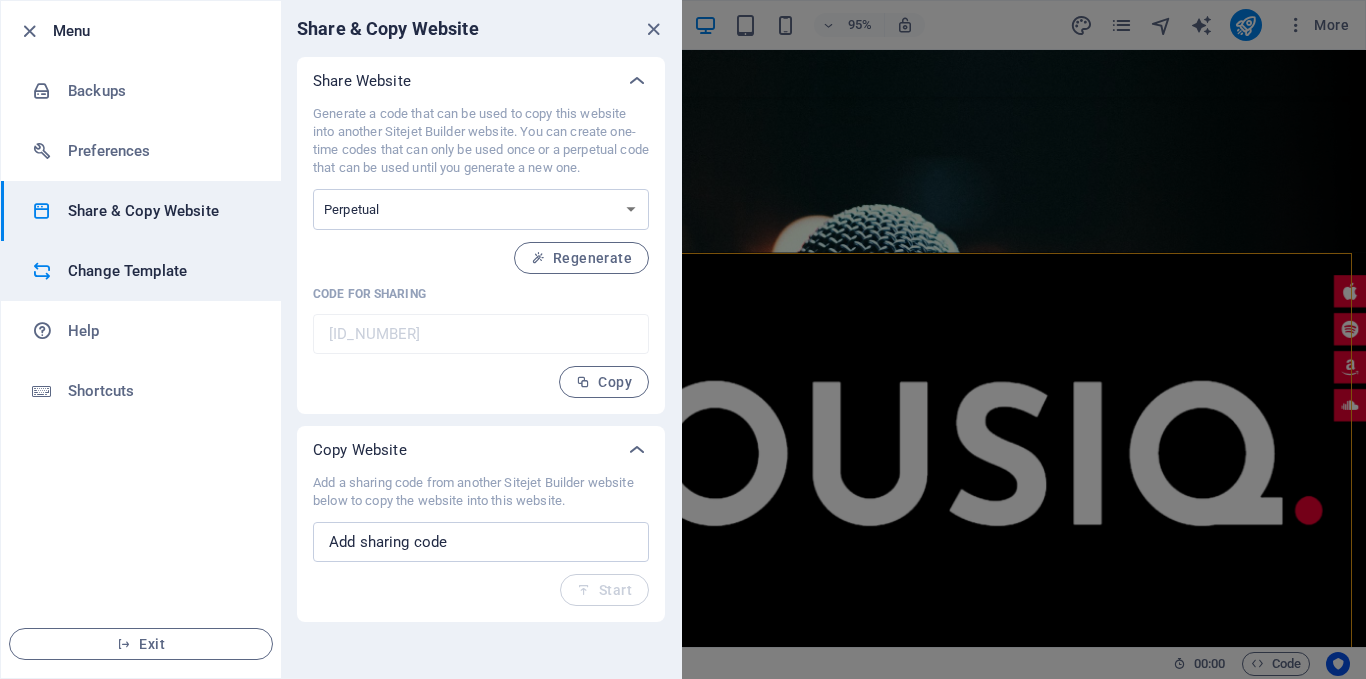 click on "Change Template" at bounding box center (160, 271) 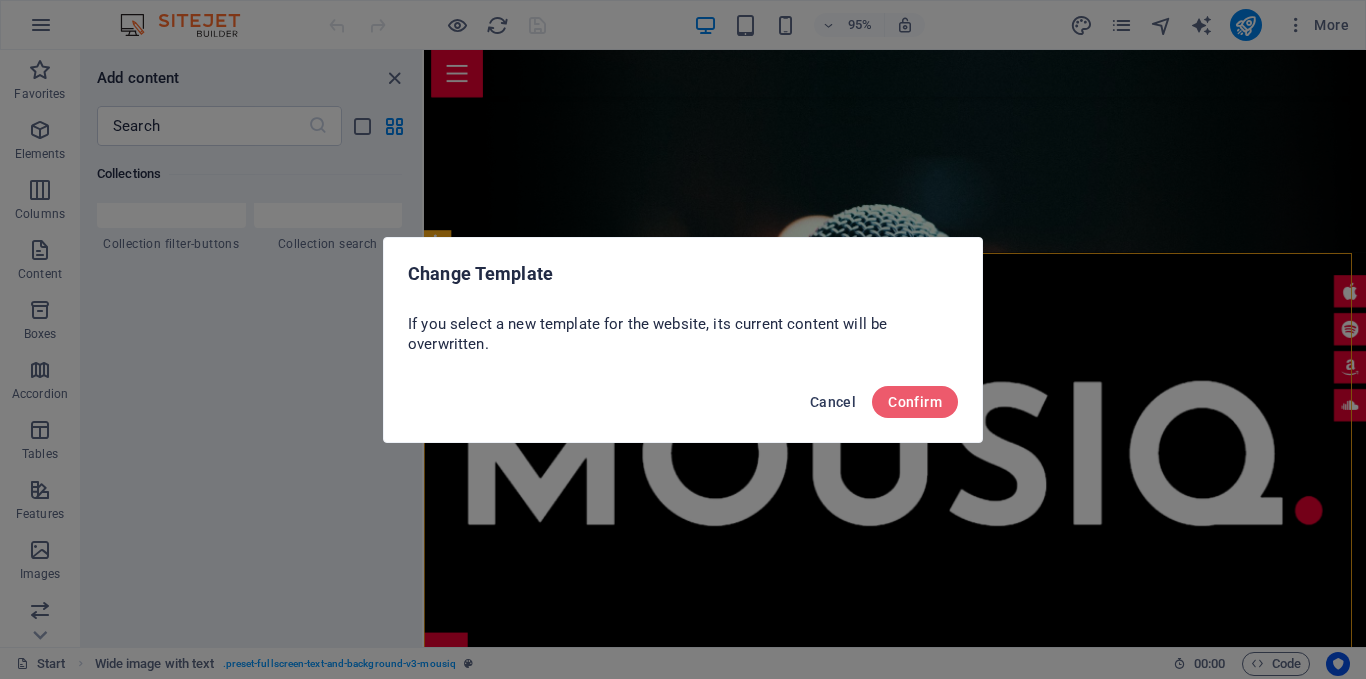 click on "Cancel" at bounding box center [833, 402] 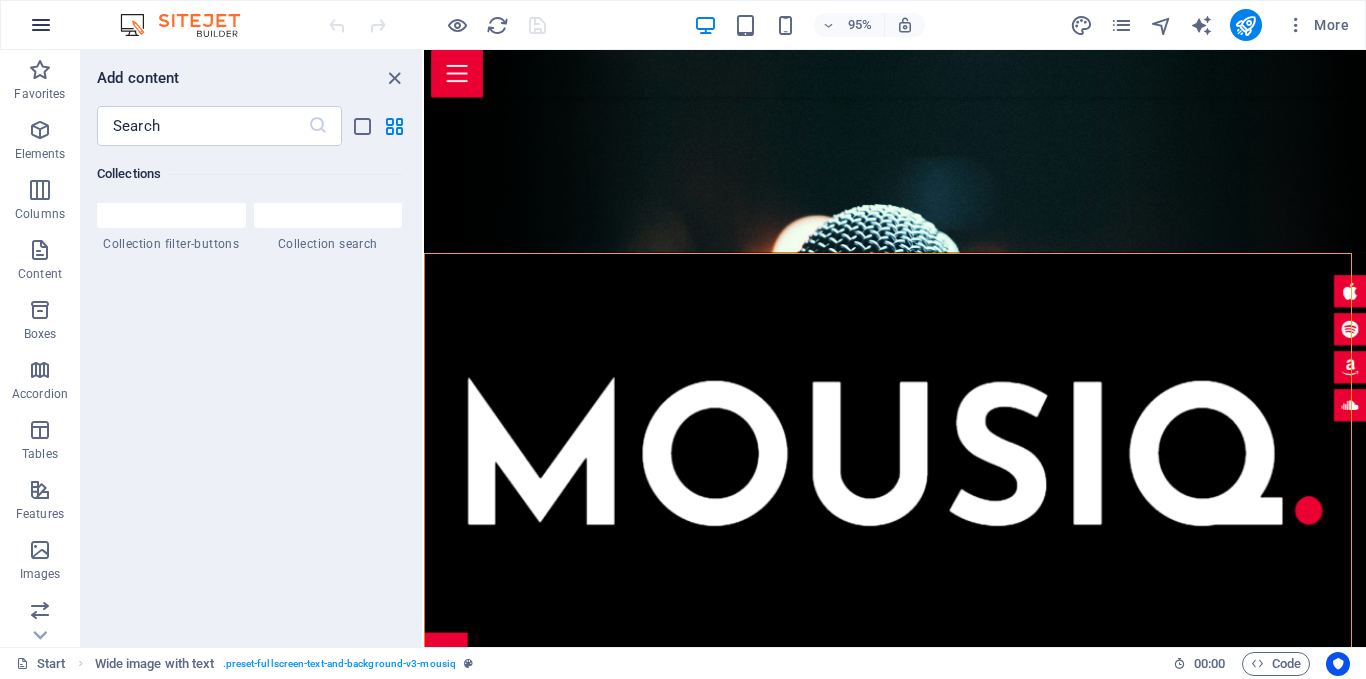 click at bounding box center (41, 25) 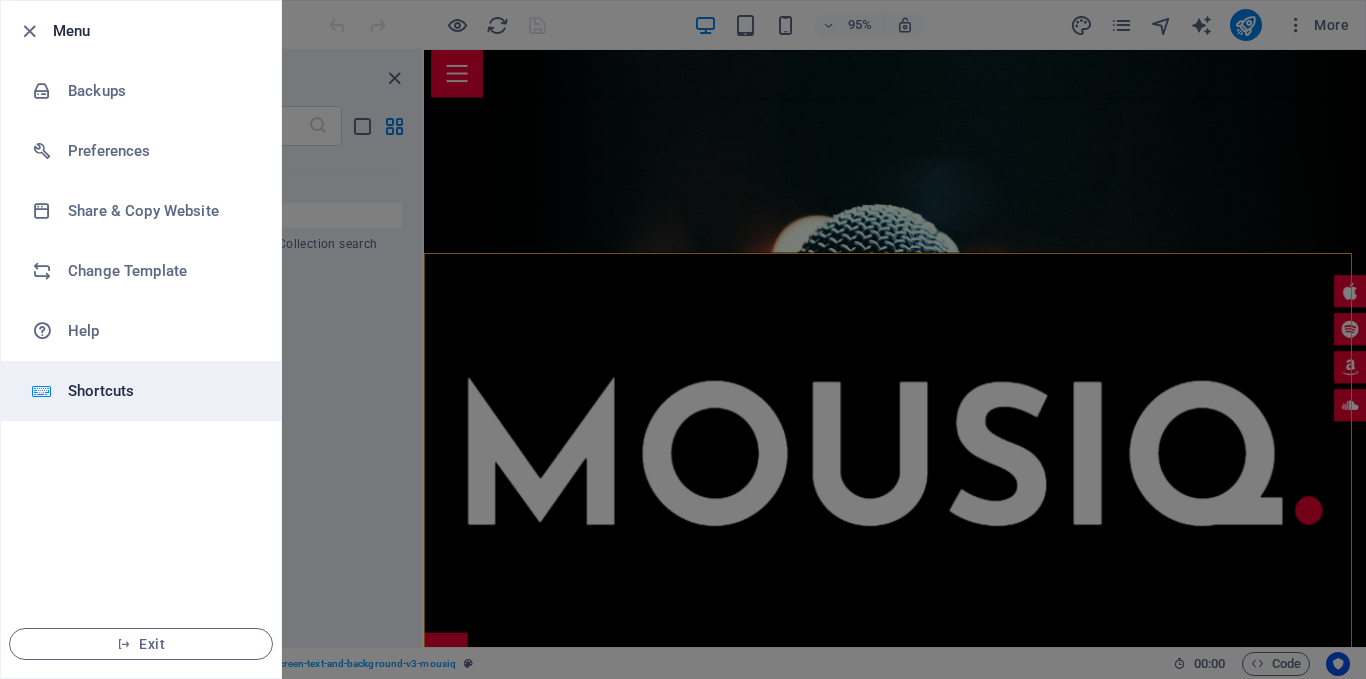 click on "Shortcuts" at bounding box center [141, 391] 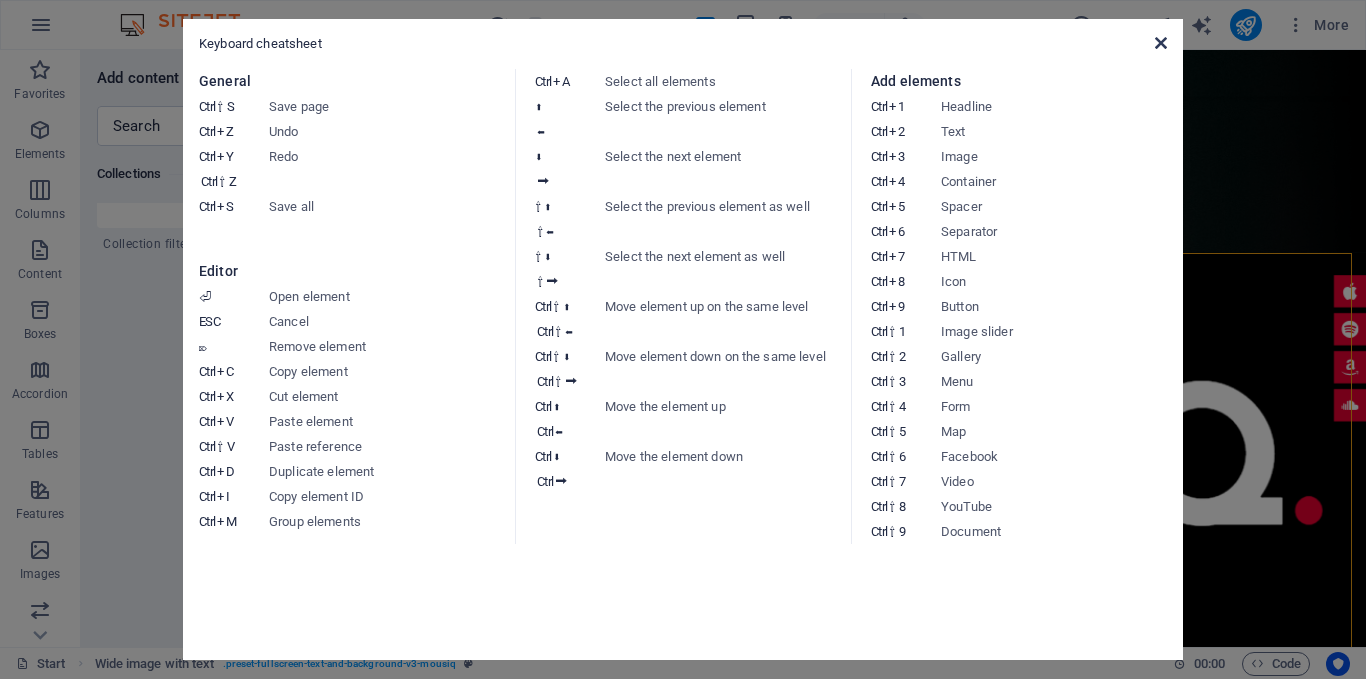 click at bounding box center [1161, 43] 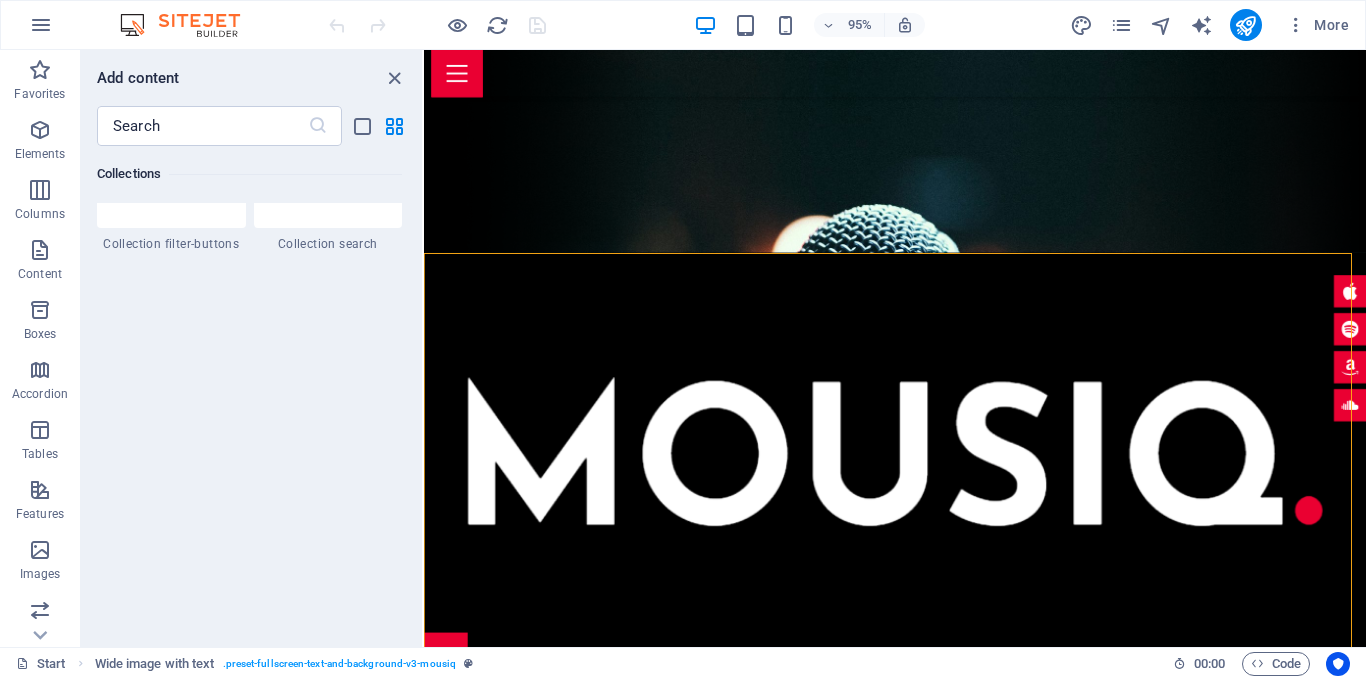 click at bounding box center (190, 25) 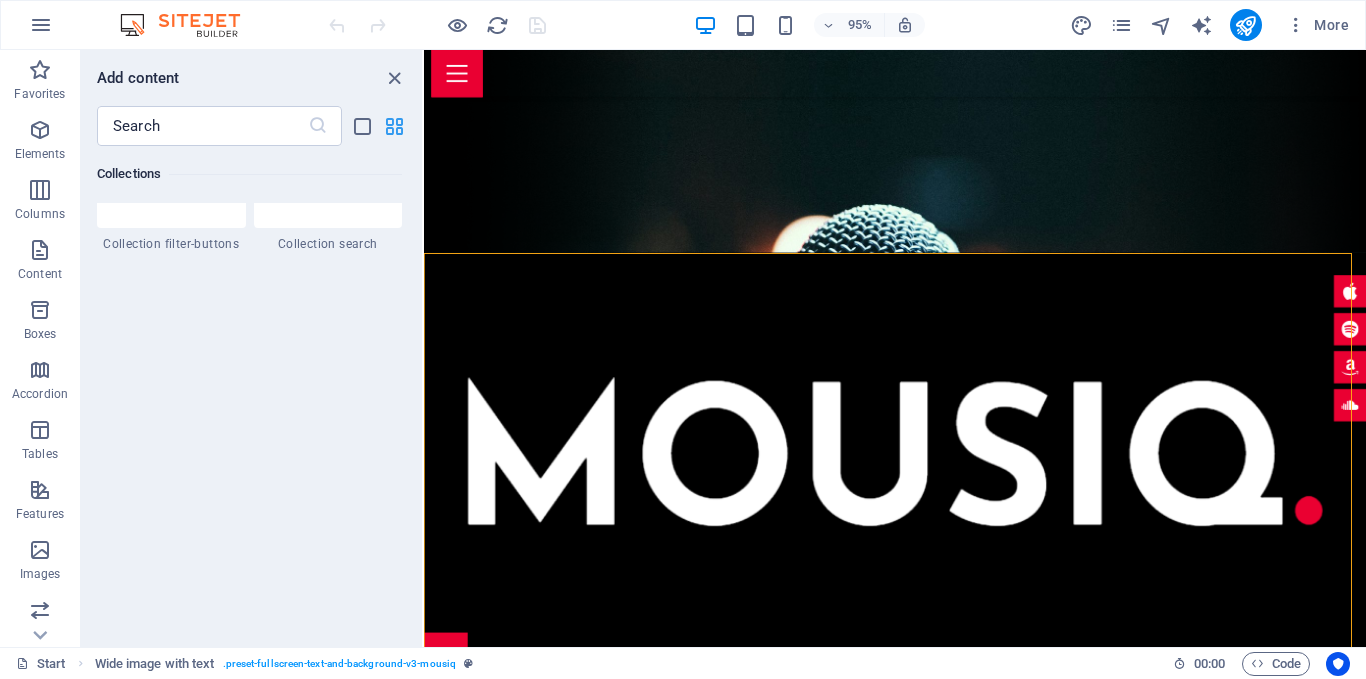 click at bounding box center [394, 126] 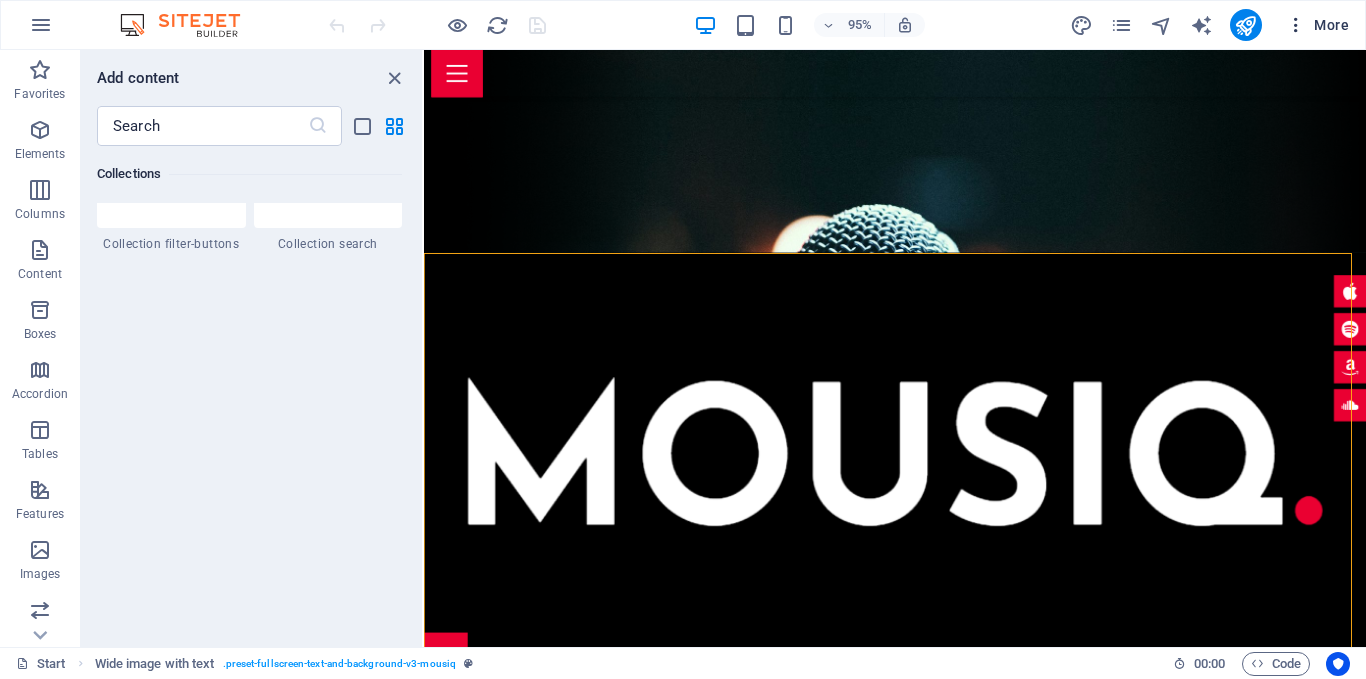 click at bounding box center (1296, 25) 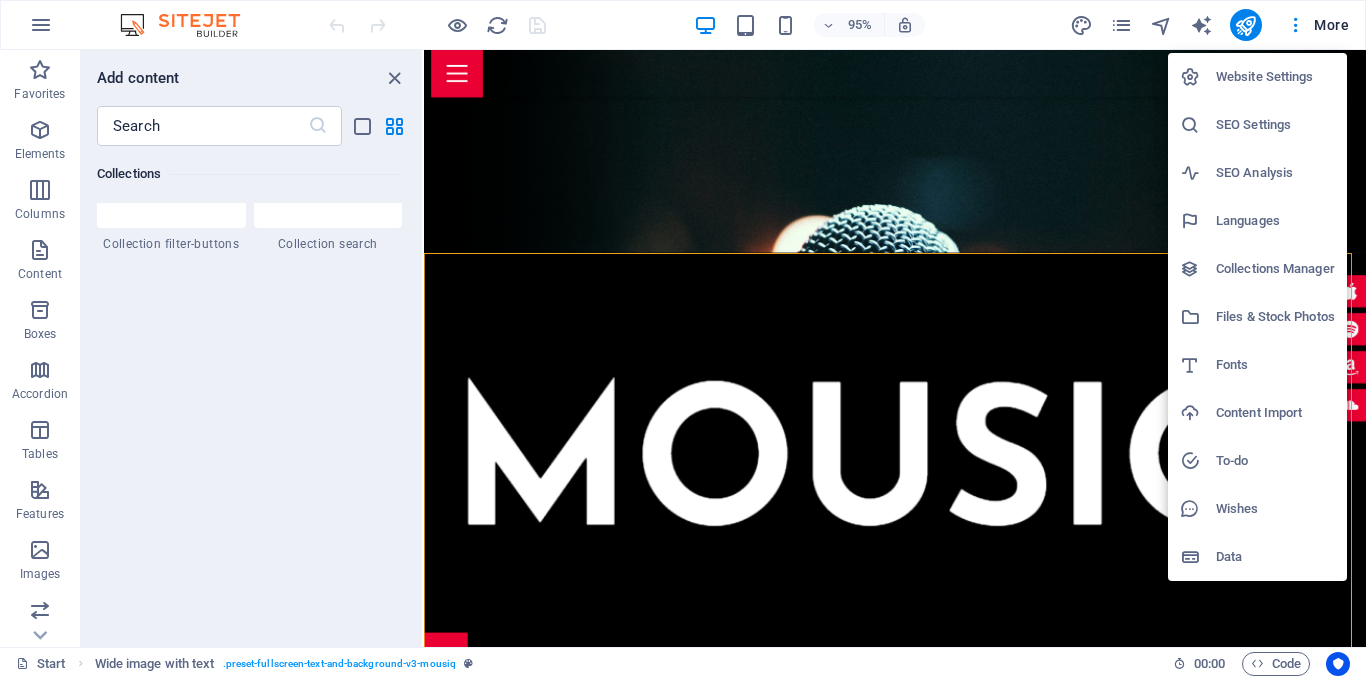 click on "Website Settings" at bounding box center (1275, 77) 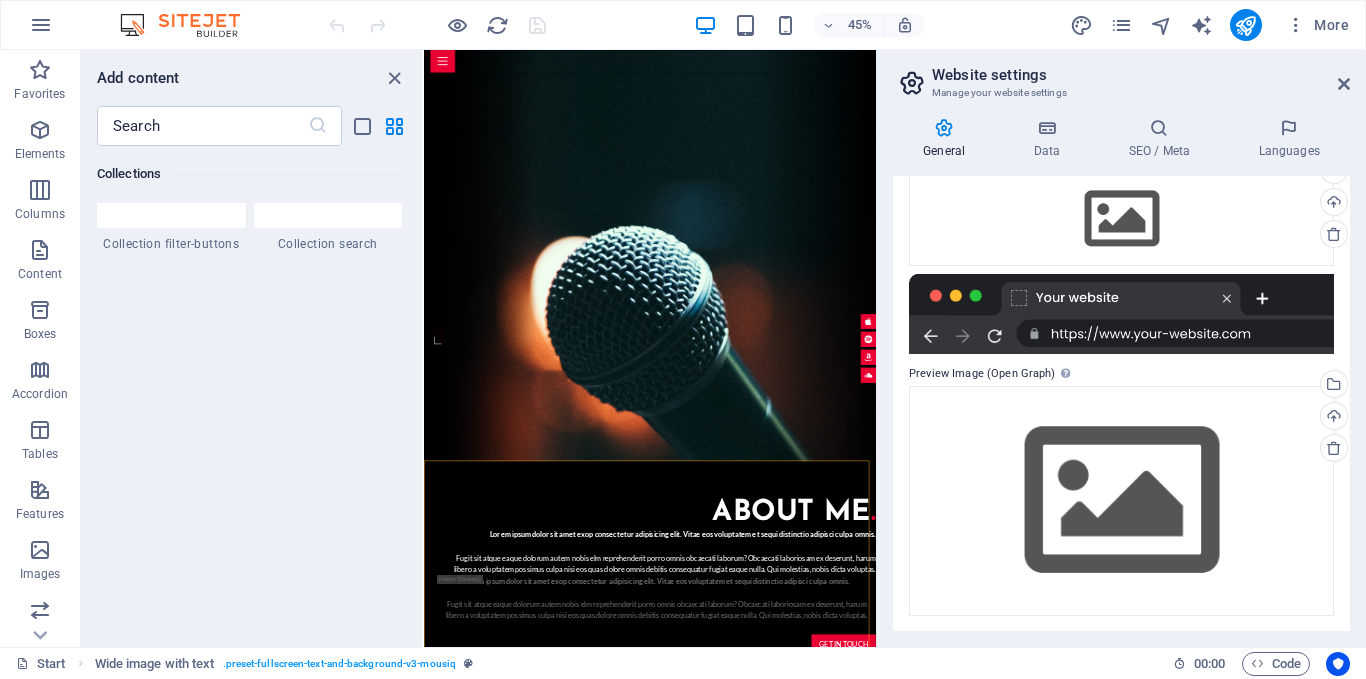 scroll, scrollTop: 227, scrollLeft: 0, axis: vertical 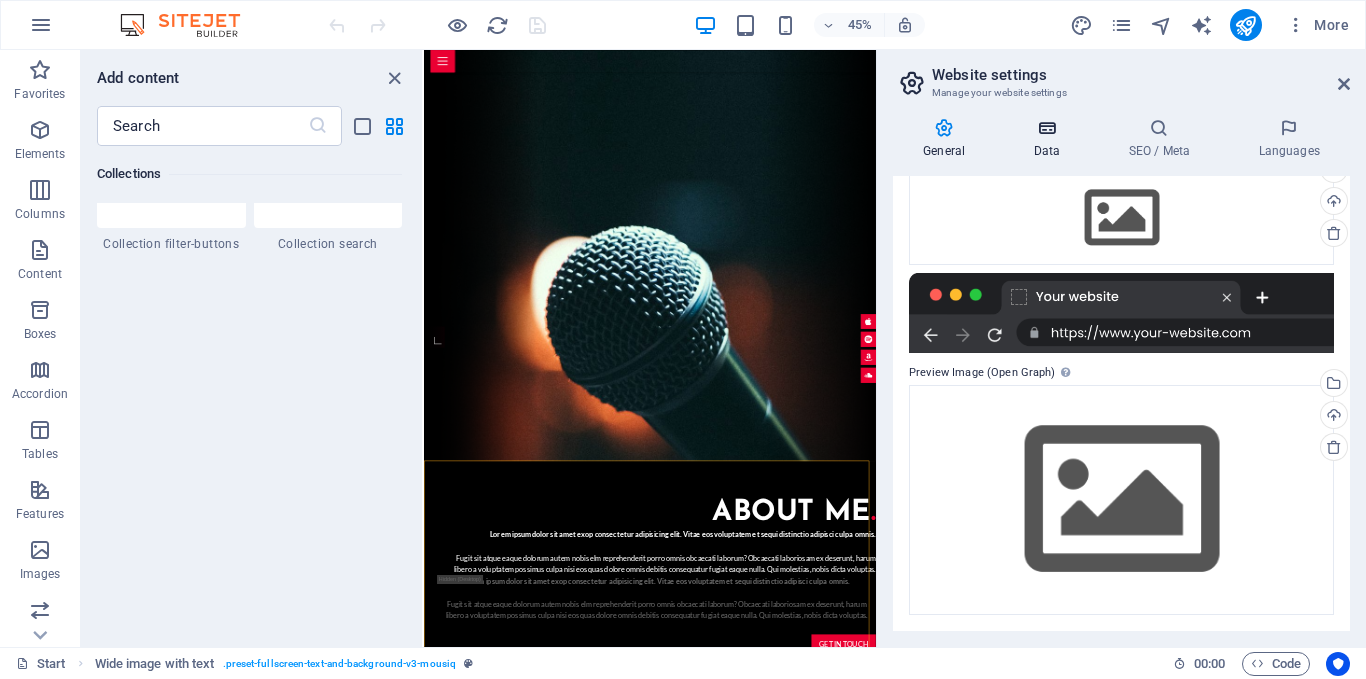 click at bounding box center [1046, 128] 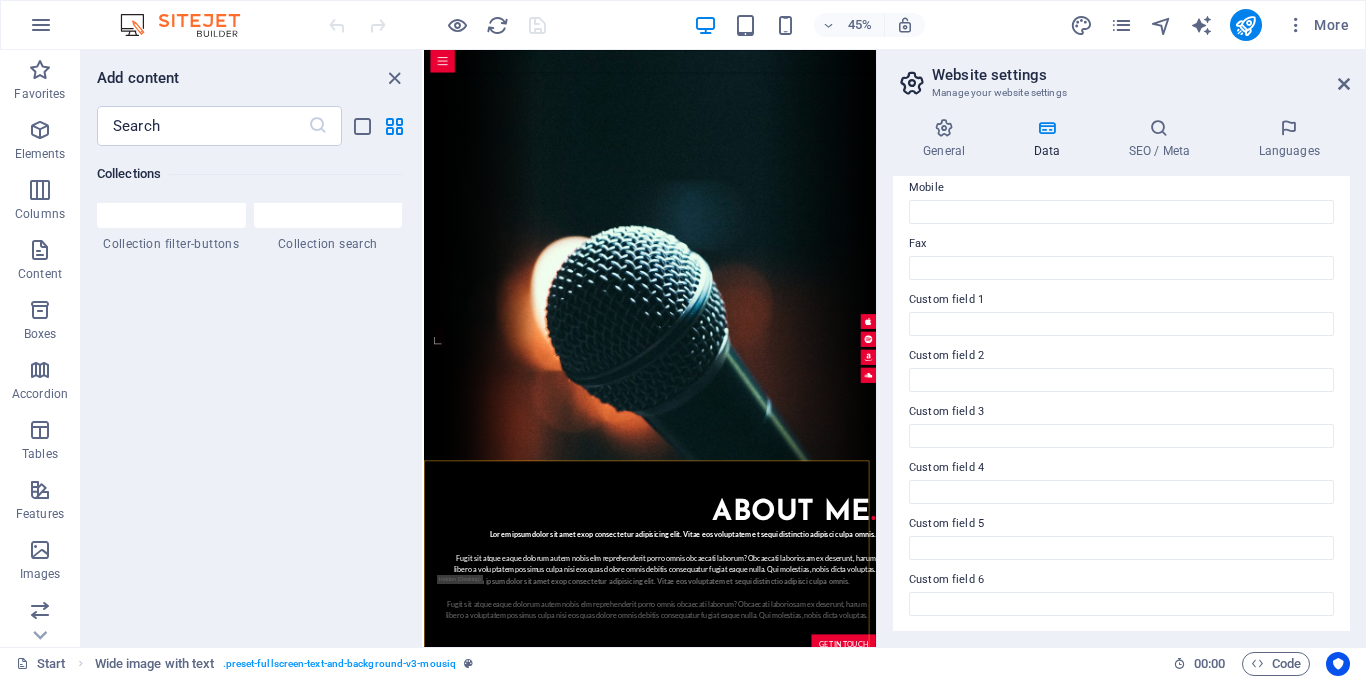 scroll, scrollTop: 506, scrollLeft: 0, axis: vertical 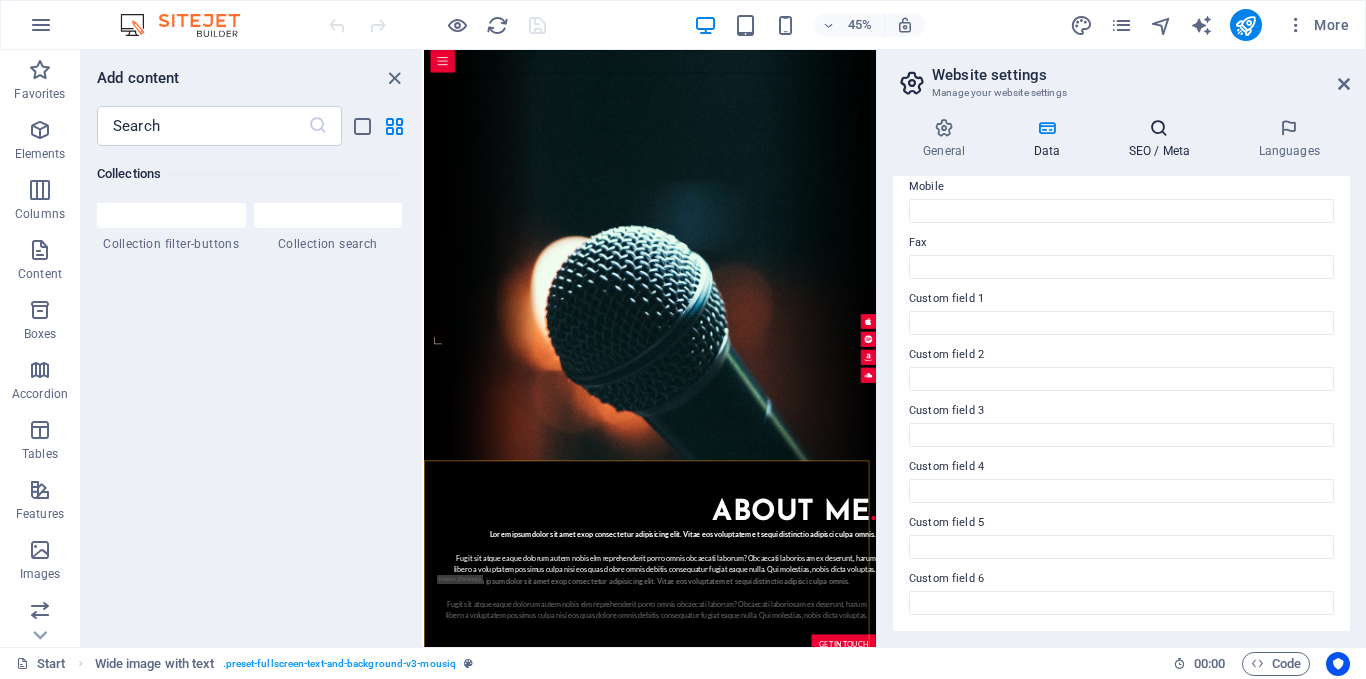 click on "SEO / Meta" at bounding box center (1163, 139) 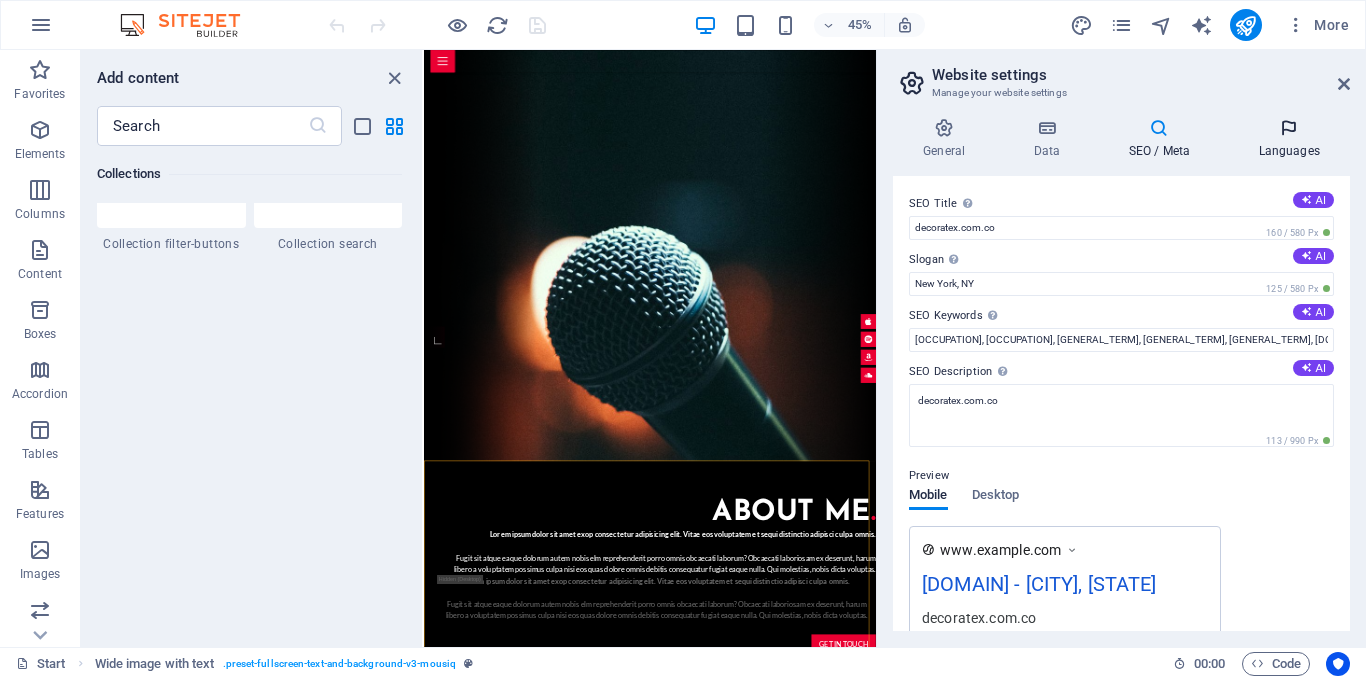 click on "Languages" at bounding box center (1289, 139) 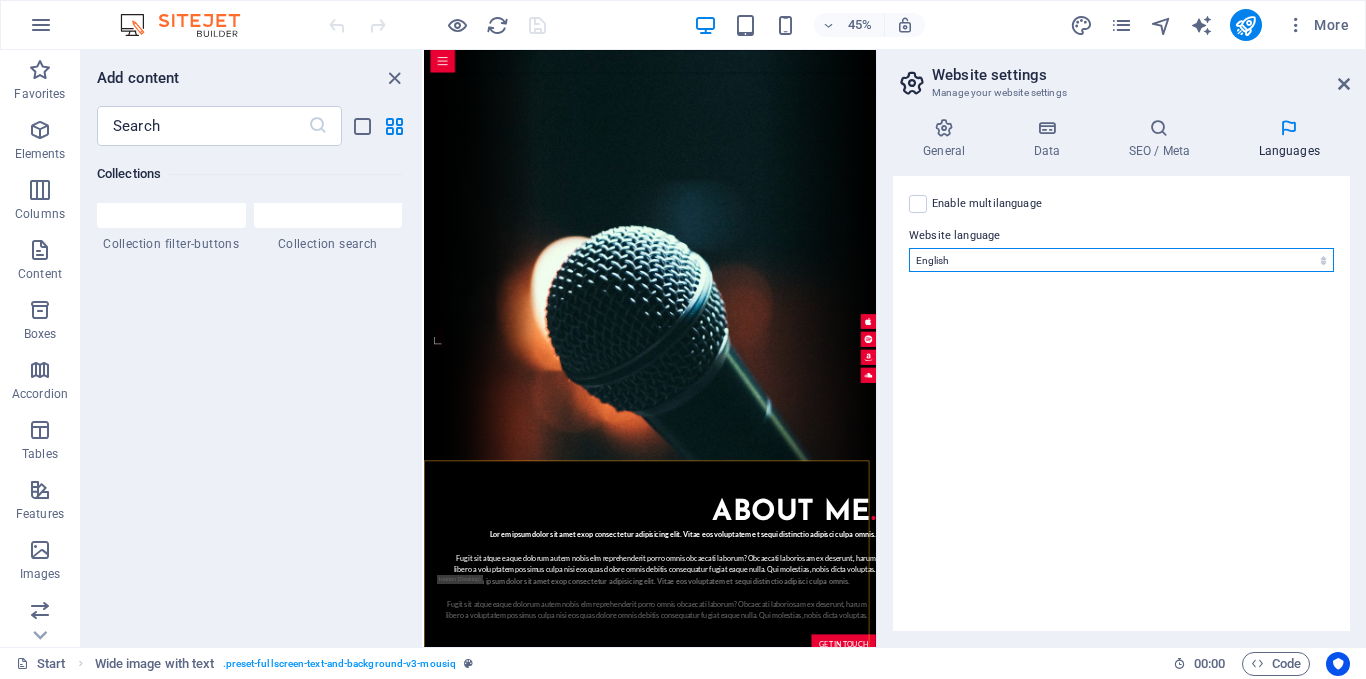 click on "Abkhazian Afar Afrikaans Akan Albanian Amharic Arabic Aragonese Armenian Assamese Avaric Avestan Aymara Azerbaijani Bambara Bashkir Basque Belarusian Bengali Bihari languages Bislama Bokmål Bosnian Breton Bulgarian Burmese Catalan Central Khmer Chamorro Chechen Chinese Church Slavic Chuvash Cornish Corsican Cree Croatian Czech Danish Dutch Dzongkha English Esperanto Estonian Ewe Faroese Farsi (Persian) Fijian Finnish French Fulah Gaelic Galician Ganda Georgian German Greek Greenlandic Guaraní Gujarati Haitian Creole Hausa Hebrew Herero Hindi Hiri Motu Hungarian Icelandic Ido Igbo Indonesian Interlingua Interlingue Inuktitut Inupiaq Irish Italian Japanese Javanese Kannada Kanuri Kashmiri Kazakh Kikuyu Kinyarwanda Komi Kongo Korean Kurdish Kwanyama Kyrgyz Lao Latin Latvian Limburgish Lingala Lithuanian Luba-Katanga Luxembourgish Macedonian Malagasy Malay Malayalam Maldivian Maltese Manx Maori Marathi Marshallese Mongolian Nauru Navajo Ndonga Nepali North Ndebele Northern Sami Norwegian Norwegian Nynorsk Nuosu" at bounding box center (1121, 260) 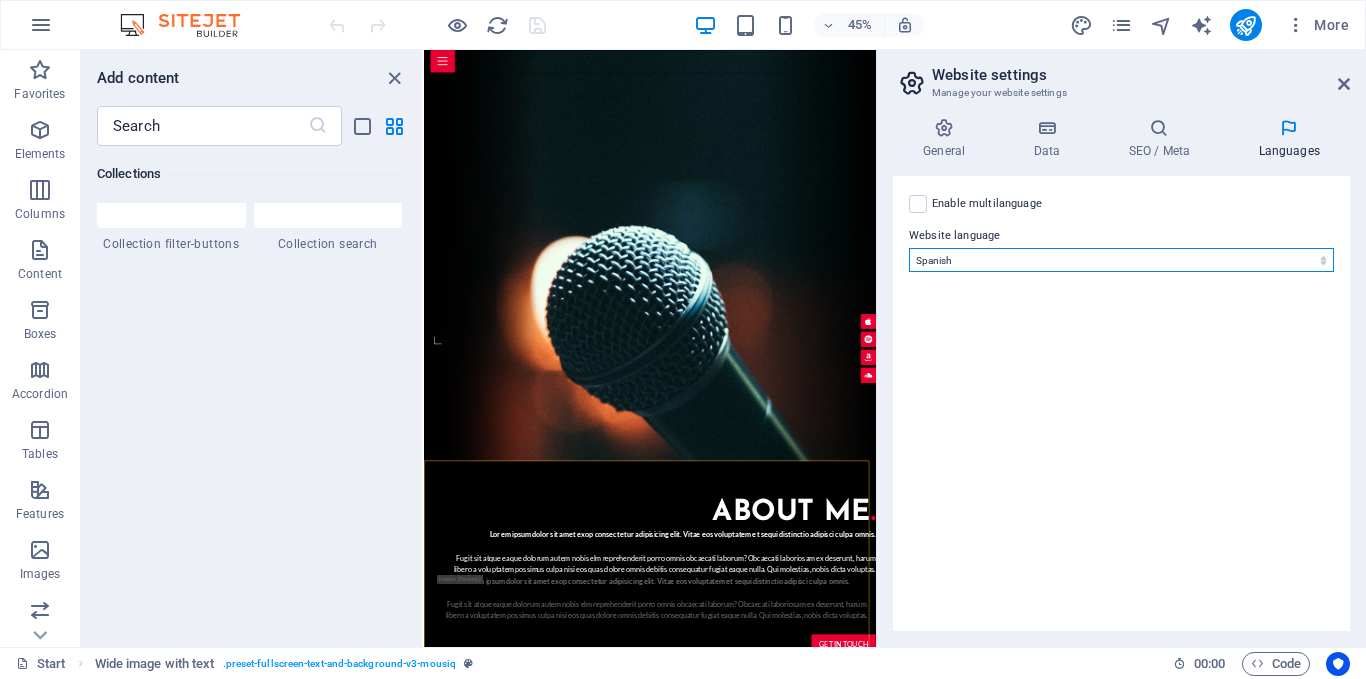 click on "Abkhazian Afar Afrikaans Akan Albanian Amharic Arabic Aragonese Armenian Assamese Avaric Avestan Aymara Azerbaijani Bambara Bashkir Basque Belarusian Bengali Bihari languages Bislama Bokmål Bosnian Breton Bulgarian Burmese Catalan Central Khmer Chamorro Chechen Chinese Church Slavic Chuvash Cornish Corsican Cree Croatian Czech Danish Dutch Dzongkha English Esperanto Estonian Ewe Faroese Farsi (Persian) Fijian Finnish French Fulah Gaelic Galician Ganda Georgian German Greek Greenlandic Guaraní Gujarati Haitian Creole Hausa Hebrew Herero Hindi Hiri Motu Hungarian Icelandic Ido Igbo Indonesian Interlingua Interlingue Inuktitut Inupiaq Irish Italian Japanese Javanese Kannada Kanuri Kashmiri Kazakh Kikuyu Kinyarwanda Komi Kongo Korean Kurdish Kwanyama Kyrgyz Lao Latin Latvian Limburgish Lingala Lithuanian Luba-Katanga Luxembourgish Macedonian Malagasy Malay Malayalam Maldivian Maltese Manx Maori Marathi Marshallese Mongolian Nauru Navajo Ndonga Nepali North Ndebele Northern Sami Norwegian Norwegian Nynorsk Nuosu" at bounding box center (1121, 260) 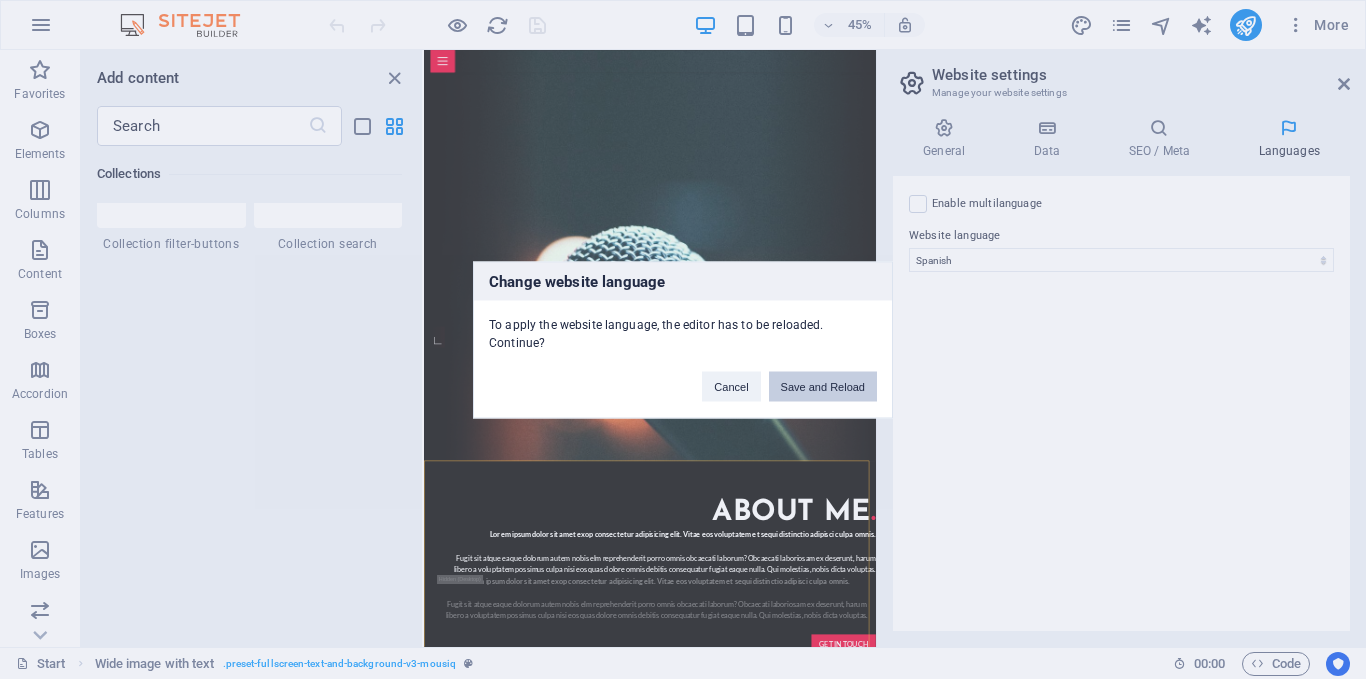 click on "Save and Reload" at bounding box center [823, 386] 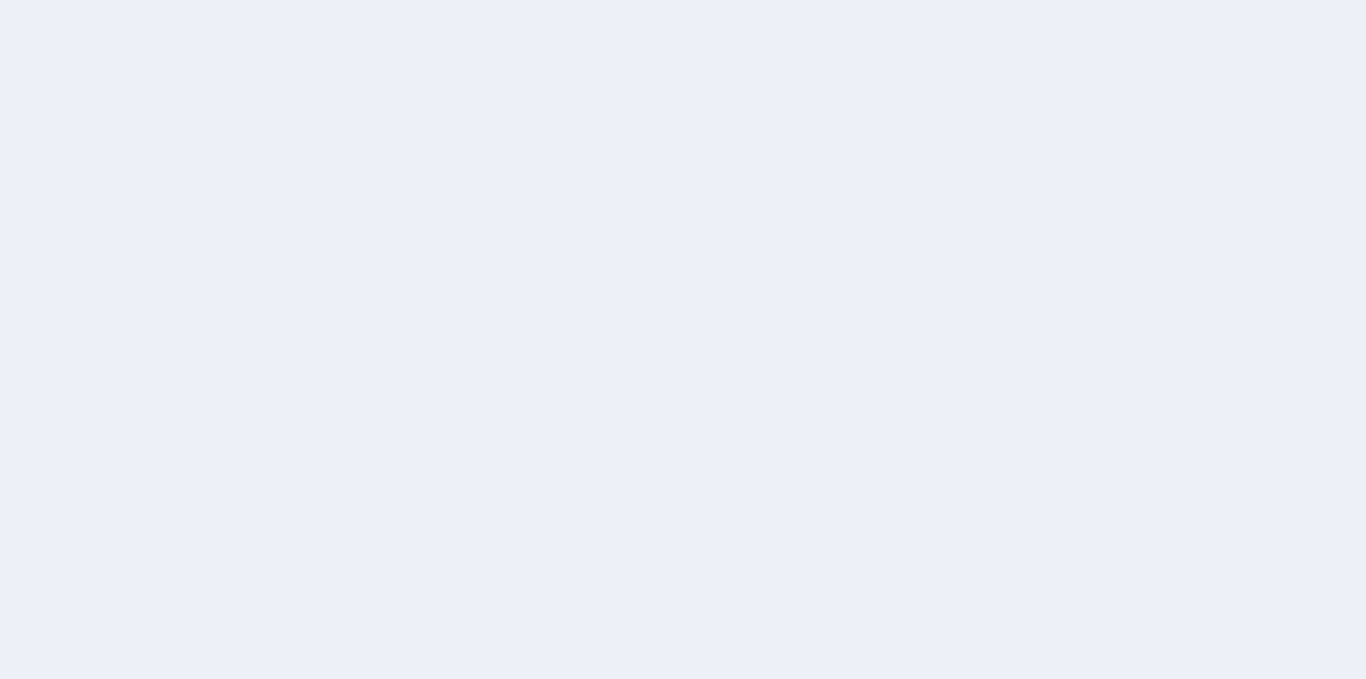 scroll, scrollTop: 0, scrollLeft: 0, axis: both 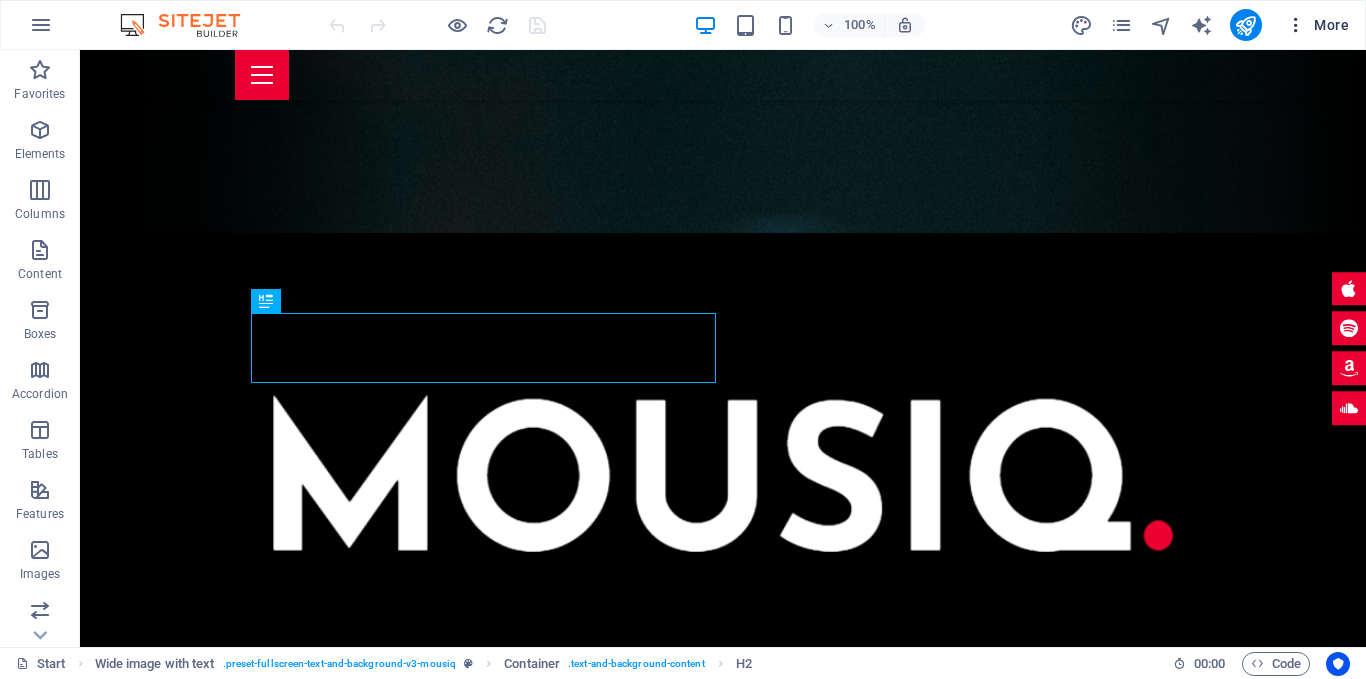 click at bounding box center (1296, 25) 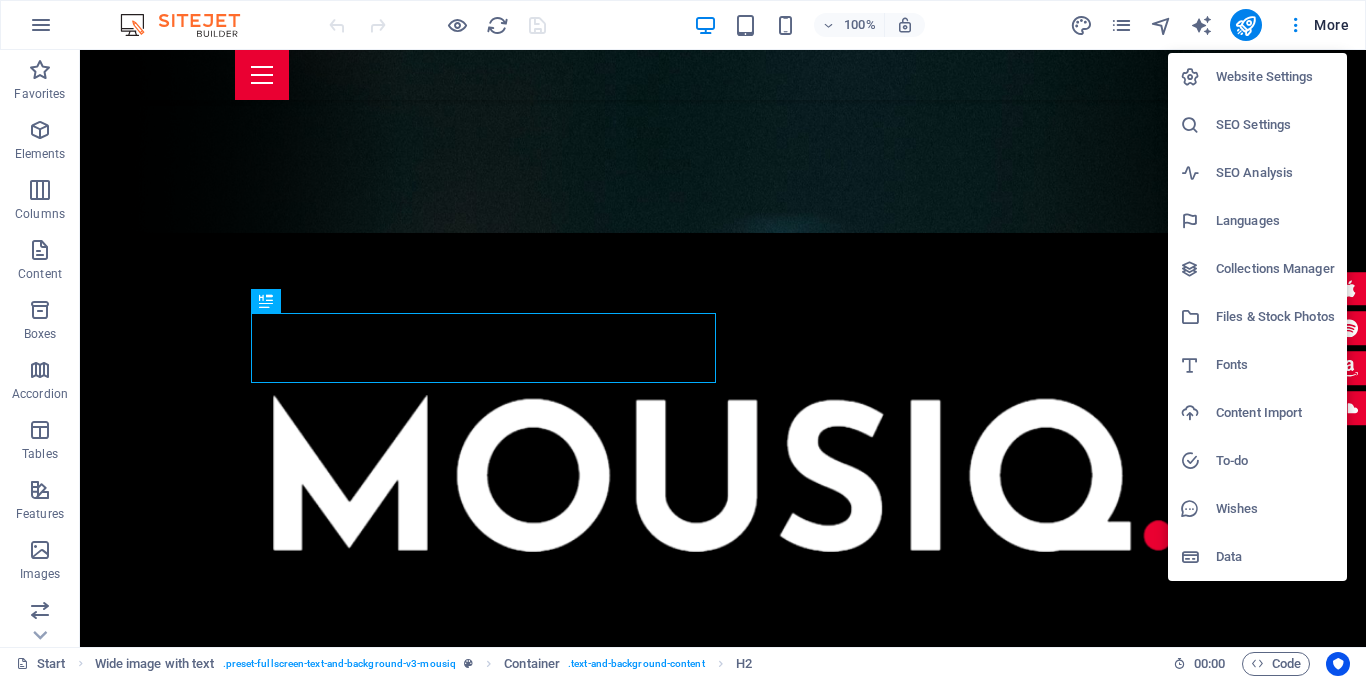 click on "Collections Manager" at bounding box center (1275, 269) 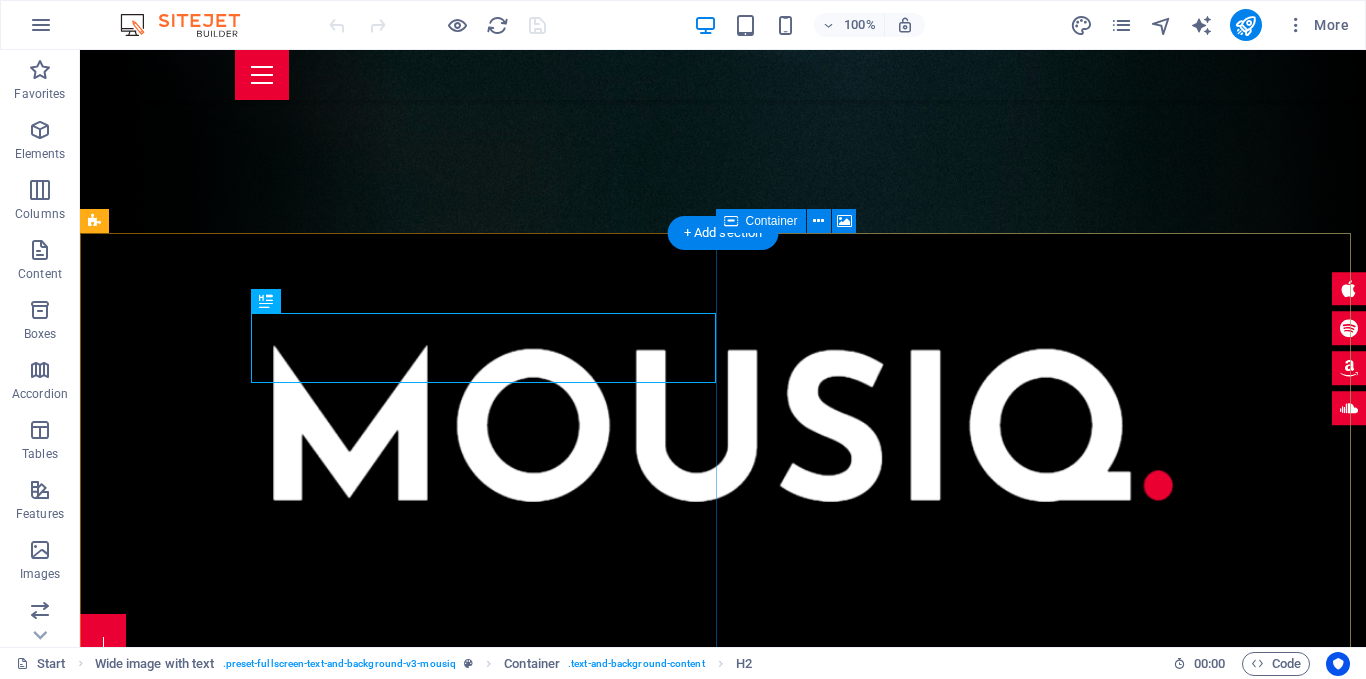 scroll, scrollTop: 0, scrollLeft: 0, axis: both 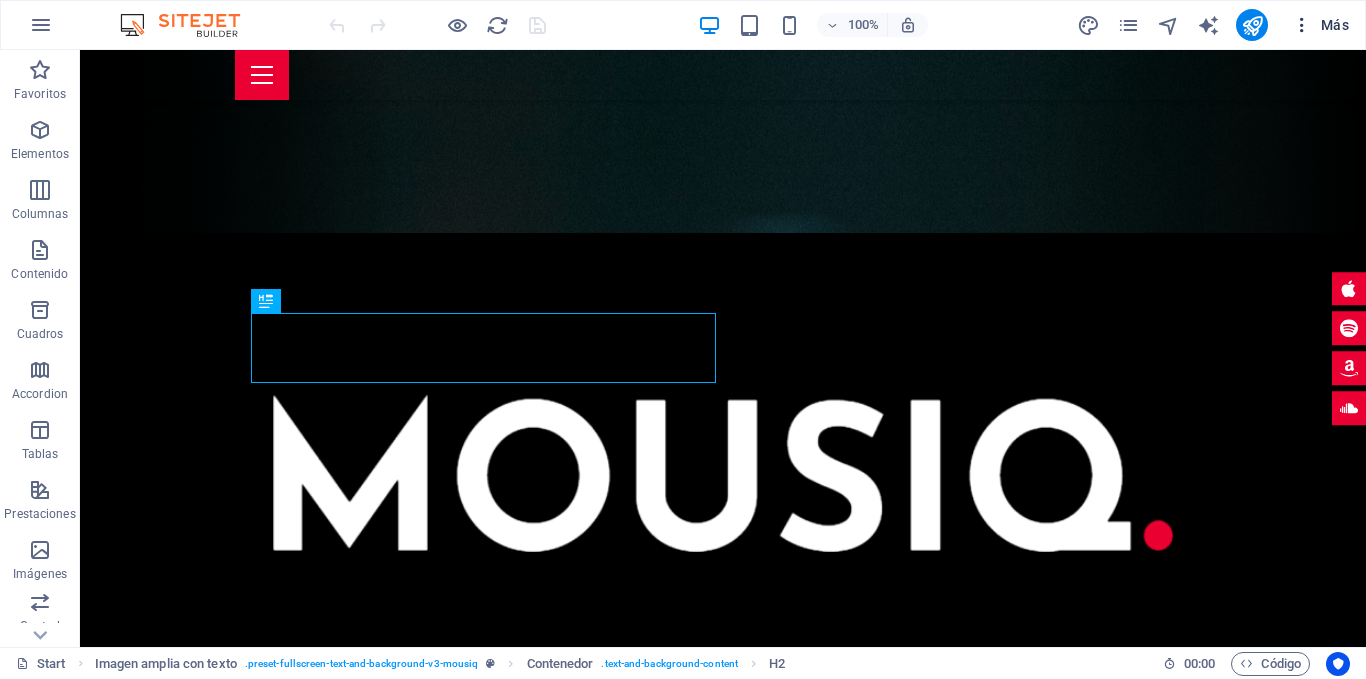 click at bounding box center [1302, 25] 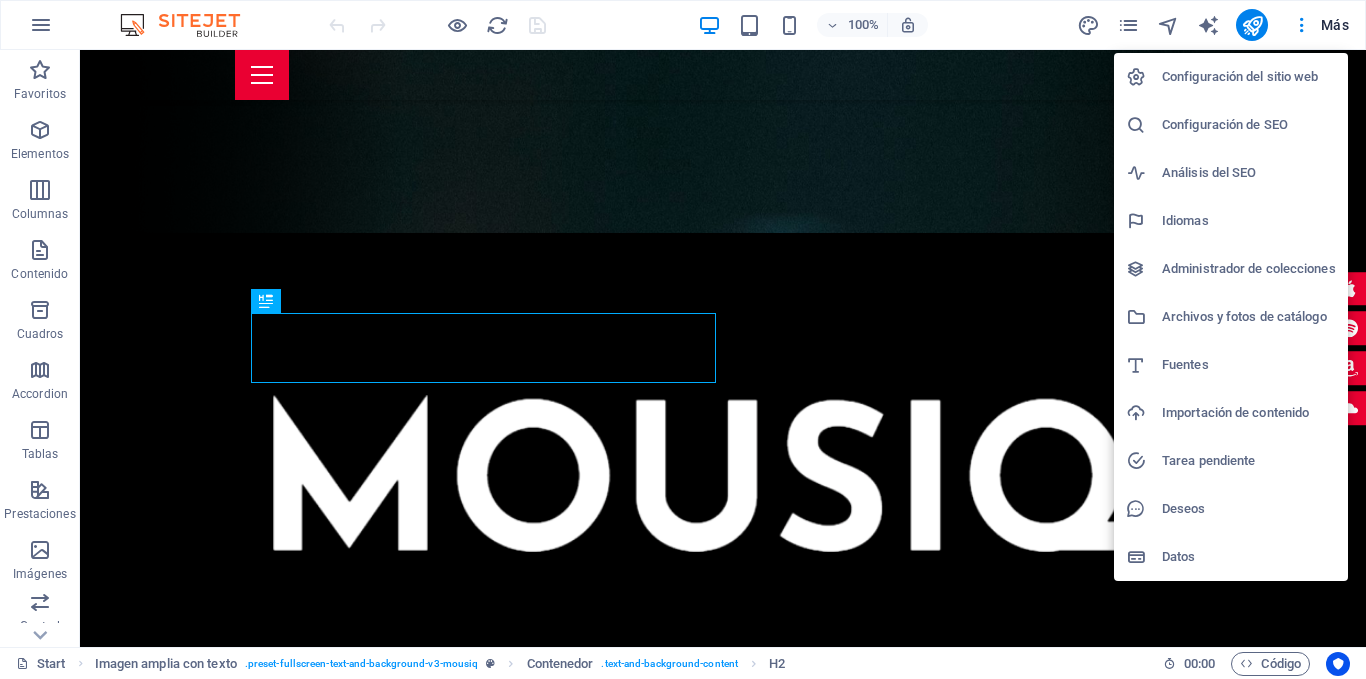 click at bounding box center [683, 339] 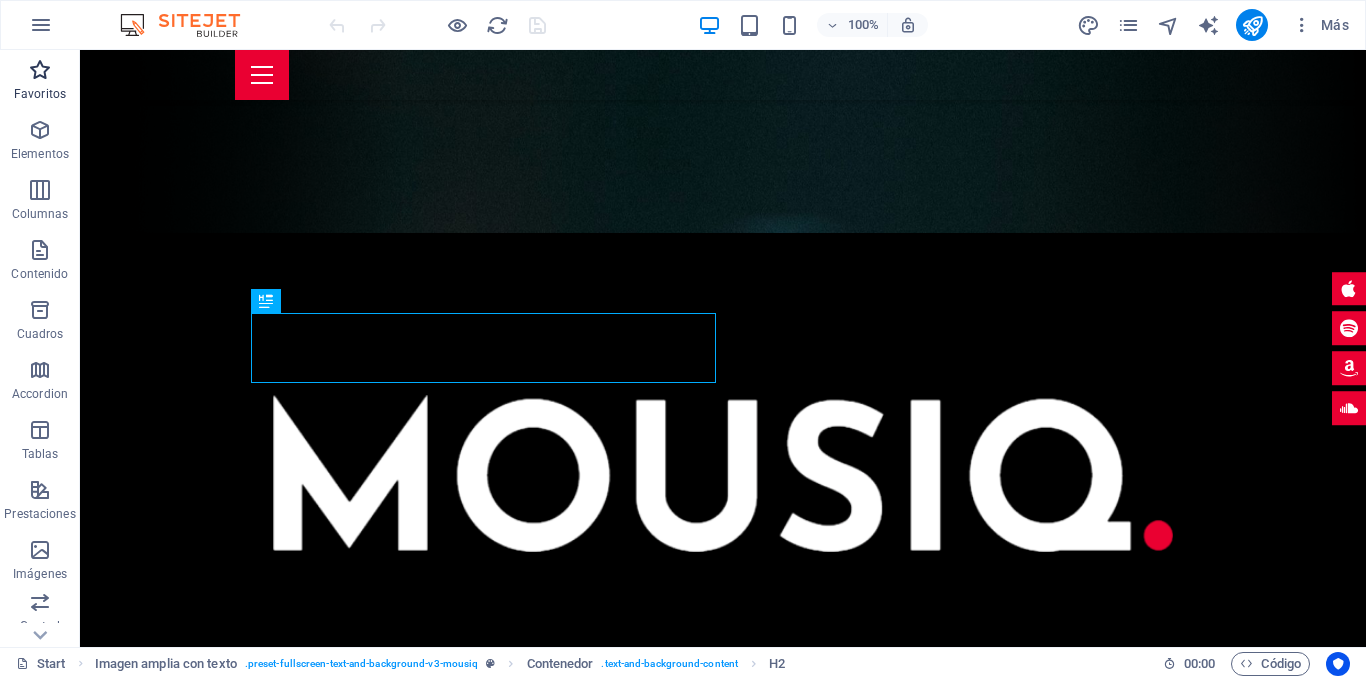 click at bounding box center [40, 70] 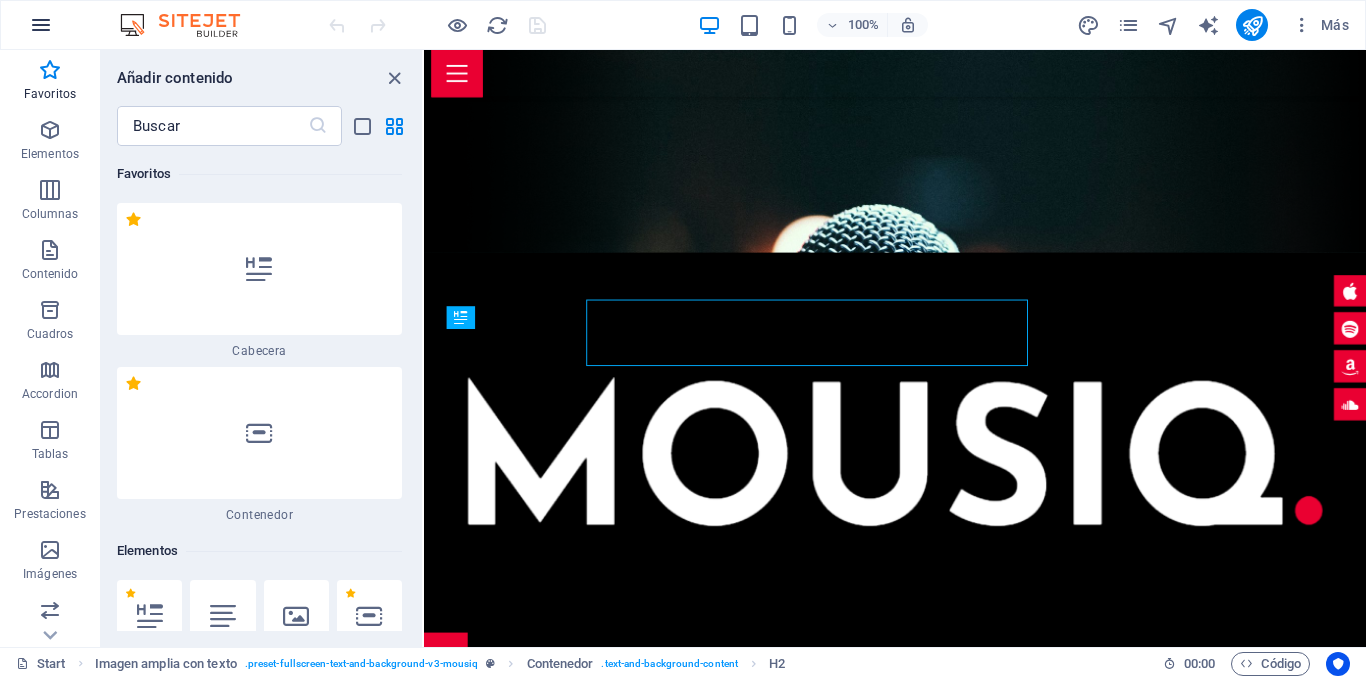click at bounding box center (41, 25) 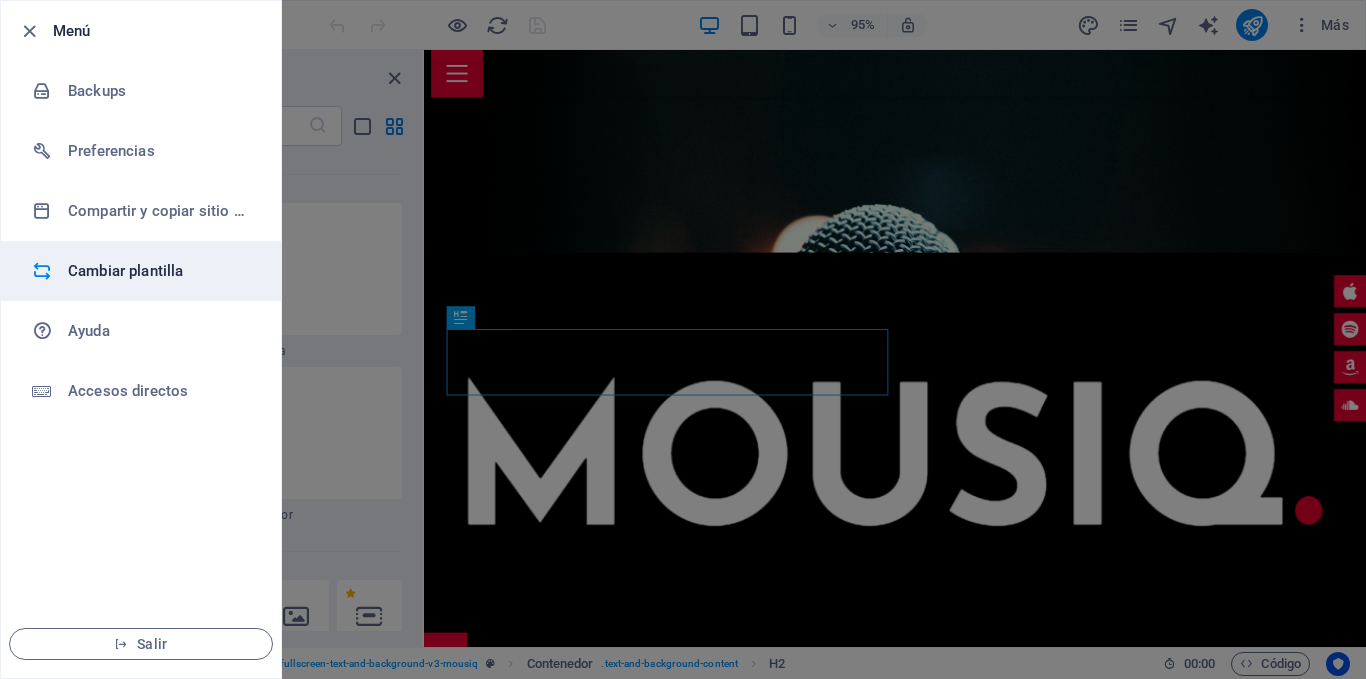 click on "Cambiar plantilla" at bounding box center [160, 271] 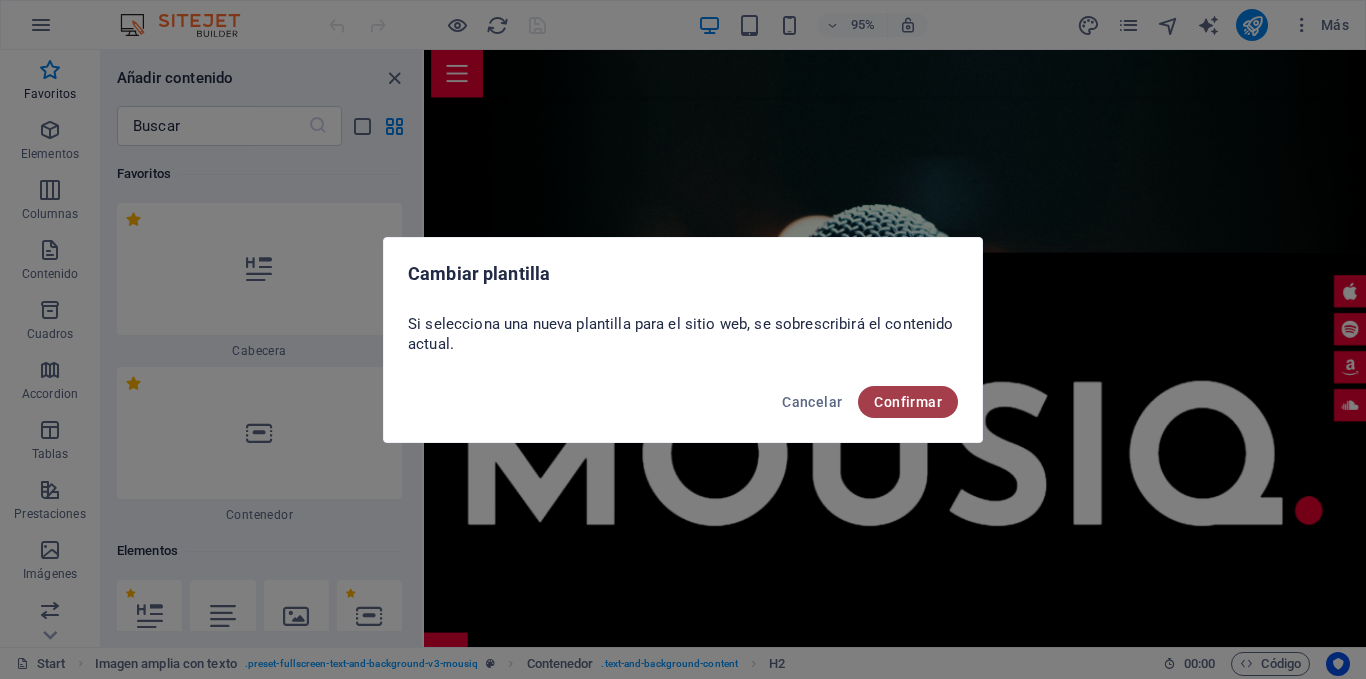 click on "Confirmar" at bounding box center (908, 402) 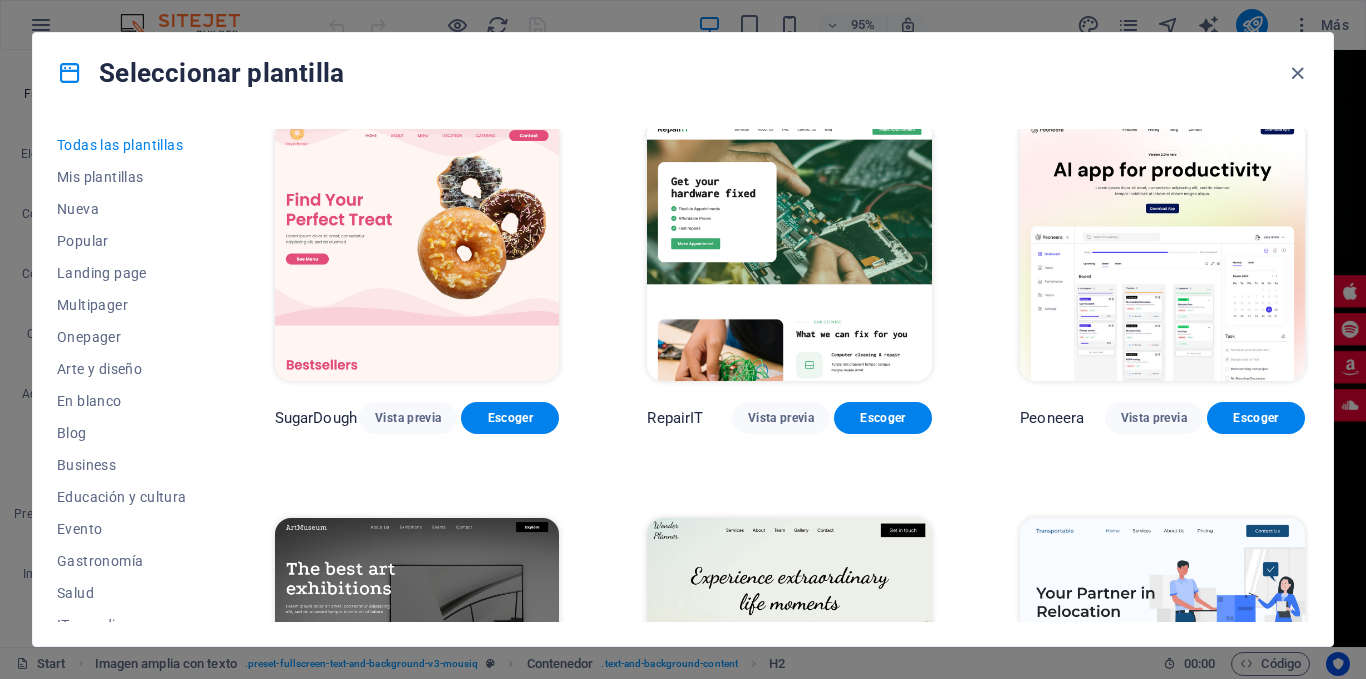 scroll, scrollTop: 0, scrollLeft: 0, axis: both 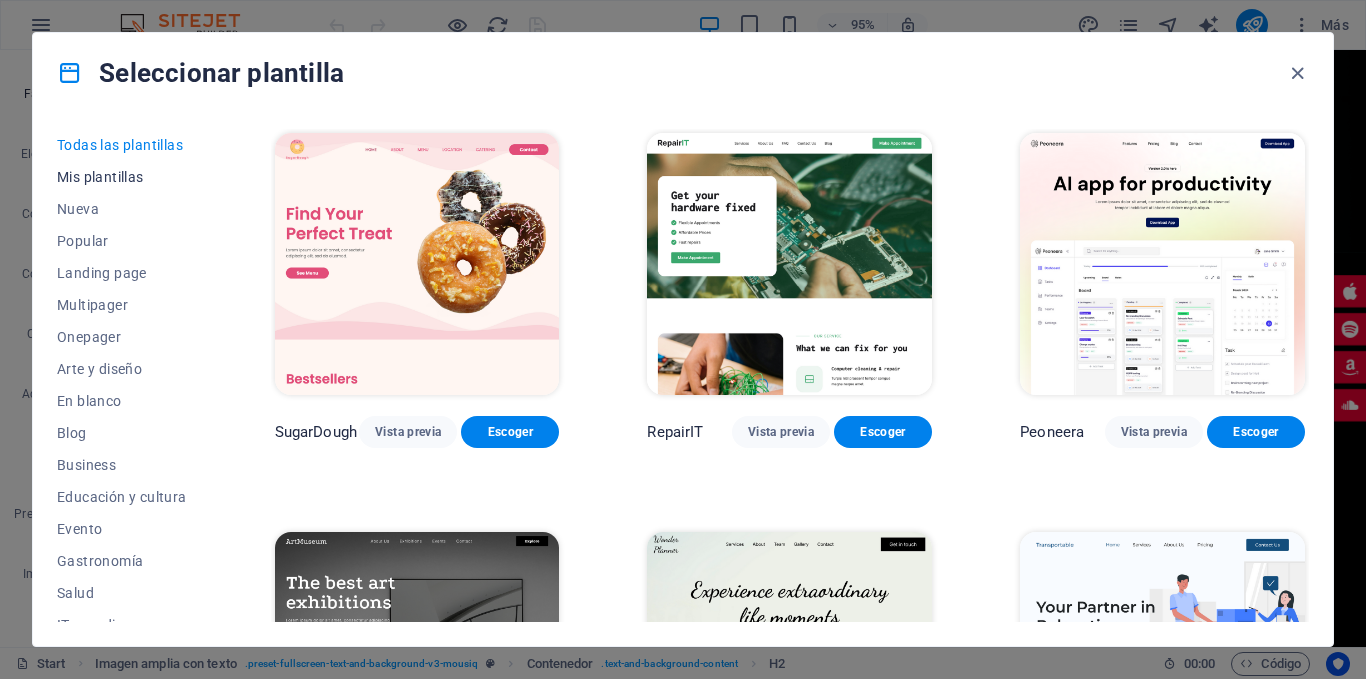 click on "Mis plantillas" at bounding box center [122, 177] 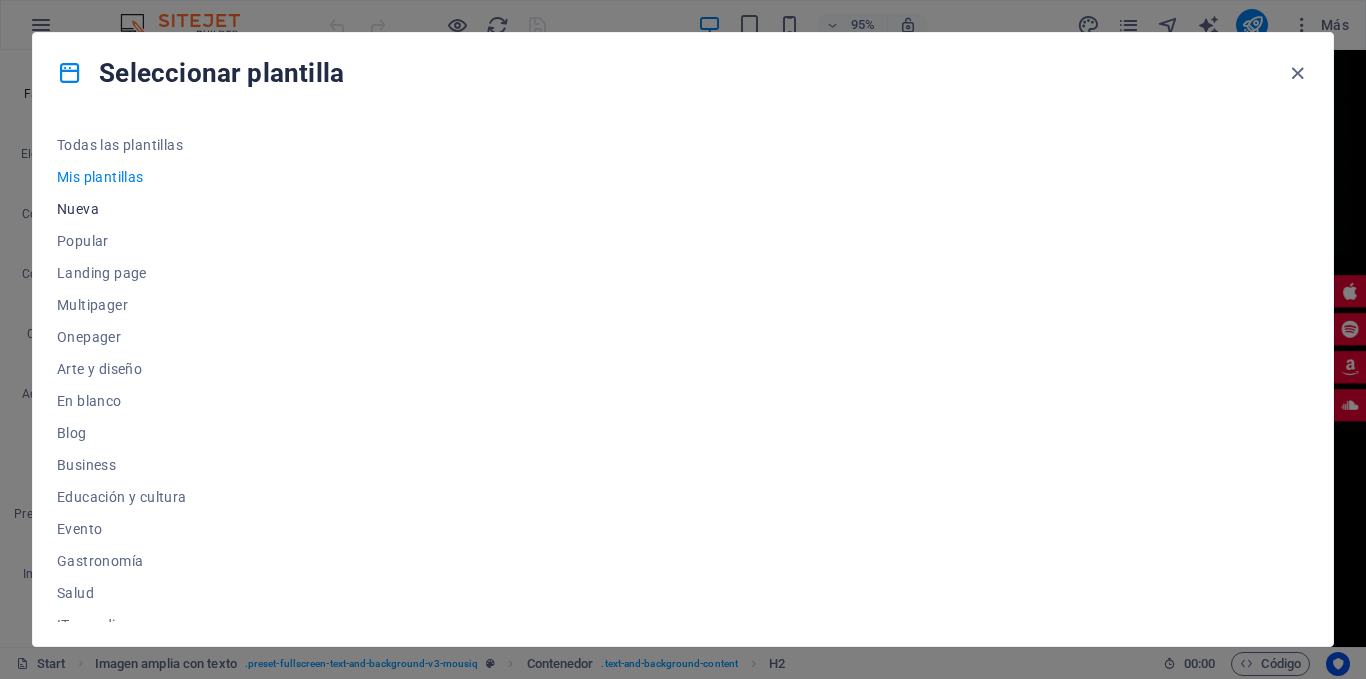 click on "Nueva" at bounding box center [122, 209] 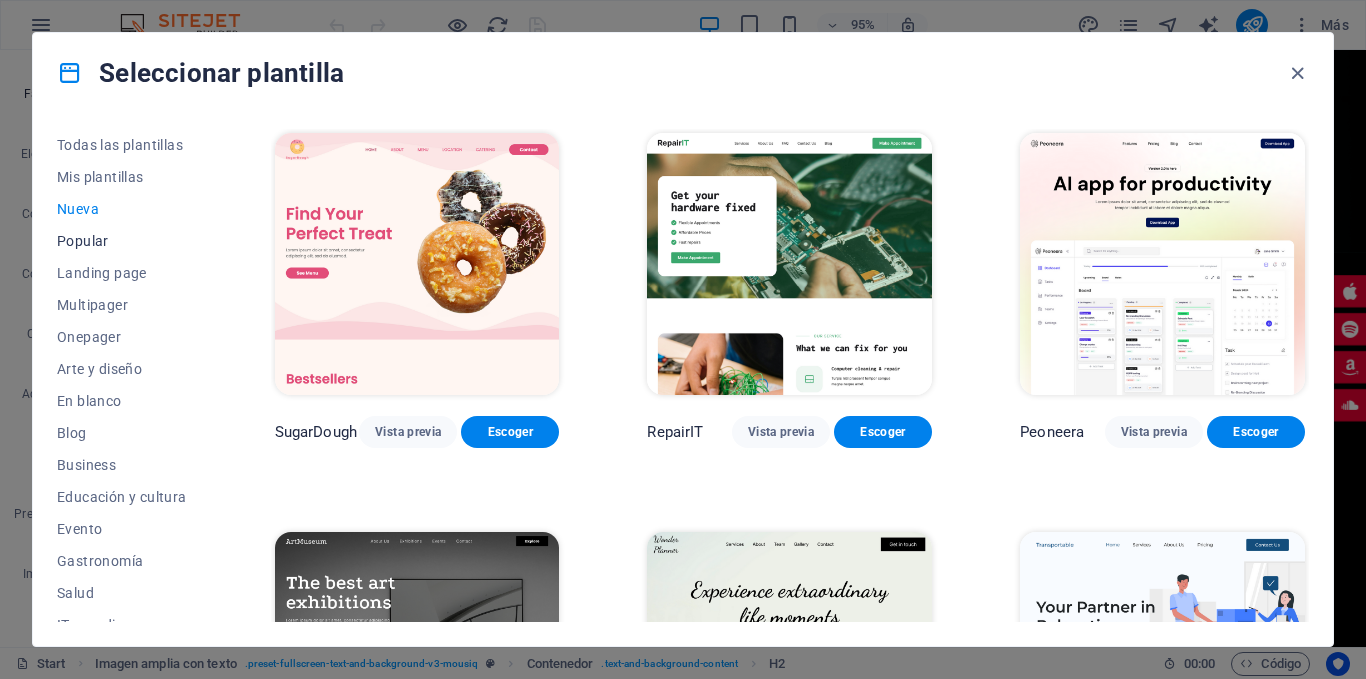 click on "Popular" at bounding box center [122, 241] 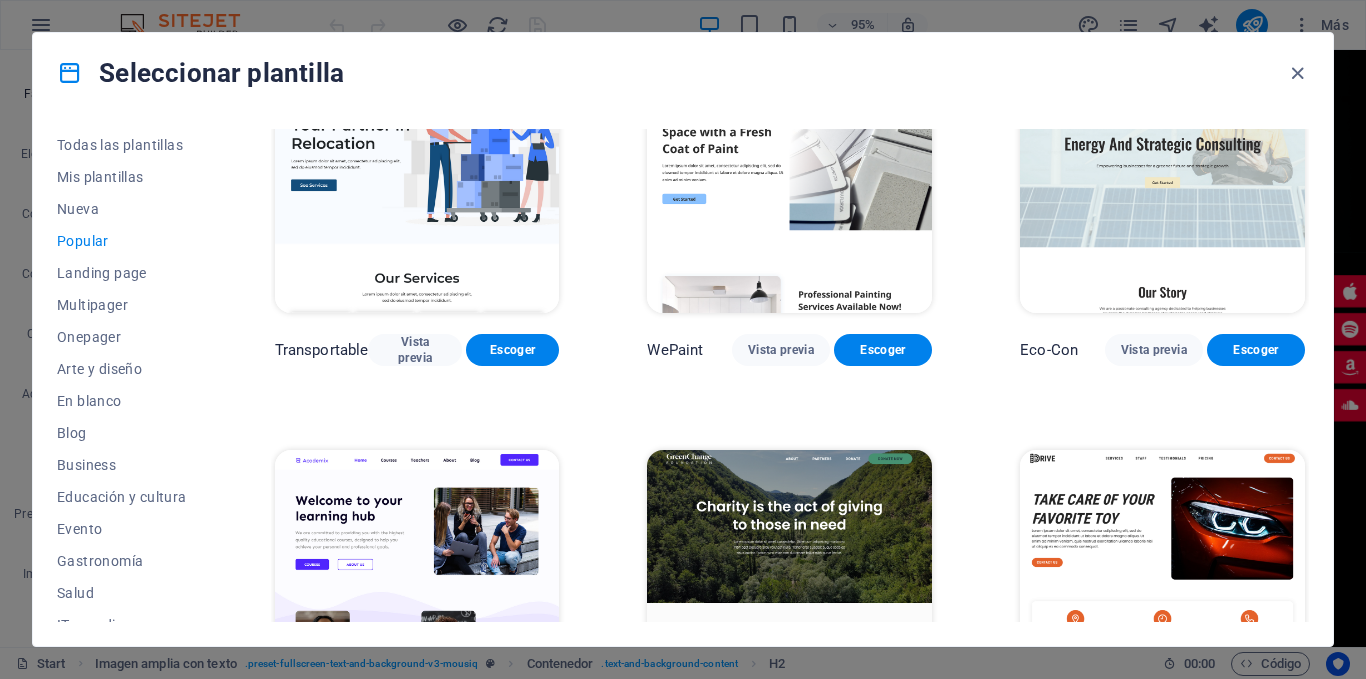 scroll, scrollTop: 500, scrollLeft: 0, axis: vertical 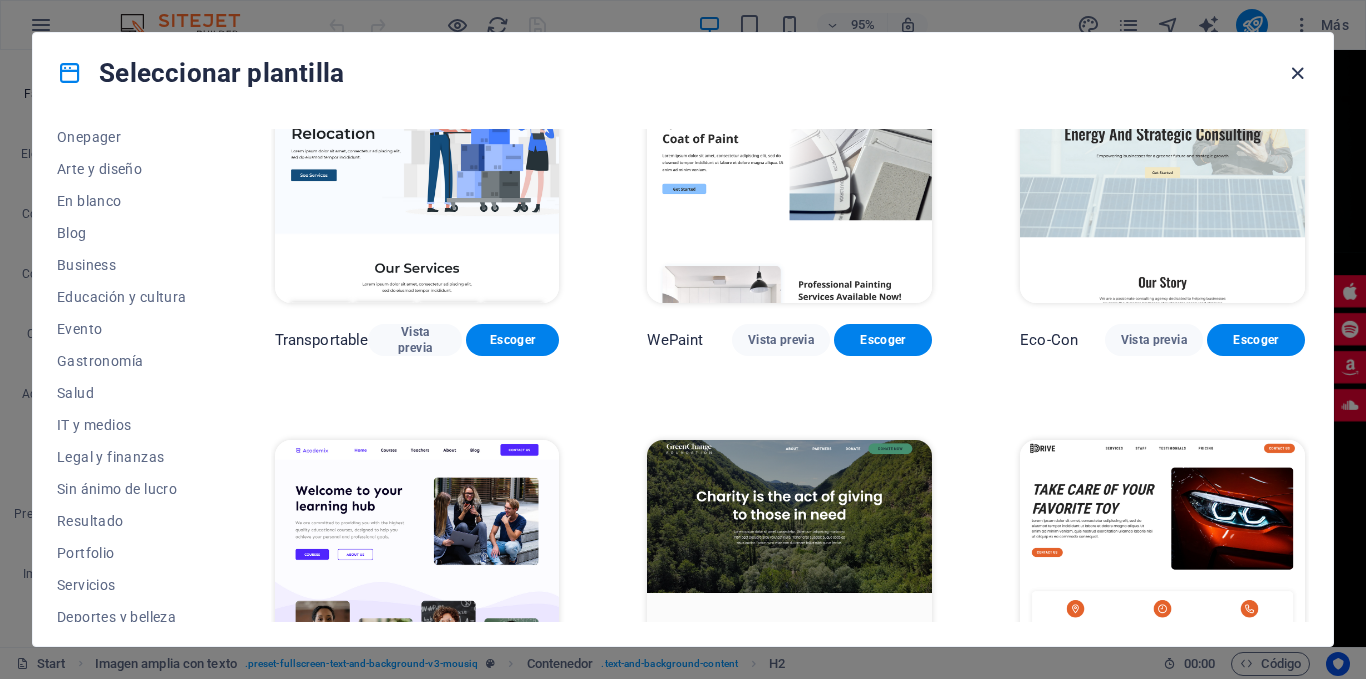 click at bounding box center [1297, 73] 